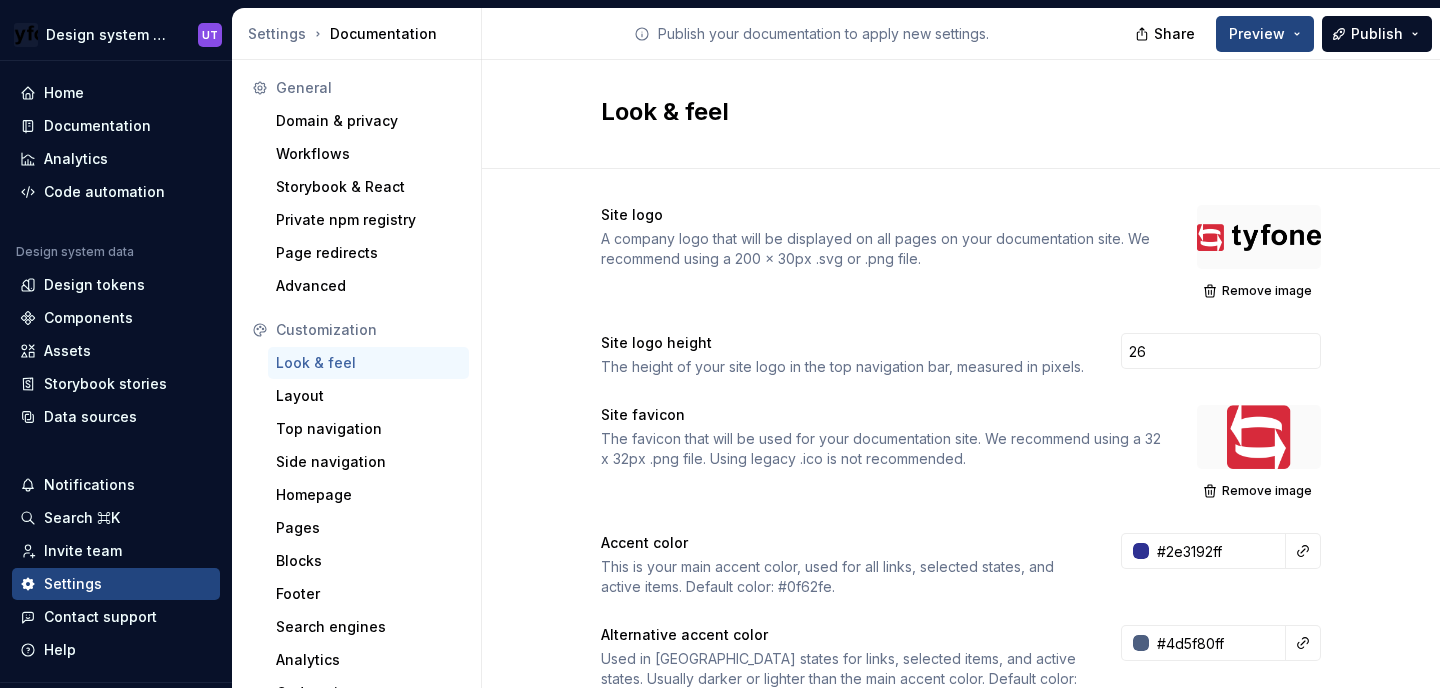 scroll, scrollTop: 0, scrollLeft: 0, axis: both 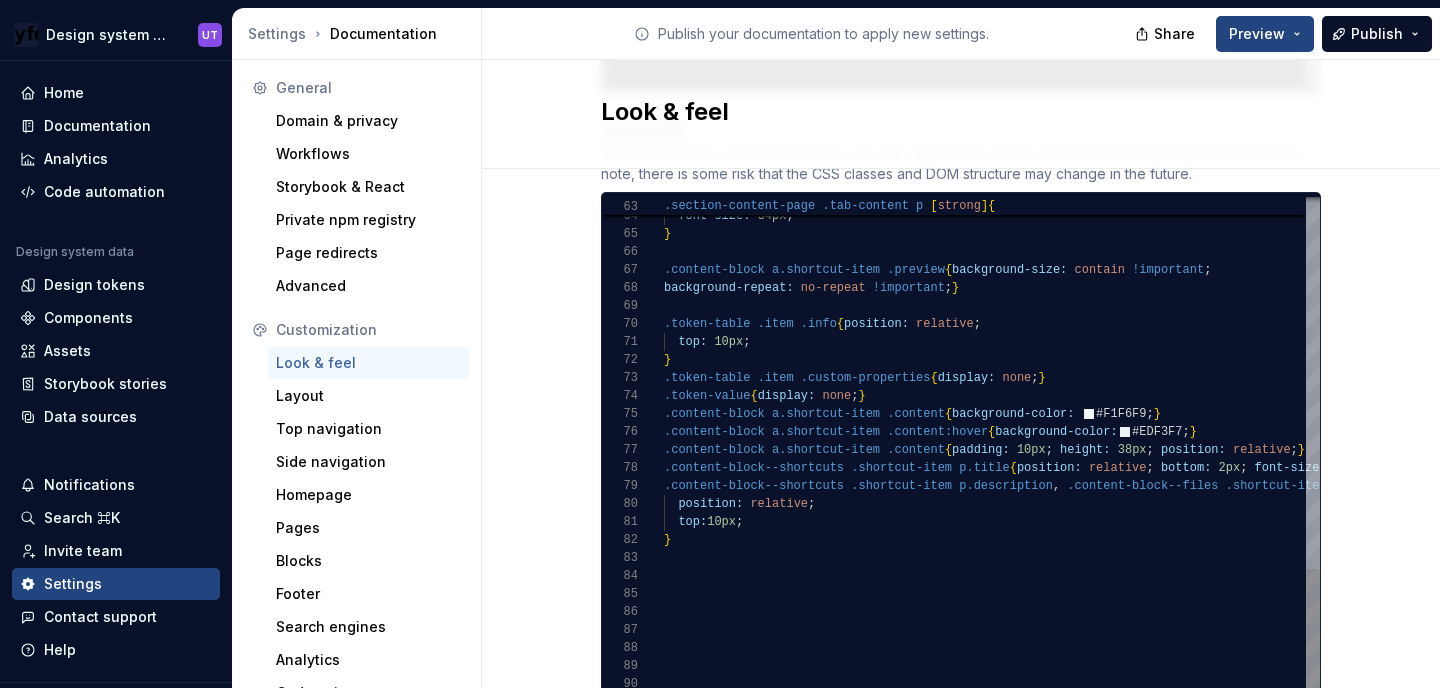 click on "top: 10px ; }    position:   relative ; .content-block--shortcuts   .shortcut-item   p.description ,   .content-block--files   .shortcut-item   p.description { .content-block--shortcuts   .shortcut-item   p.title { position:   relative ;   bottom:   2px ;   font-size:   16px ;   } .content-block   a.shortcut-item   .content { padding:   10px ;   height:   38px ;   position:   relative ; } .content-block   a.shortcut-item   .content:hover { background-color:   #EDF3F7 ; } .content-block   a.shortcut-item   .content { background-color:     #F1F6F9 ; } .token-table   .item   .custom-properties { display:   none ; } .token-value { display:   none ; } } .token-table   .item   .info { position:   relative ;    top:   10px ; .content-block   a.shortcut-item   .preview { background-size:   contain   !important ; background-repeat:   no-repeat   !important ; }    font-size:   34px ; } .section-content-page   .tab-content   p   [ strong ] {" at bounding box center [1675, 150] 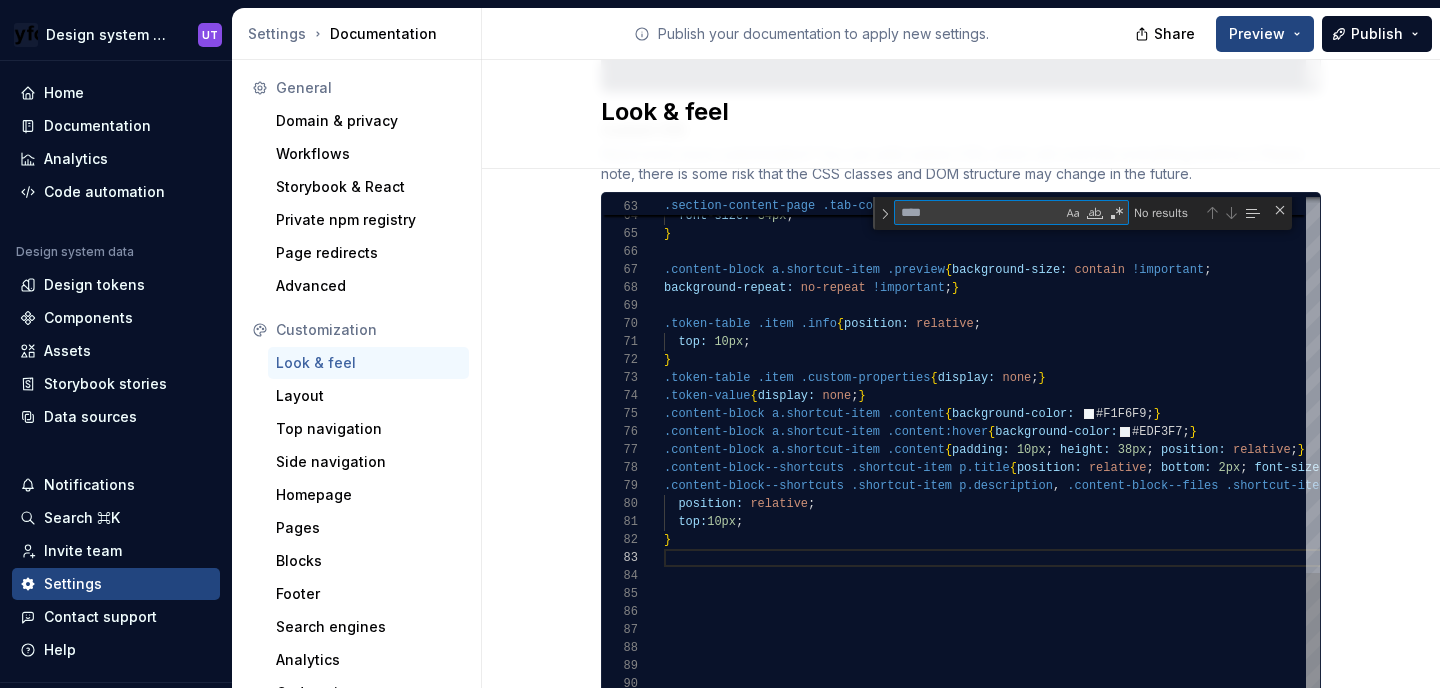 type on "**********" 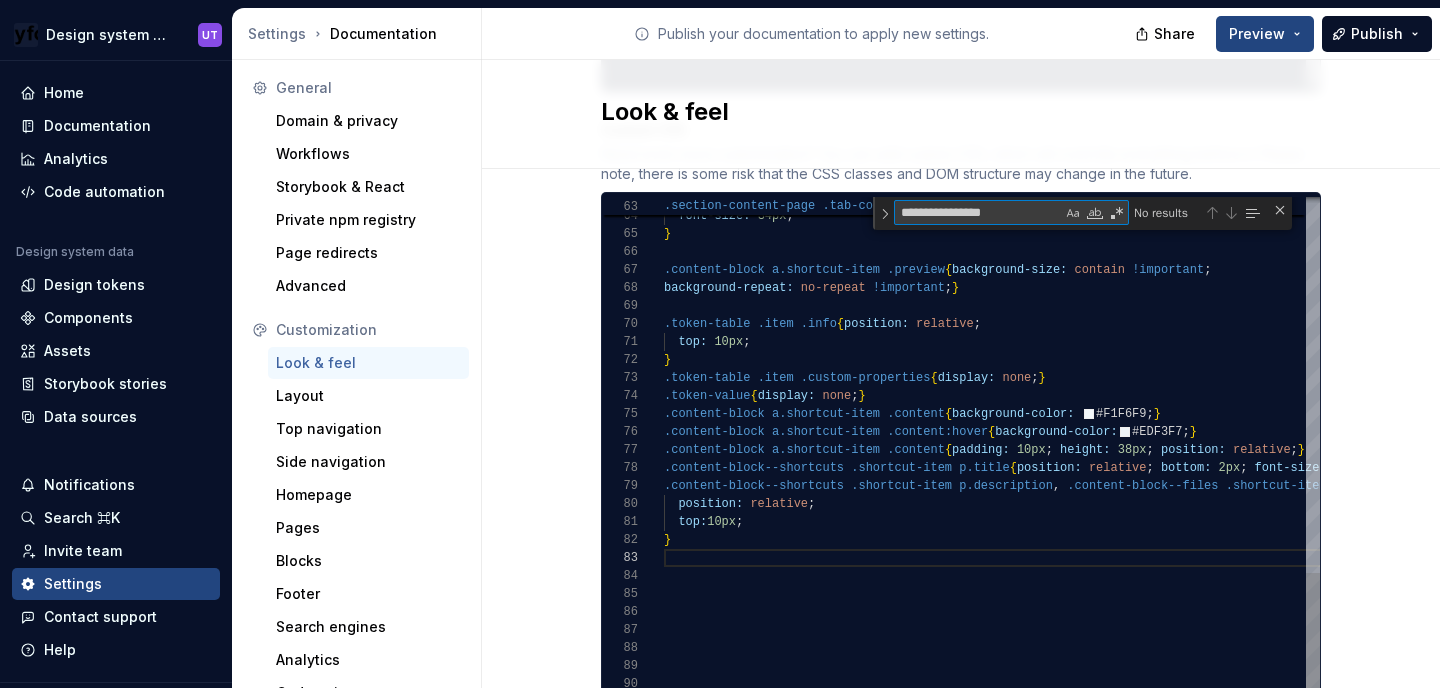 scroll, scrollTop: 180, scrollLeft: 116, axis: both 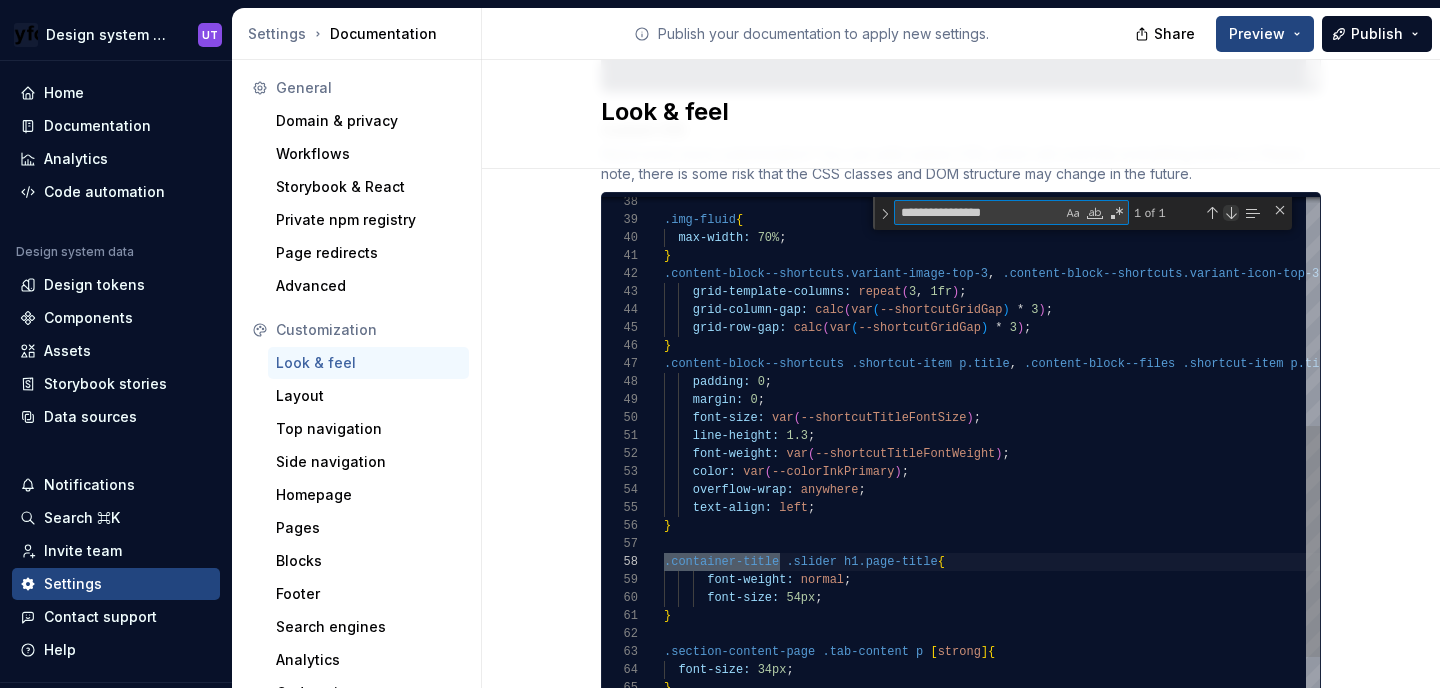 type on "**********" 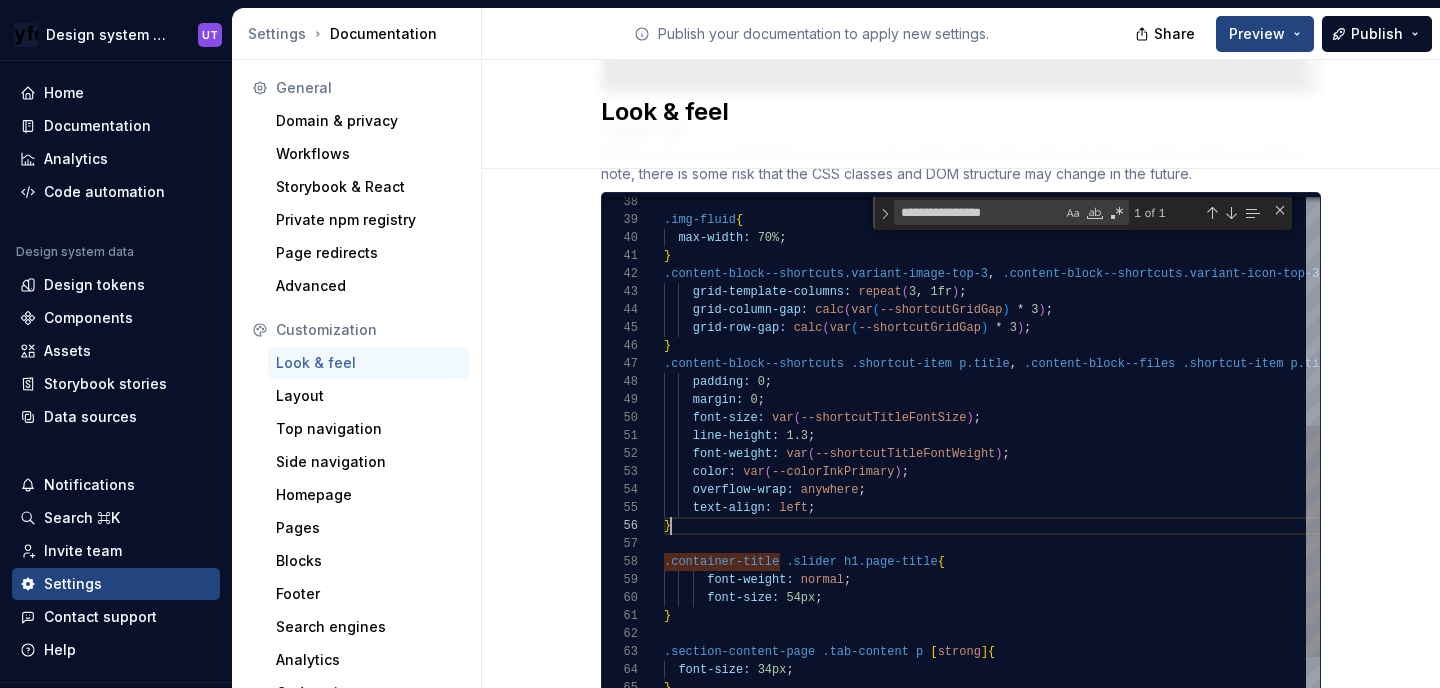 scroll, scrollTop: 90, scrollLeft: 7, axis: both 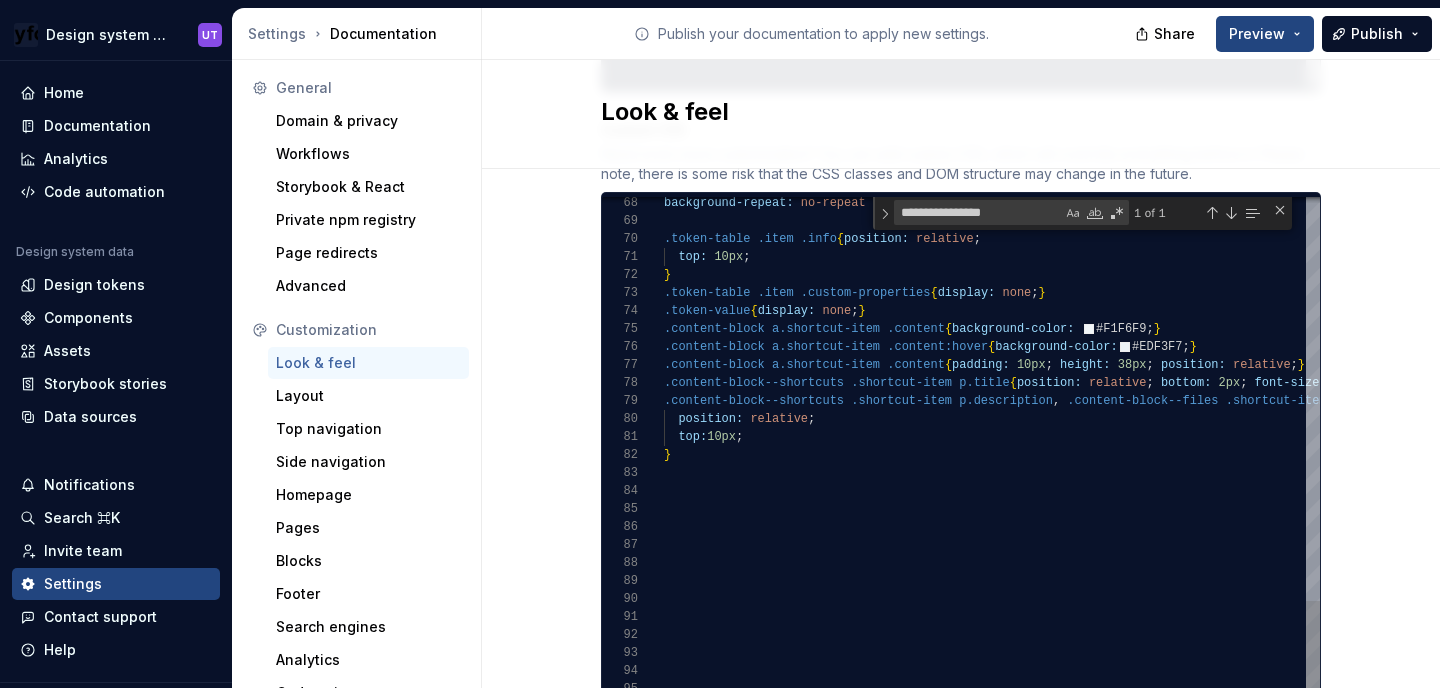 click on "top: 10px ; }    position:   relative ; .content-block--shortcuts   .shortcut-item   p.description ,   .content-block--files   .shortcut-item   p.description { .content-block--shortcuts   .shortcut-item   p.title { position:   relative ;   bottom:   2px ;   font-size:   16px ;   } .content-block   a.shortcut-item   .content:hover { background-color:   #EDF3F7 ; } .content-block   a.shortcut-item   .content { padding:   10px ;   height:   38px ;   position:   relative ; } .content-block   a.shortcut-item   .content { background-color:     #F1F6F9 ; } .token-value { display:   none ; } } .token-table   .item   .custom-properties { display:   none ; }    top:   10px ; .token-table   .item   .info { position:   relative ; background-repeat:   no-repeat   !important ; }" at bounding box center (1675, 48) 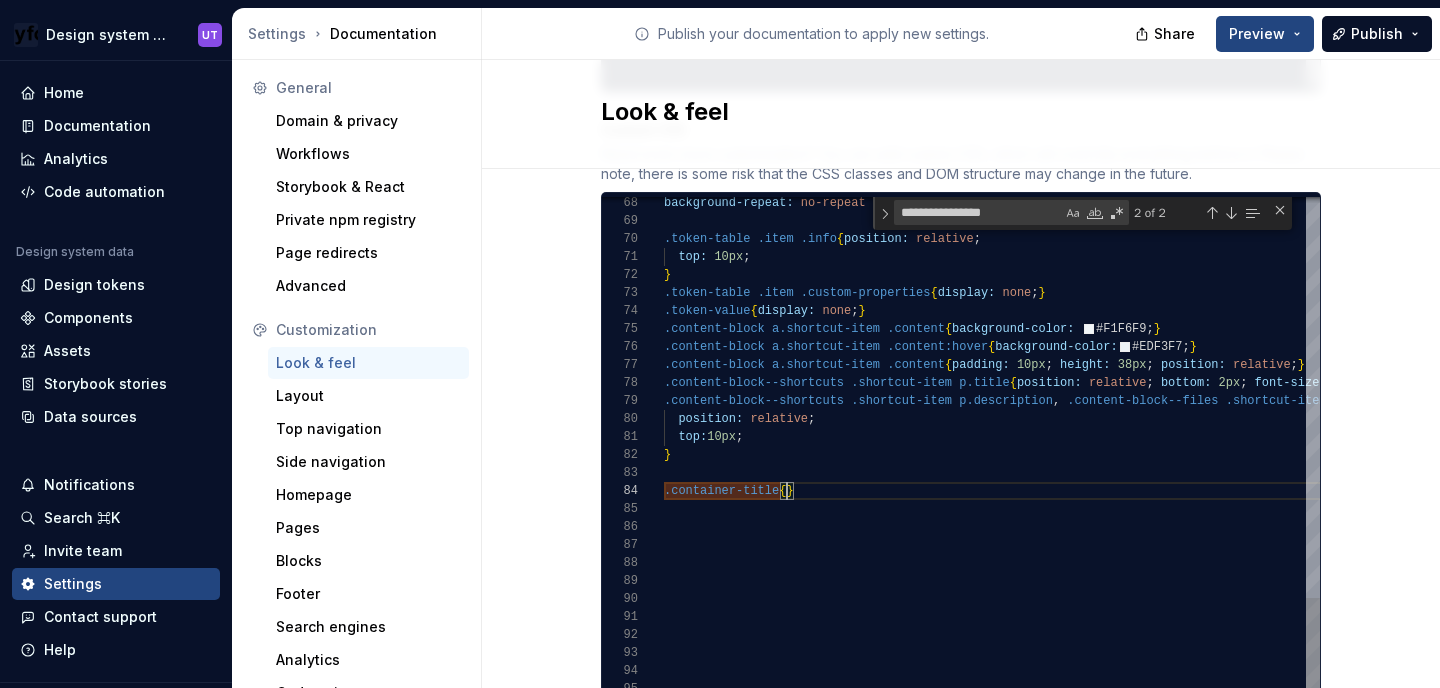 scroll, scrollTop: 72, scrollLeft: 14, axis: both 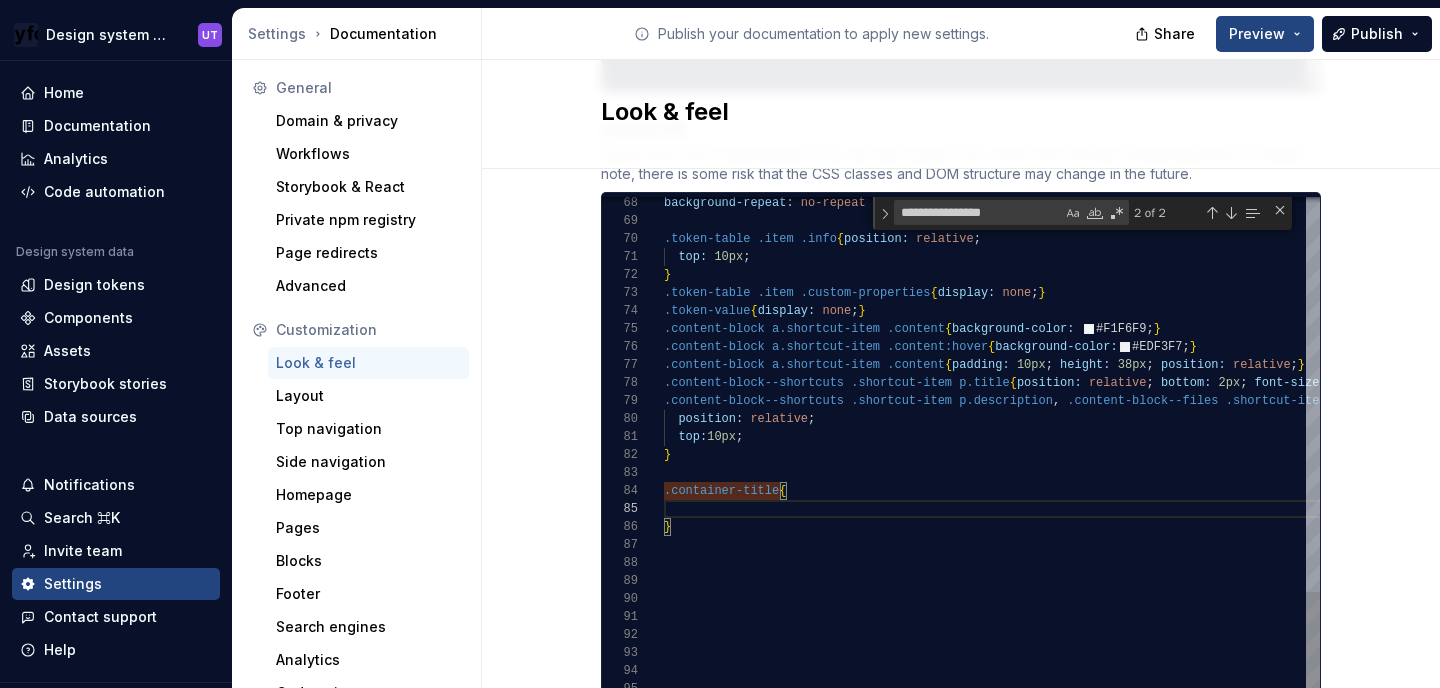 type on "**********" 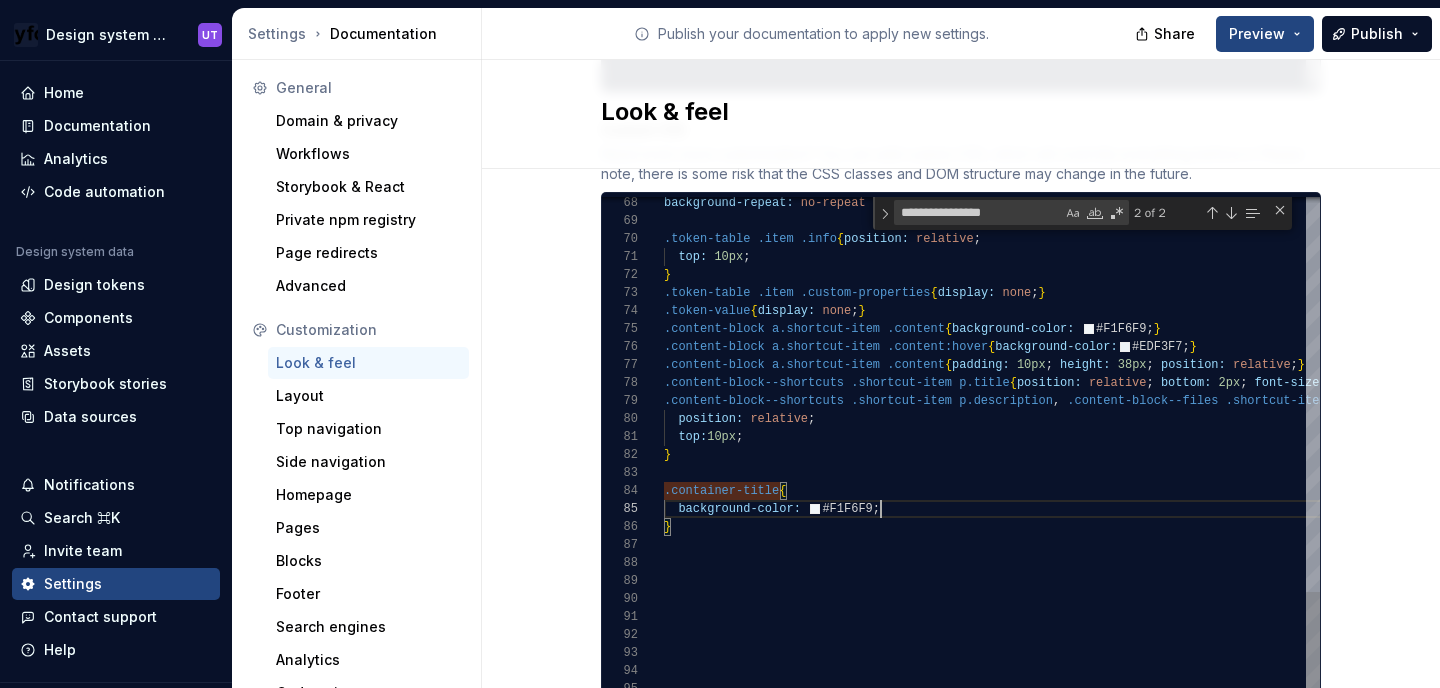 click on "top: 10px ; }    position:   relative ; .content-block--shortcuts   .shortcut-item   p.description ,   .content-block--files   .shortcut-item   p.description { .content-block--shortcuts   .shortcut-item   p.title { position:   relative ;   bottom:   2px ;   font-size:   16px ;   } .content-block   a.shortcut-item   .content:hover { background-color:   #EDF3F7 ; } .content-block   a.shortcut-item   .content { padding:   10px ;   height:   38px ;   position:   relative ; } .content-block   a.shortcut-item   .content { background-color:     #F1F6F9 ; } .token-value { display:   none ; } } .token-table   .item   .custom-properties { display:   none ; }    top:   10px ; .token-table   .item   .info { position:   relative ; background-repeat:   no-repeat   !important ; } .container-title {    background-color:     #F1F6F9 ; }" at bounding box center (1675, 75) 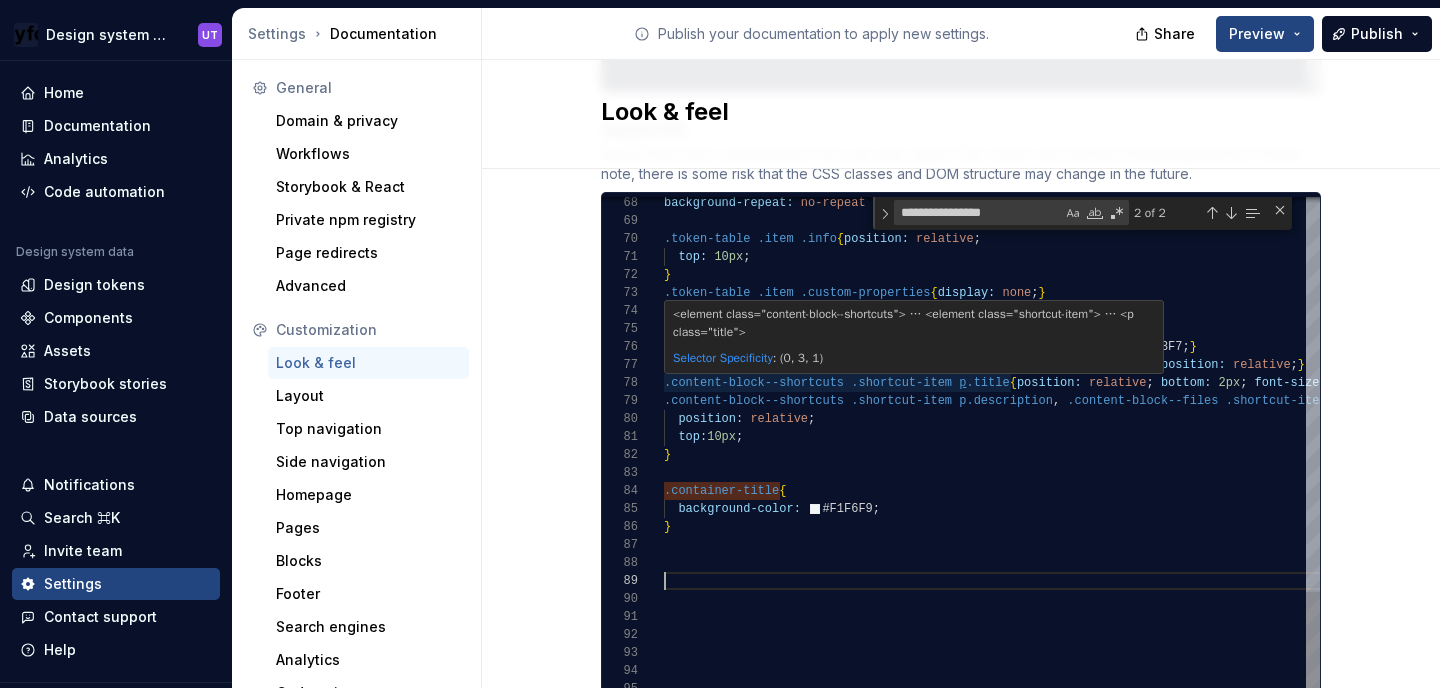 paste on "**********" 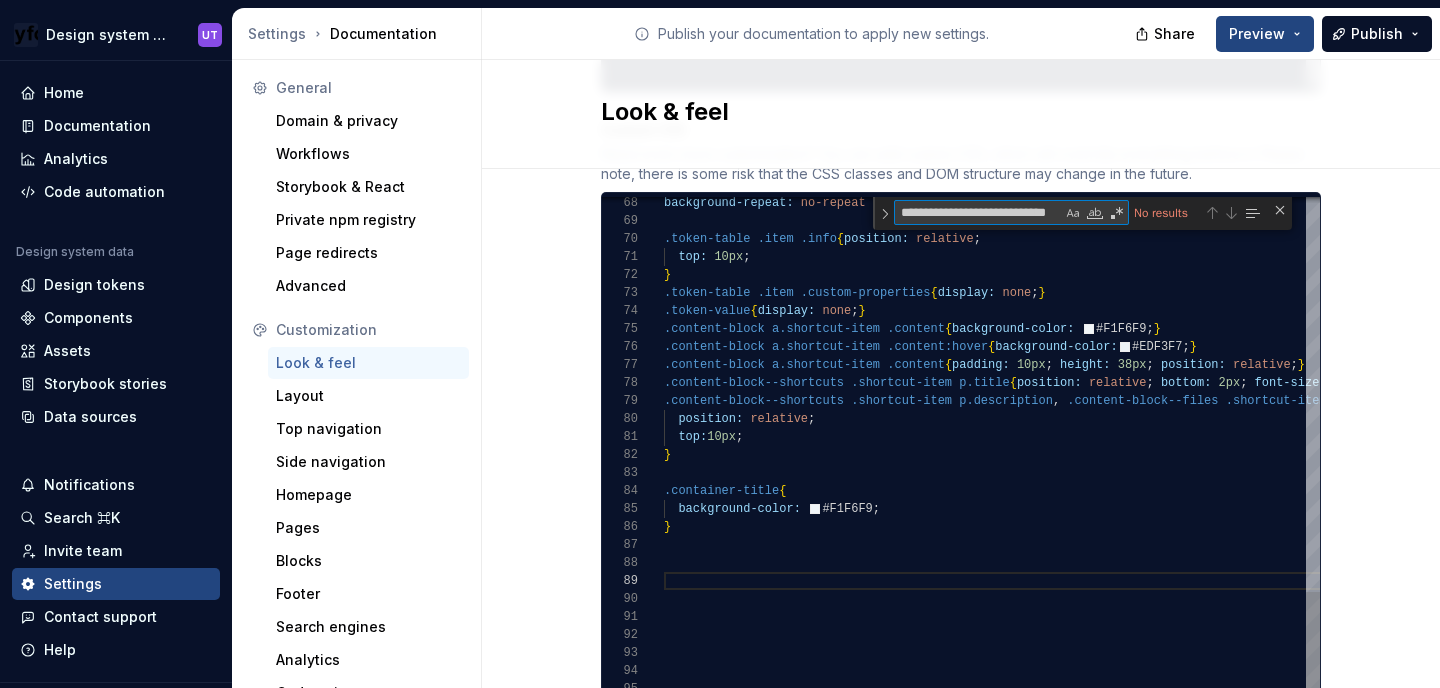 scroll, scrollTop: 0, scrollLeft: 12, axis: horizontal 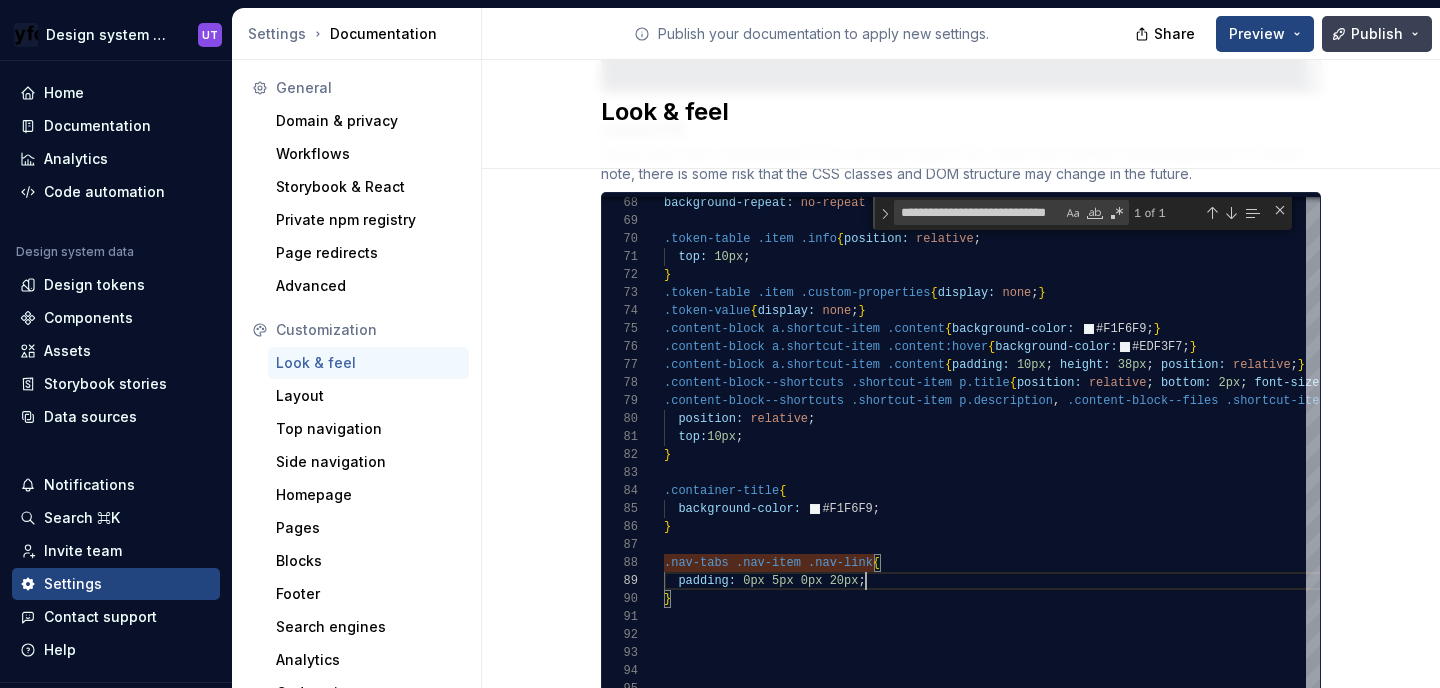 click on "Publish" at bounding box center (1377, 34) 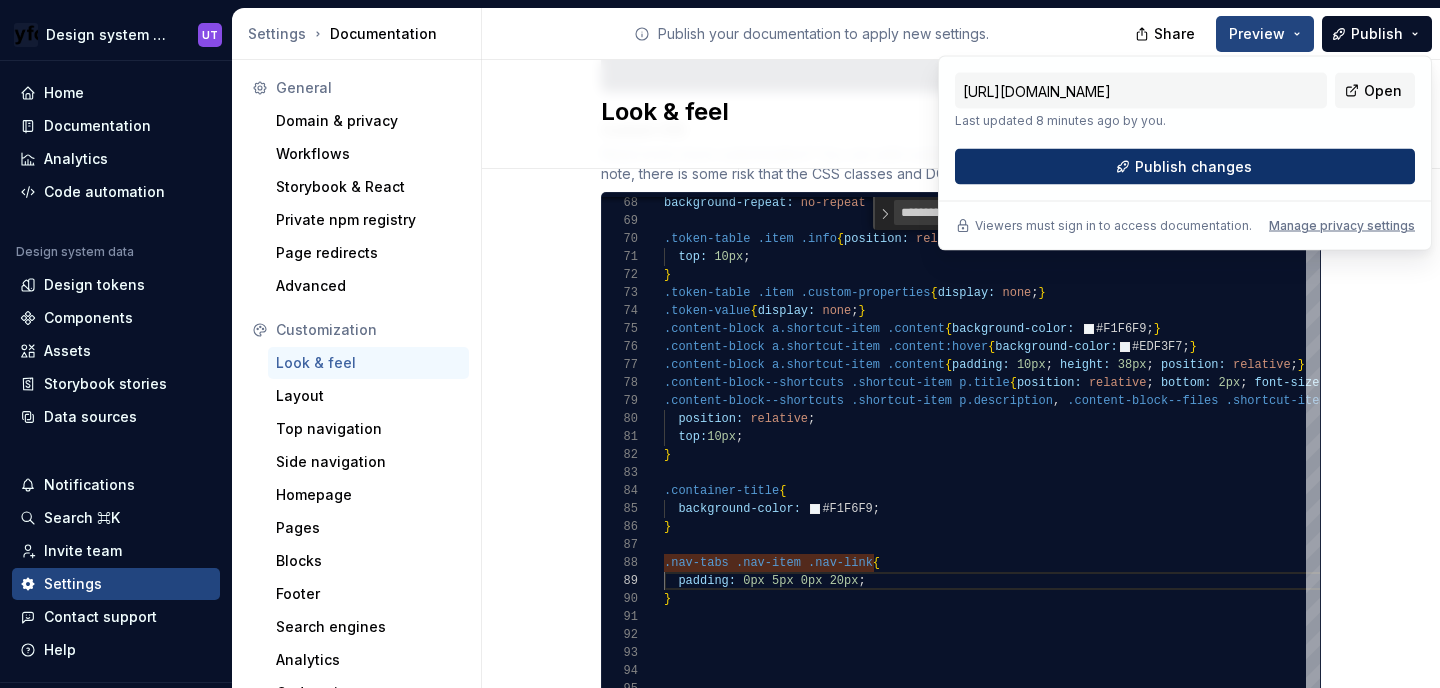 click on "Publish changes" at bounding box center (1185, 167) 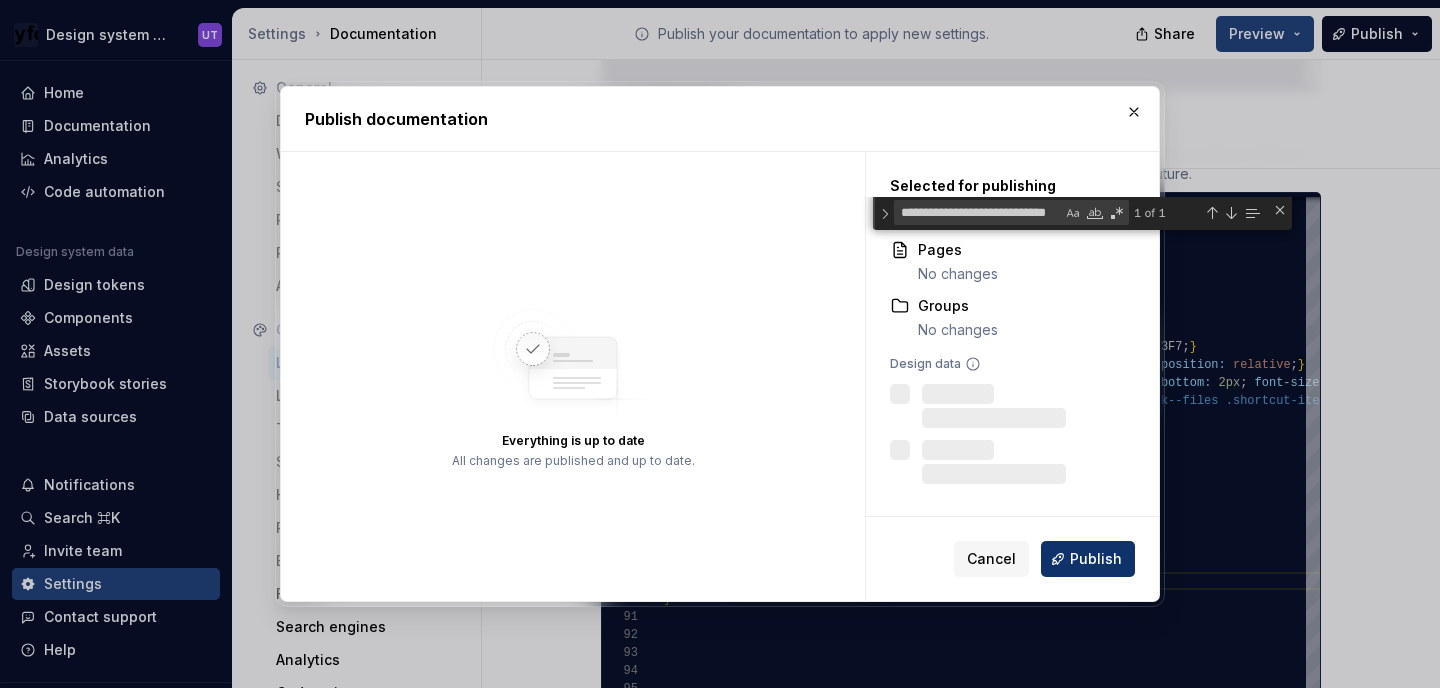 click on "Publish" at bounding box center (1096, 559) 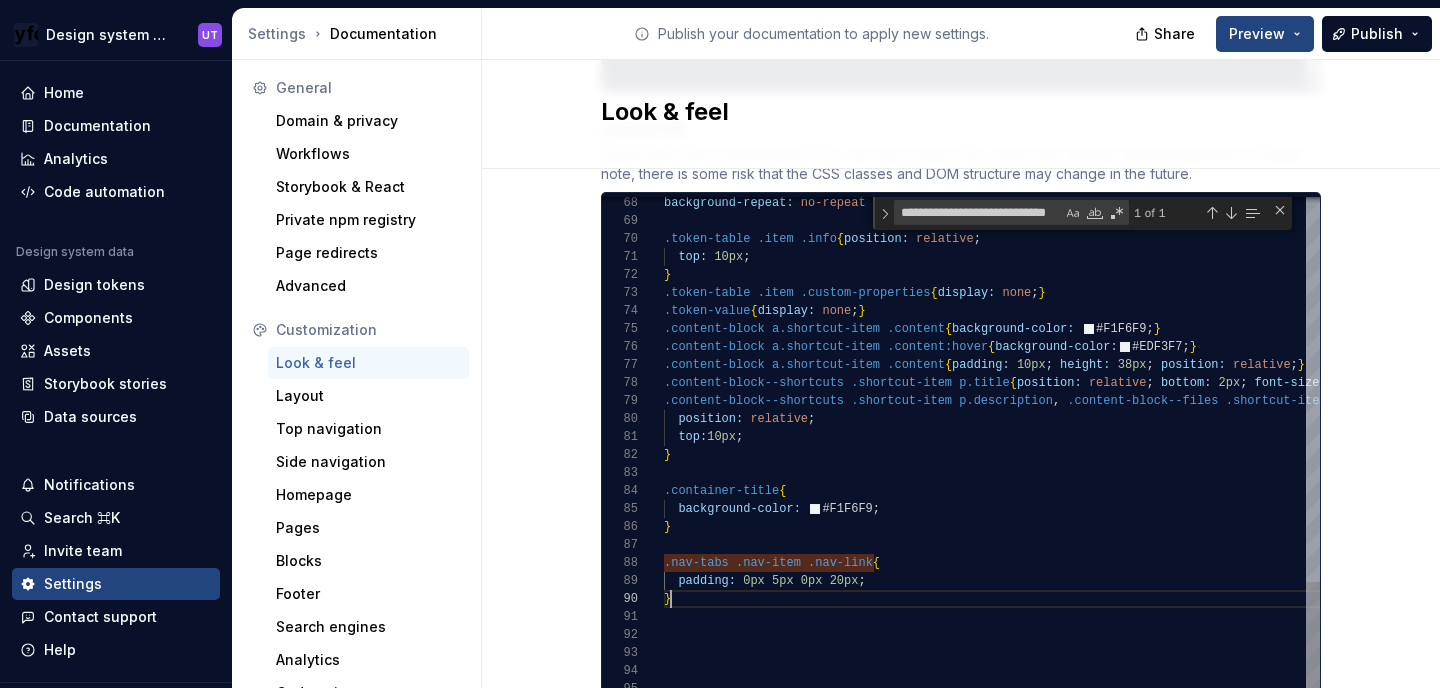 click on "top: 10px ; }    position:   relative ; .content-block--shortcuts   .shortcut-item   p.description ,   .content-block--files   .shortcut-item   p.description { .content-block--shortcuts   .shortcut-item   p.title { position:   relative ;   bottom:   2px ;   font-size:   16px ;   } .content-block   a.shortcut-item   .content:hover { background-color:   #EDF3F7 ; } .content-block   a.shortcut-item   .content { padding:   10px ;   height:   38px ;   position:   relative ; } .content-block   a.shortcut-item   .content { background-color:     #F1F6F9 ; } .token-value { display:   none ; } } .token-table   .item   .custom-properties { display:   none ; }    top:   10px ; .token-table   .item   .info { position:   relative ; background-repeat:   no-repeat   !important ; } .container-title {    background-color:     #F1F6F9 ; } .nav-tabs   .nav-item   .nav-link {    padding:   0px   5px   0px   20px ; }" at bounding box center [1675, 102] 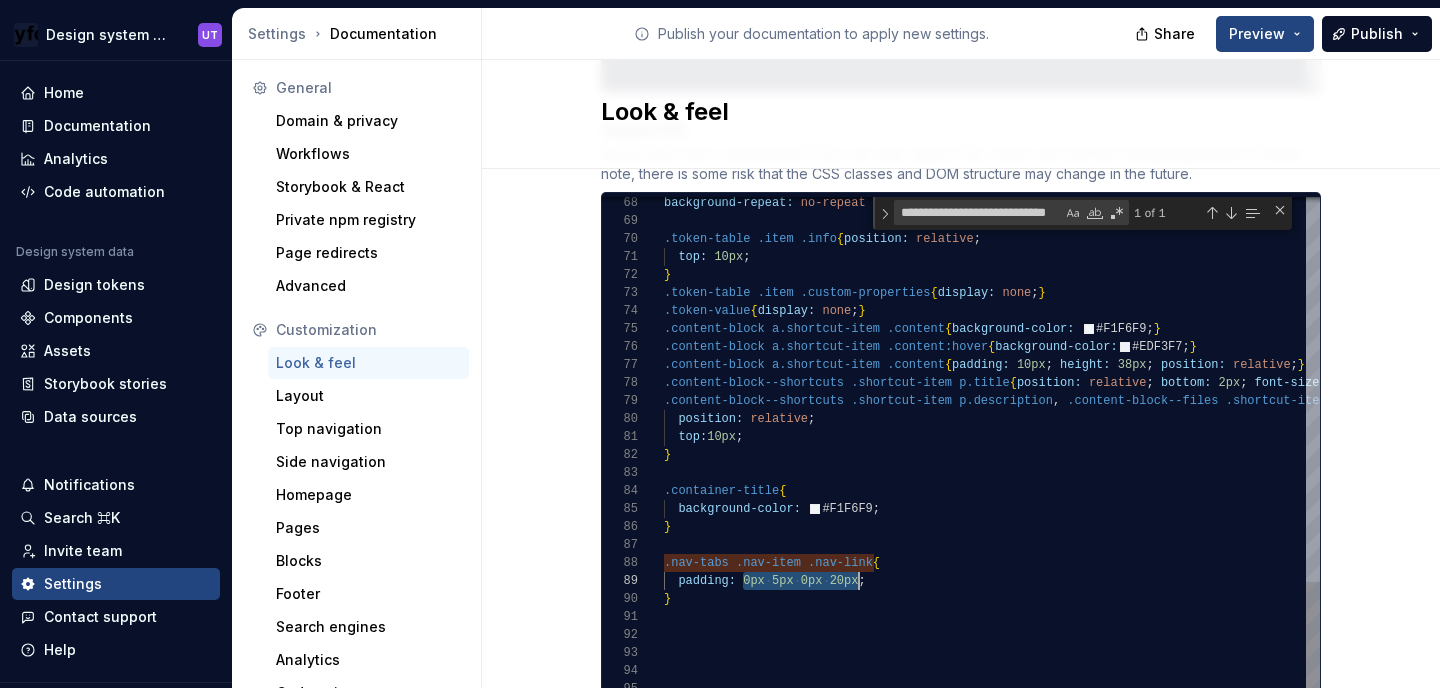drag, startPoint x: 744, startPoint y: 565, endPoint x: 858, endPoint y: 565, distance: 114 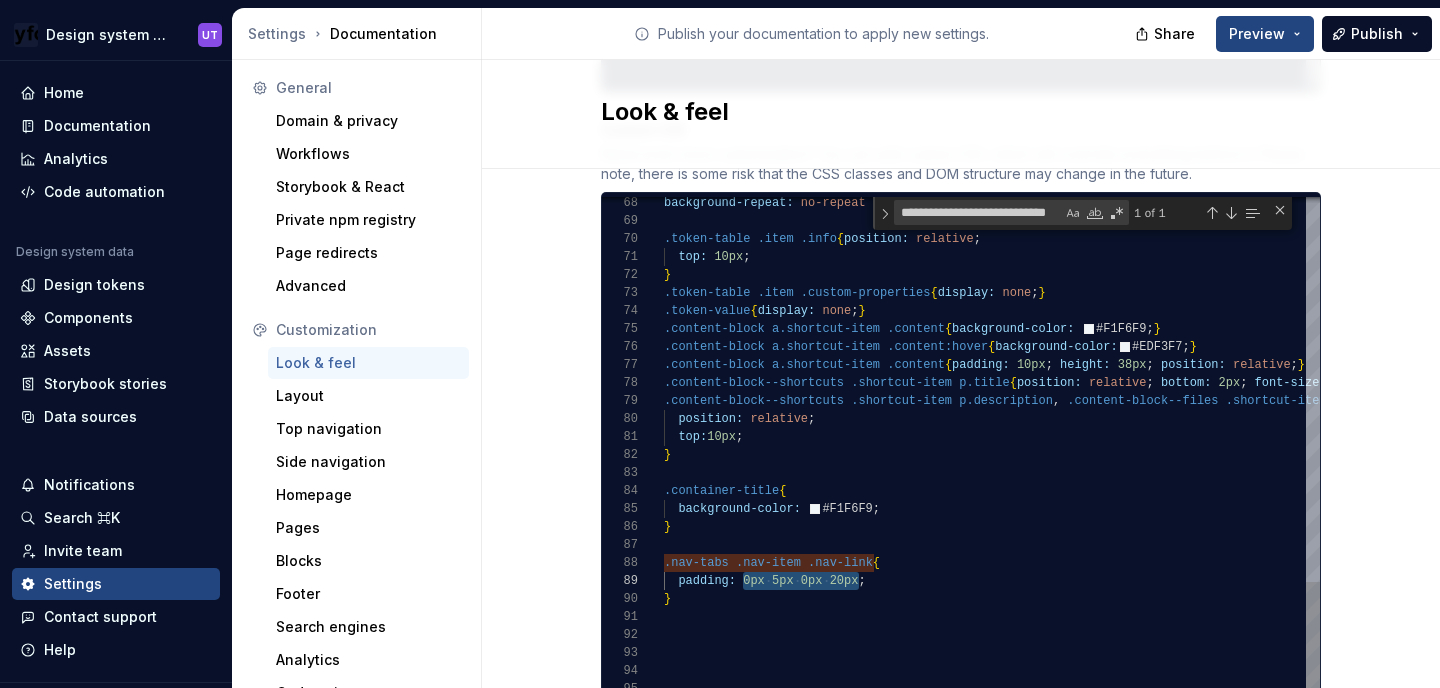 type on "**********" 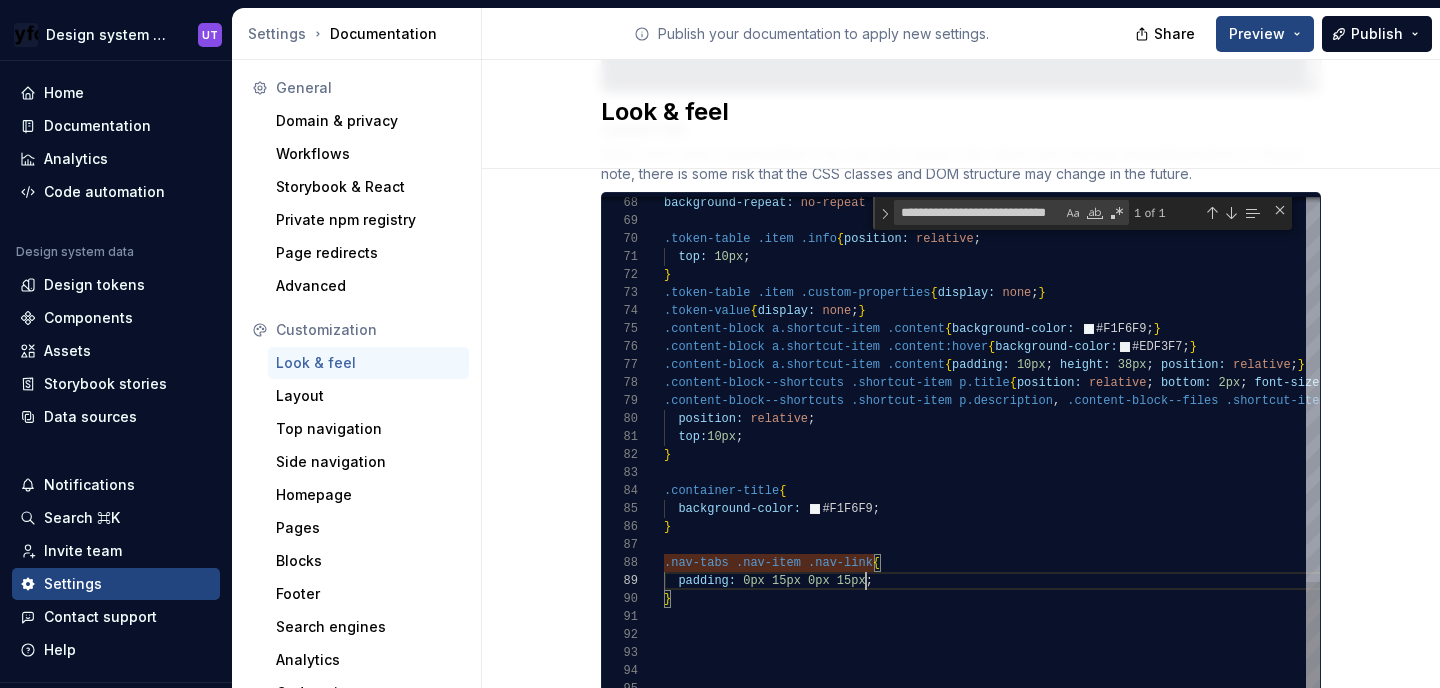 scroll, scrollTop: 144, scrollLeft: 202, axis: both 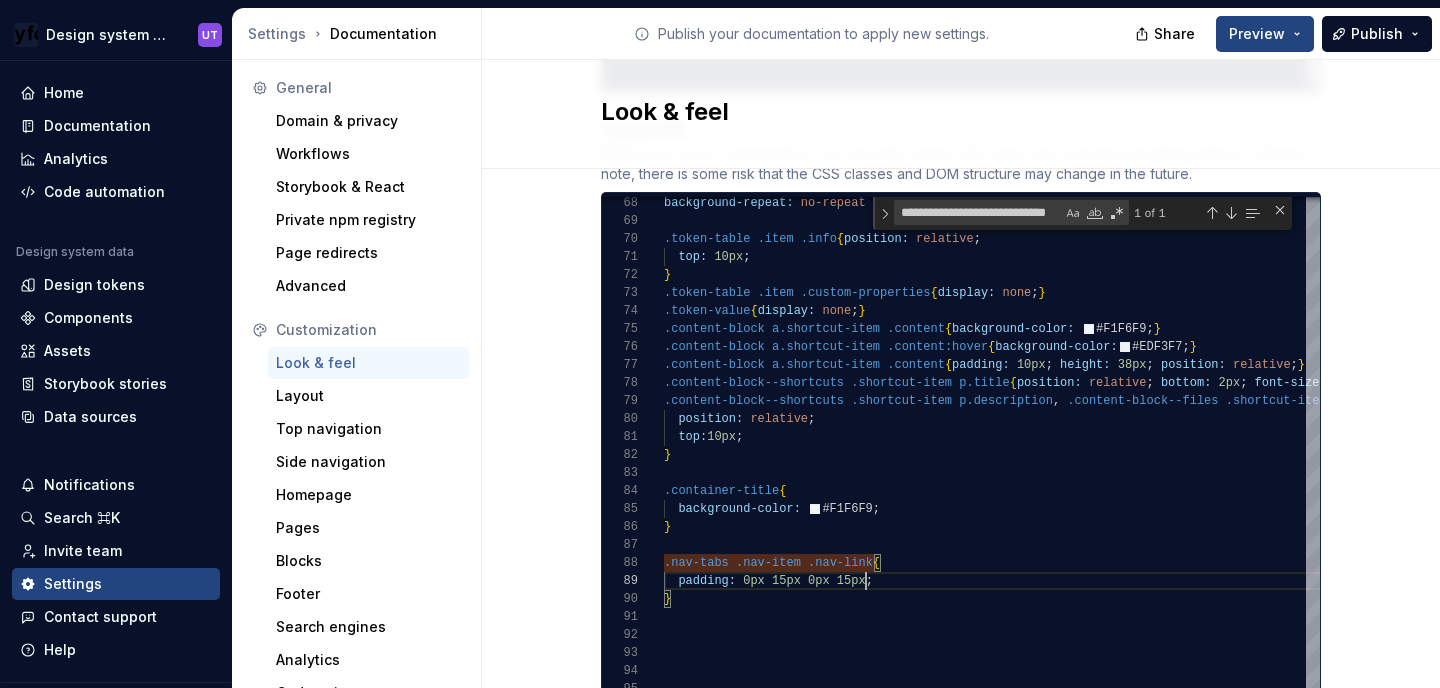 click on "Look & feel" at bounding box center [961, 114] 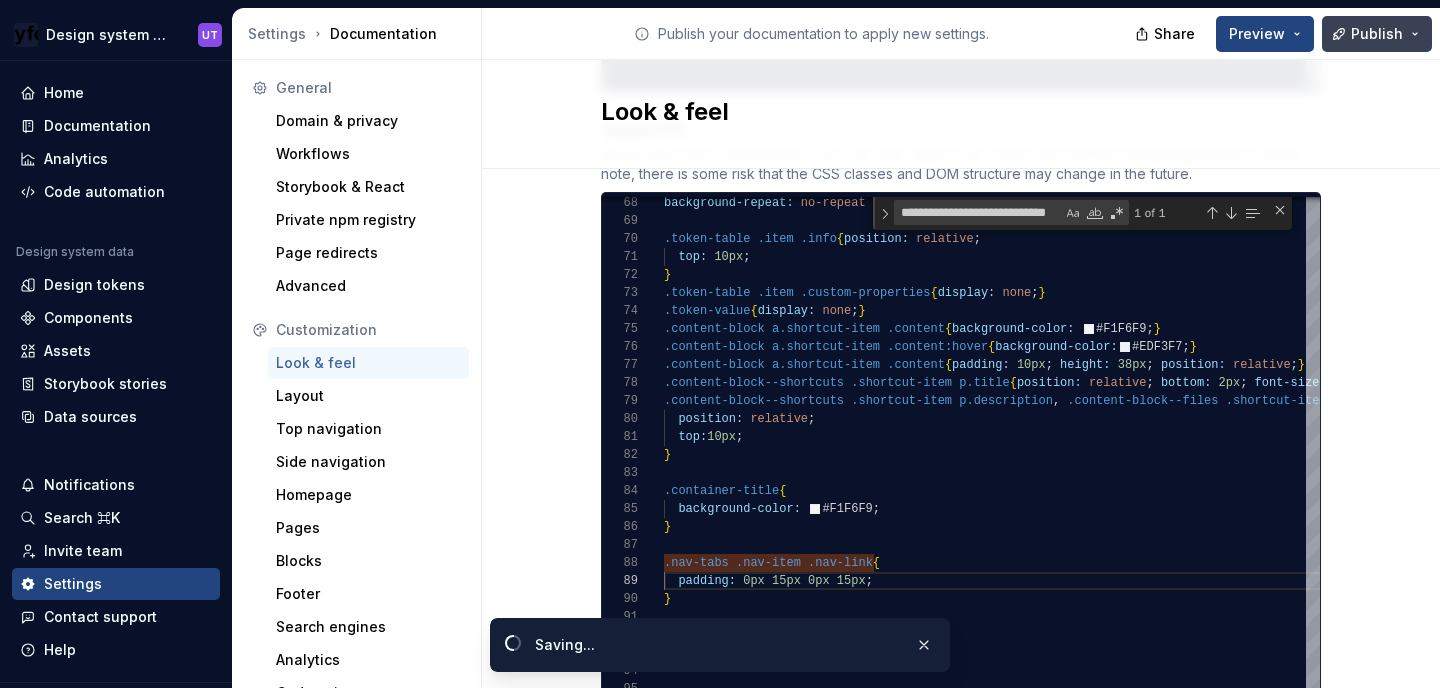 click on "Publish" at bounding box center [1377, 34] 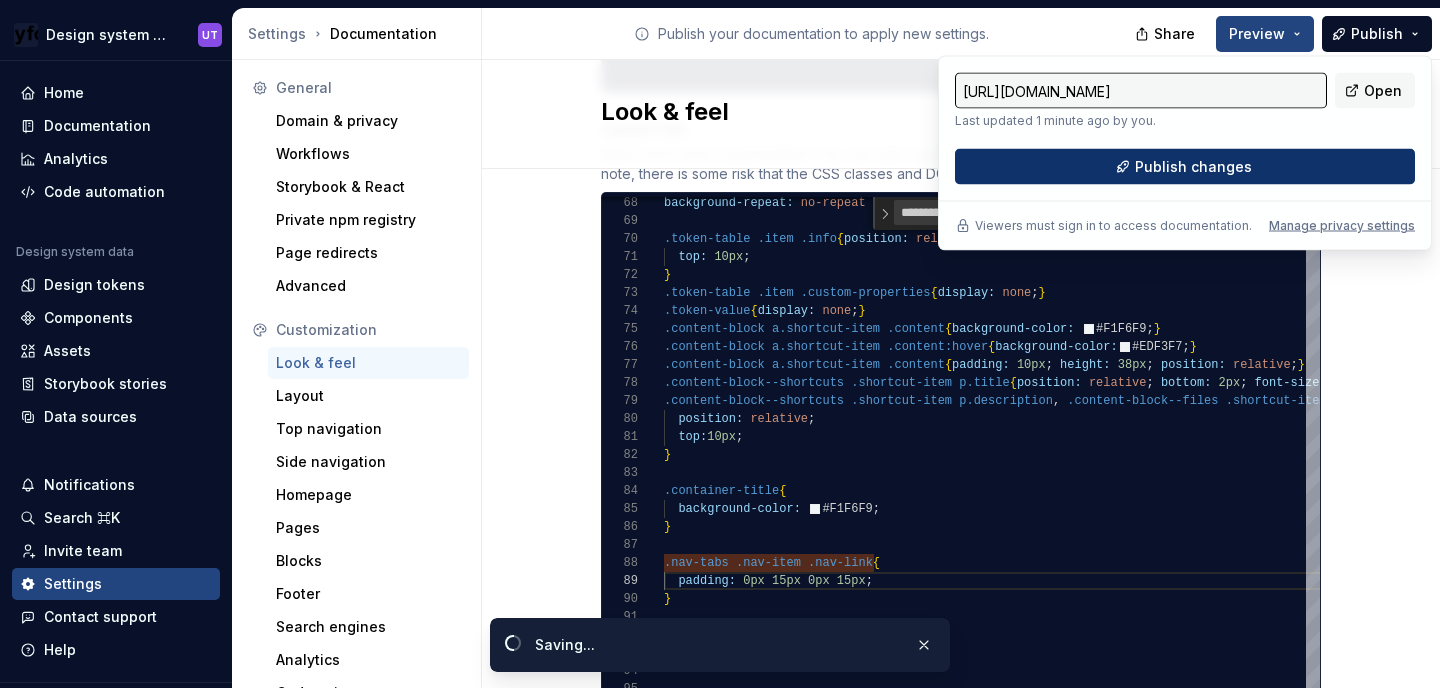 click on "Publish changes" at bounding box center [1193, 167] 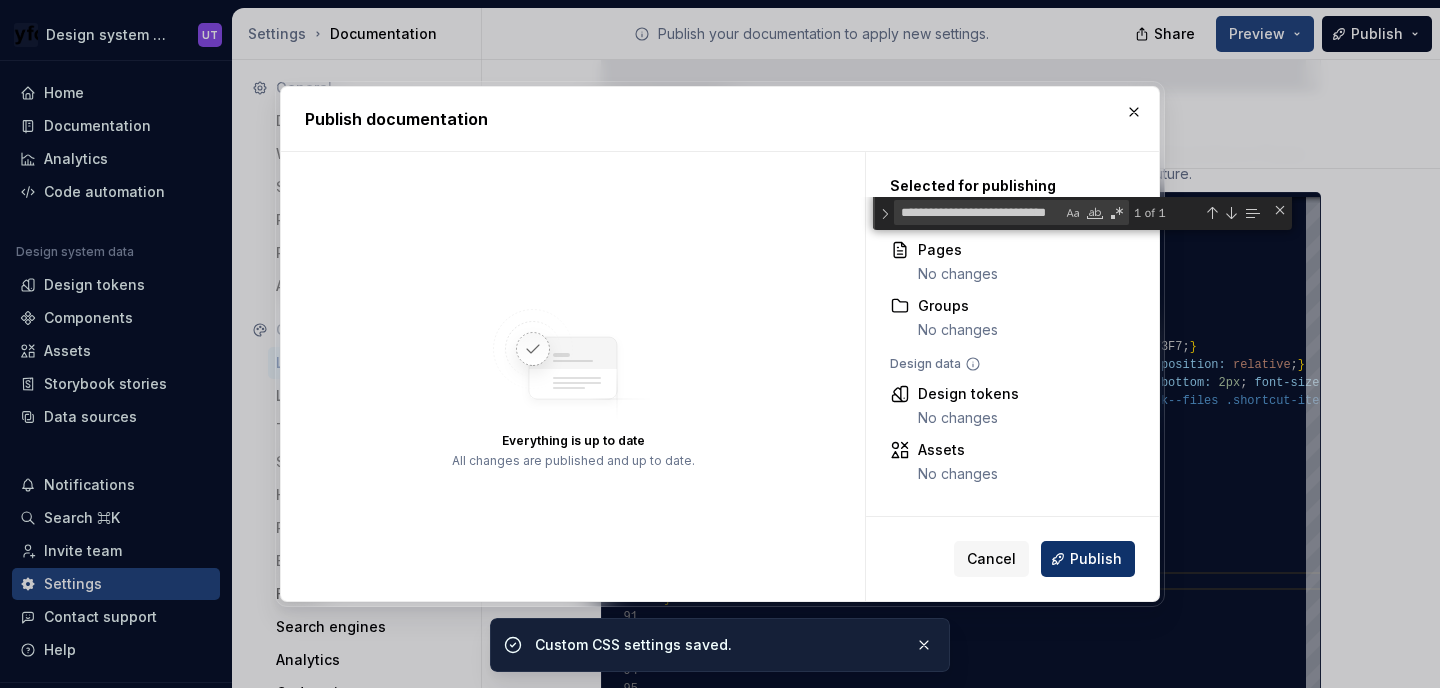 click on "Publish" at bounding box center (1088, 559) 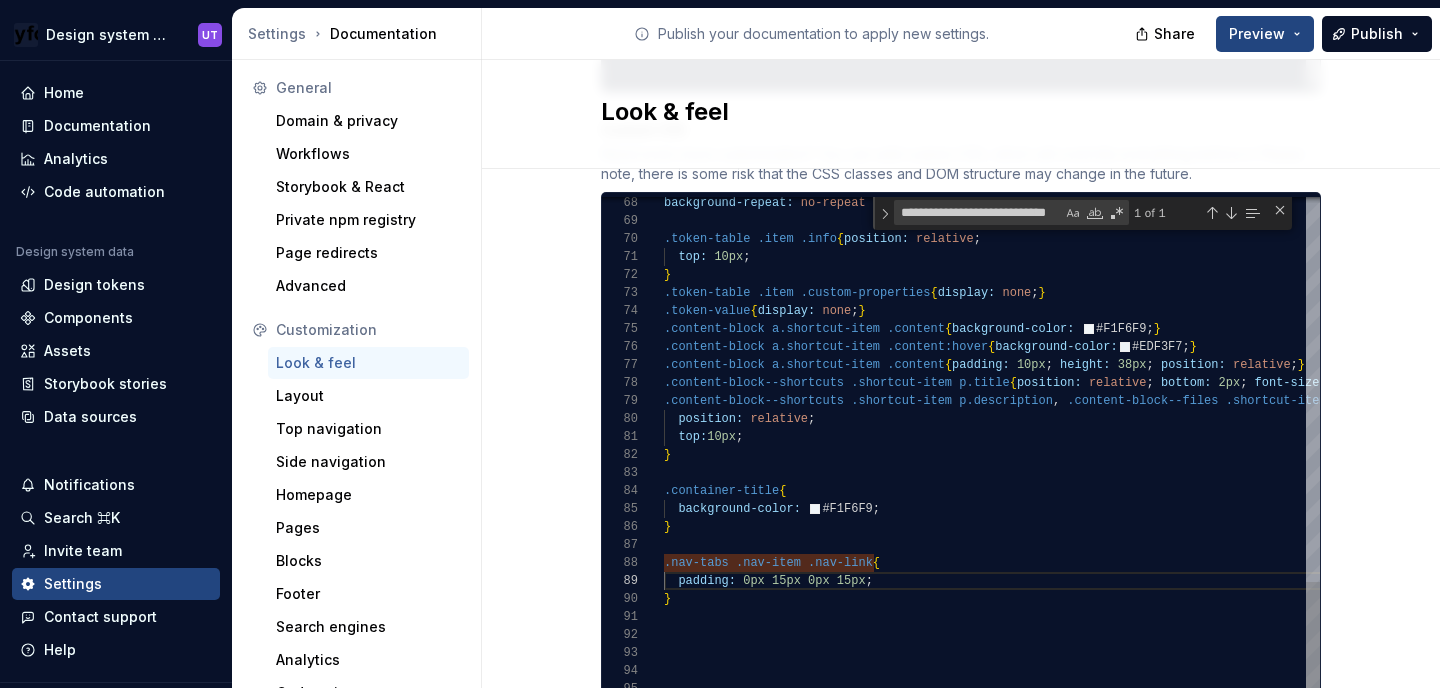 click on "top: 10px ; }    position:   relative ; .content-block--shortcuts   .shortcut-item   p.description ,   .content-block--files   .shortcut-item   p.description { .content-block--shortcuts   .shortcut-item   p.title { position:   relative ;   bottom:   2px ;   font-size:   16px ;   } .content-block   a.shortcut-item   .content:hover { background-color:   #EDF3F7 ; } .content-block   a.shortcut-item   .content { padding:   10px ;   height:   38px ;   position:   relative ; } .content-block   a.shortcut-item   .content { background-color:     #F1F6F9 ; } .token-value { display:   none ; } } .token-table   .item   .custom-properties { display:   none ; }    top:   10px ; .token-table   .item   .info { position:   relative ; background-repeat:   no-repeat   !important ; } .container-title {    background-color:     #F1F6F9 ; } .nav-tabs   .nav-item   .nav-link {    padding:   0px   15px   0px   15px ; }" at bounding box center [1675, 102] 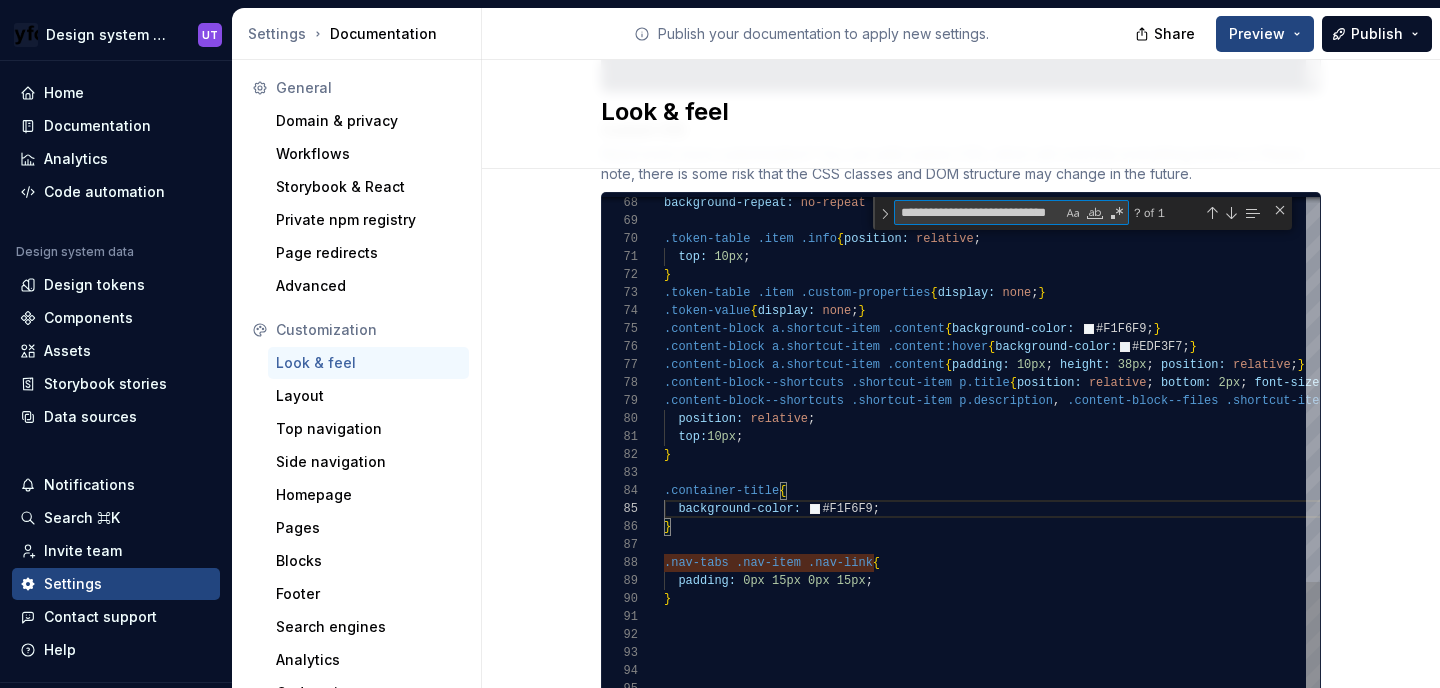 paste 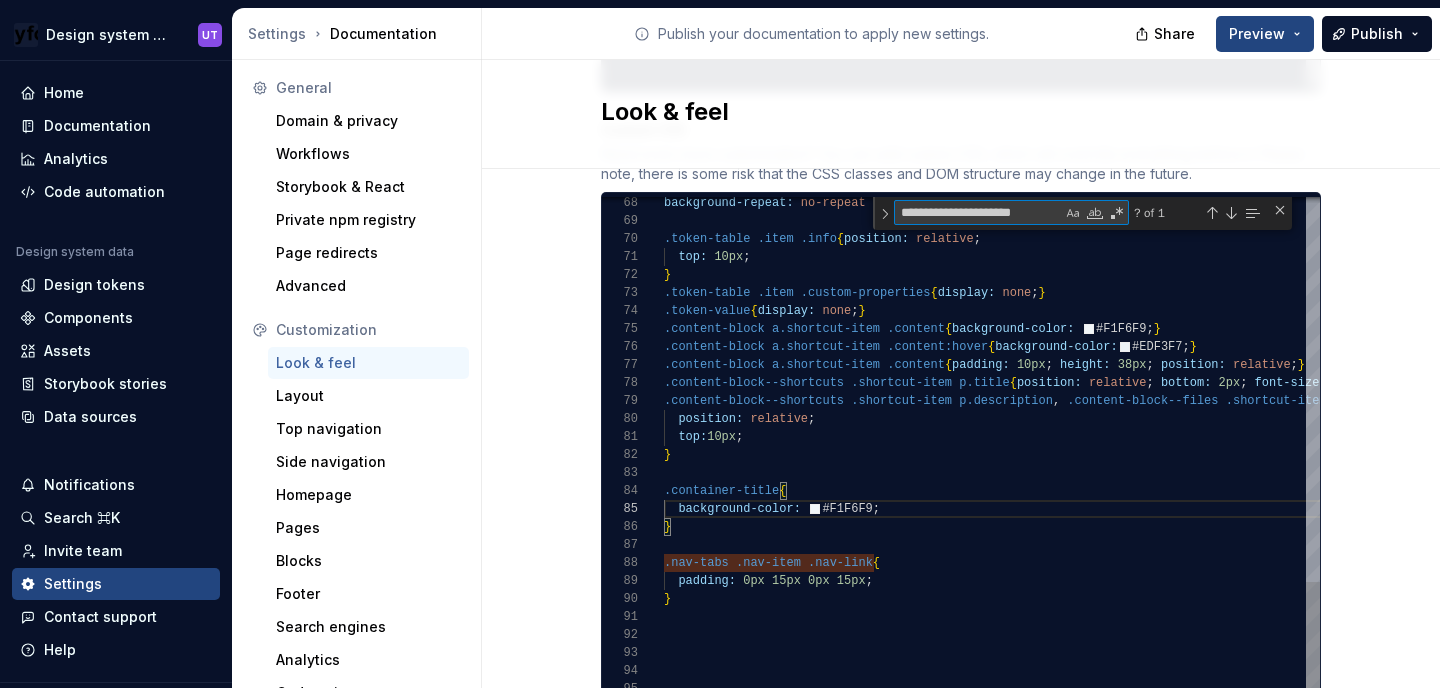 scroll, scrollTop: 0, scrollLeft: 0, axis: both 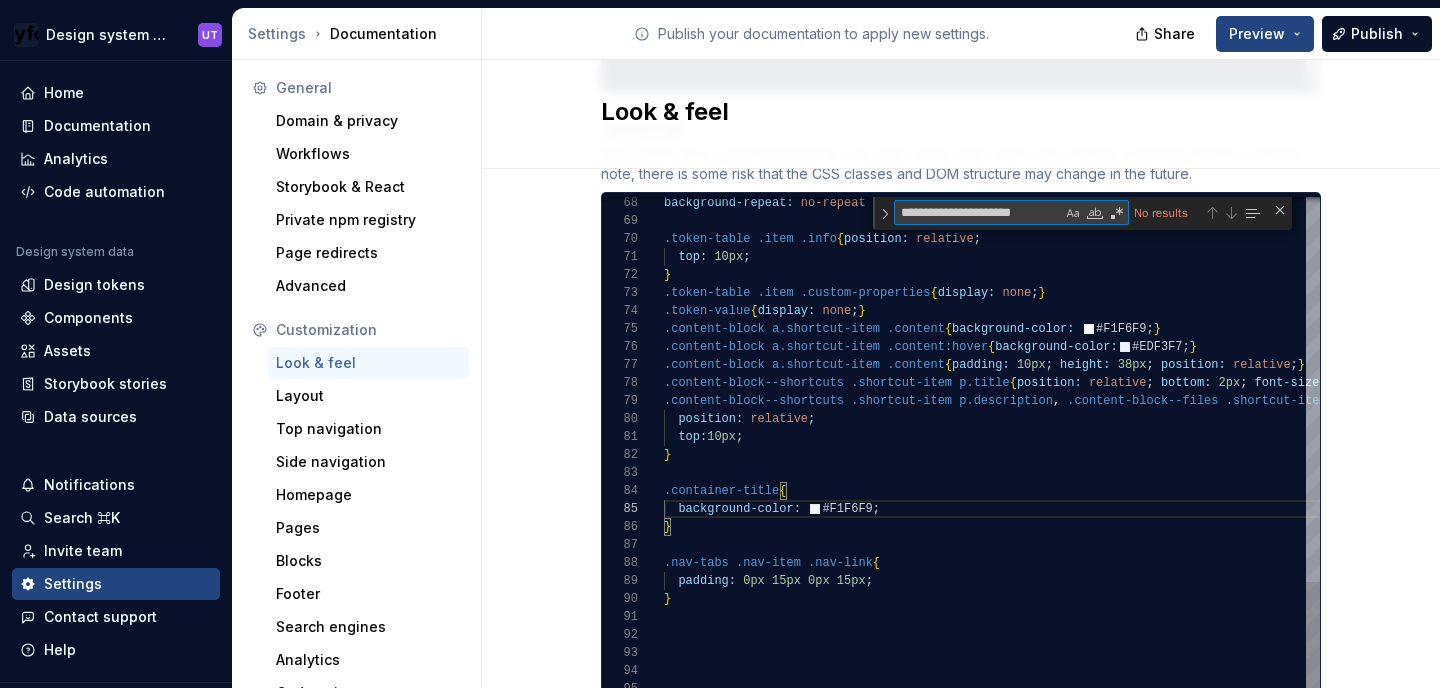 type on "**********" 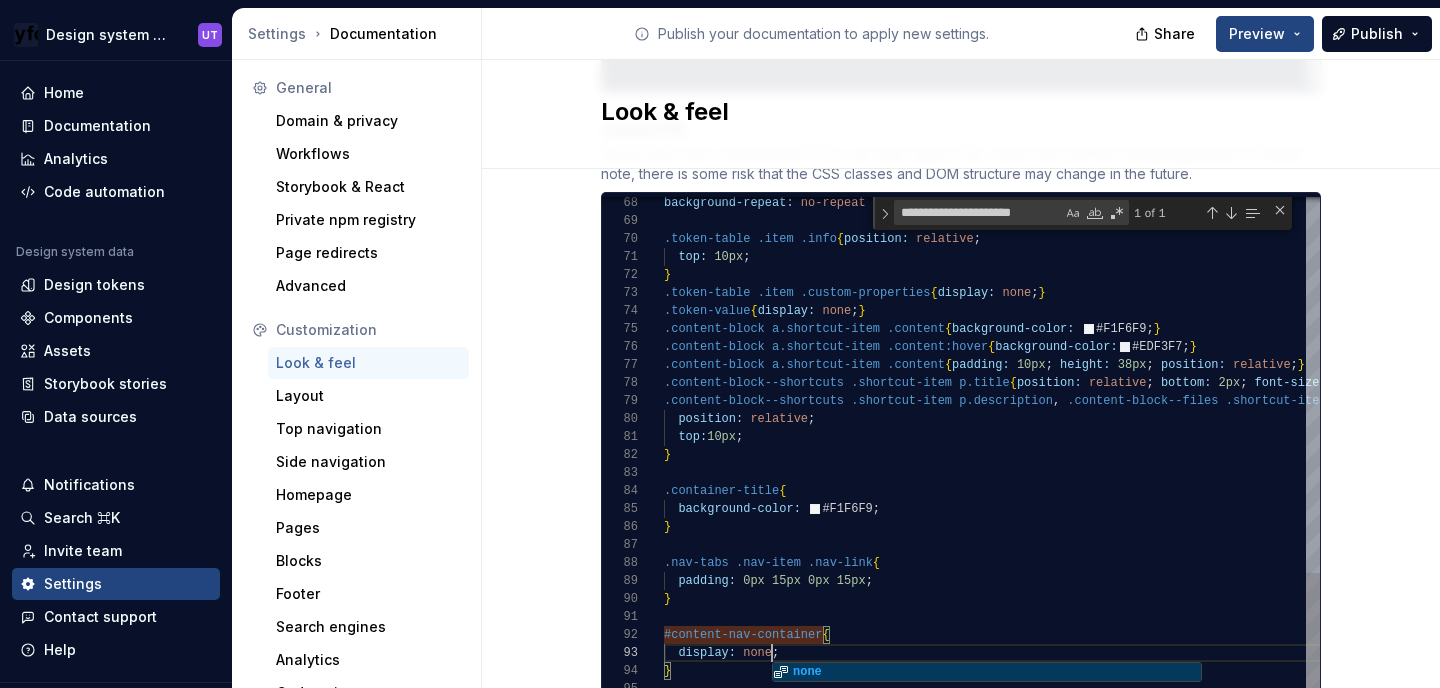 scroll, scrollTop: 36, scrollLeft: 108, axis: both 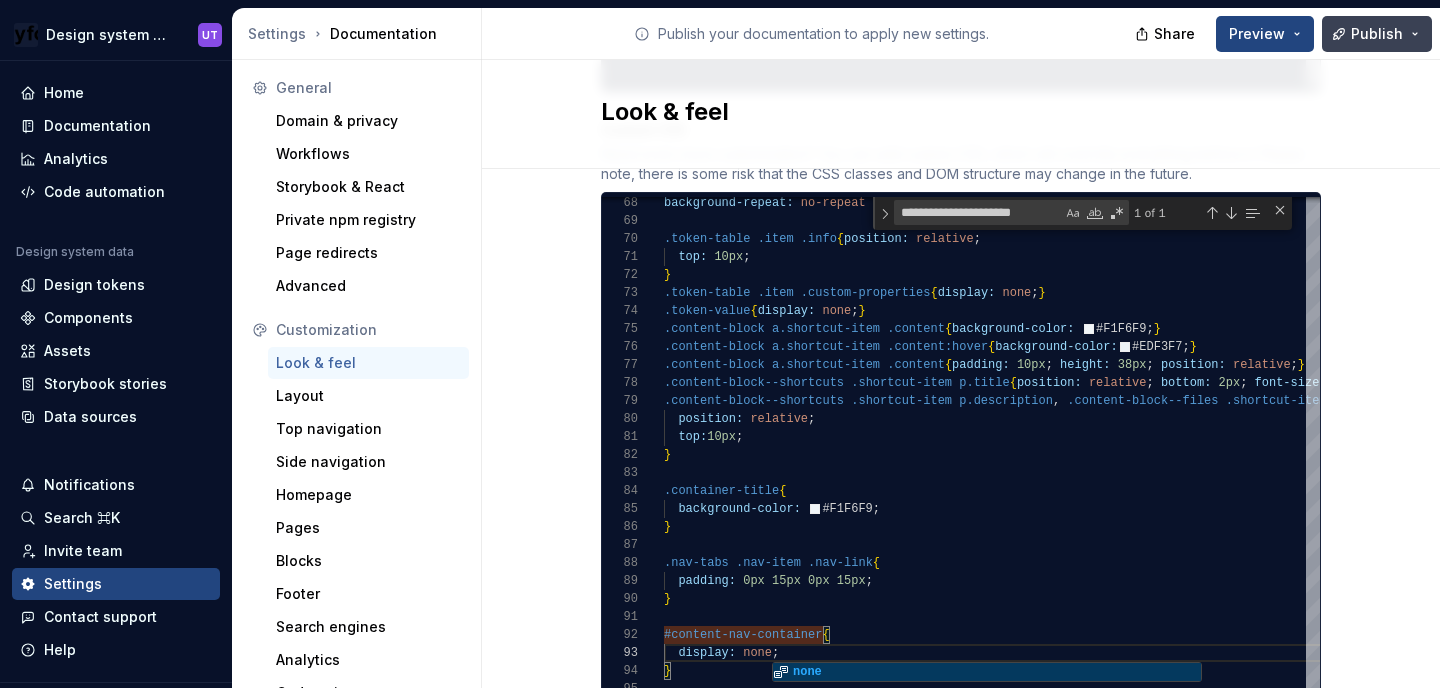 type on "**********" 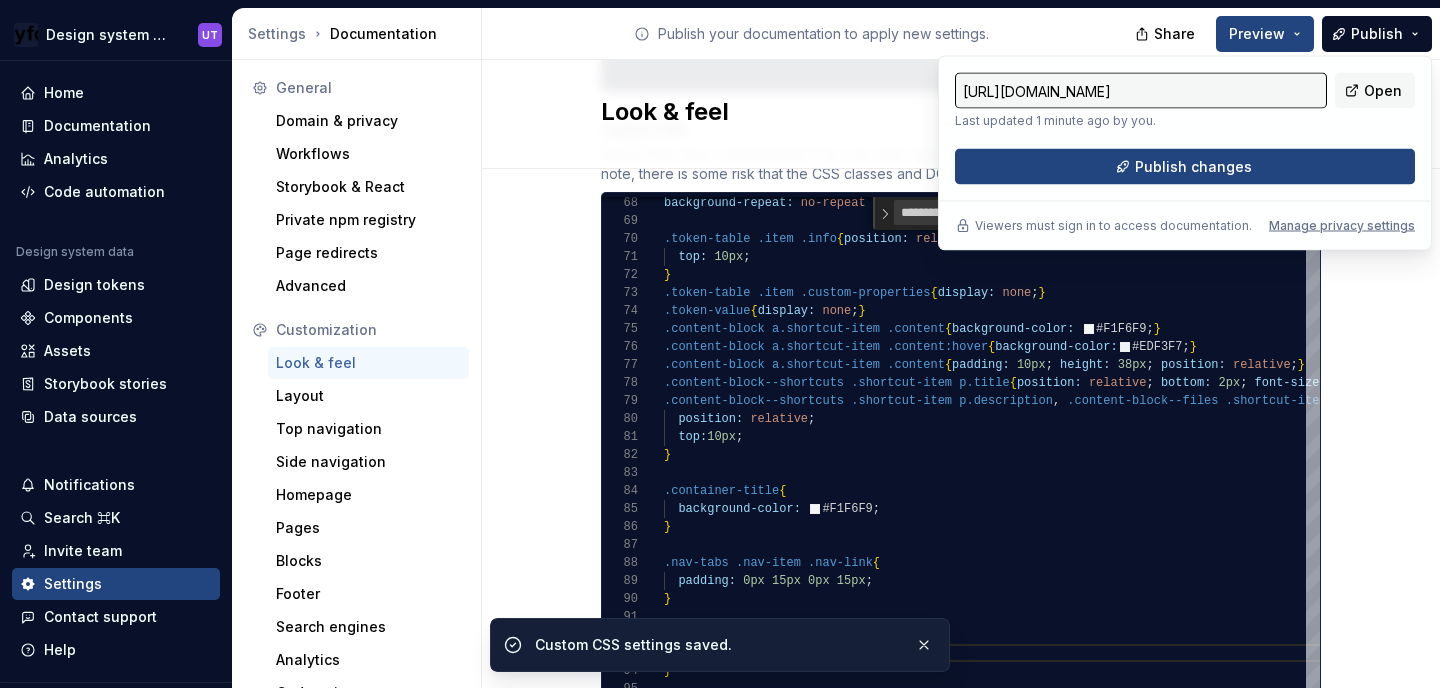 click on "Site logo A company logo that will be displayed on all pages on your documentation site. We recommend using a 200 x 30px .svg or .png file.         Remove image Site logo height The height of your site logo in the top navigation bar, measured in pixels. 26 Site favicon The favicon that will be used for your documentation site. We recommend using a 32 x 32px .png file. Using legacy .ico is not recommended. Remove image Accent color This is your main accent color, used for all links, selected states, and active items. Default color: #0f62fe. #2e3192ff Alternative accent color Used in hover states for links, selected items, and active states. Usually darker or lighter than the main accent color. Default color: #0043ce. #4d5f80ff Surface accent color Used for backgrounds of active and selected items. This color should meet AA+ contrast criteria against the main accent color. Default color: #ecf4ff. Icon stroke width The stroke width for all icons, measured in pixels. Default width: 2px. 2 Font family Lexend 1 2 <" at bounding box center [961, -86] 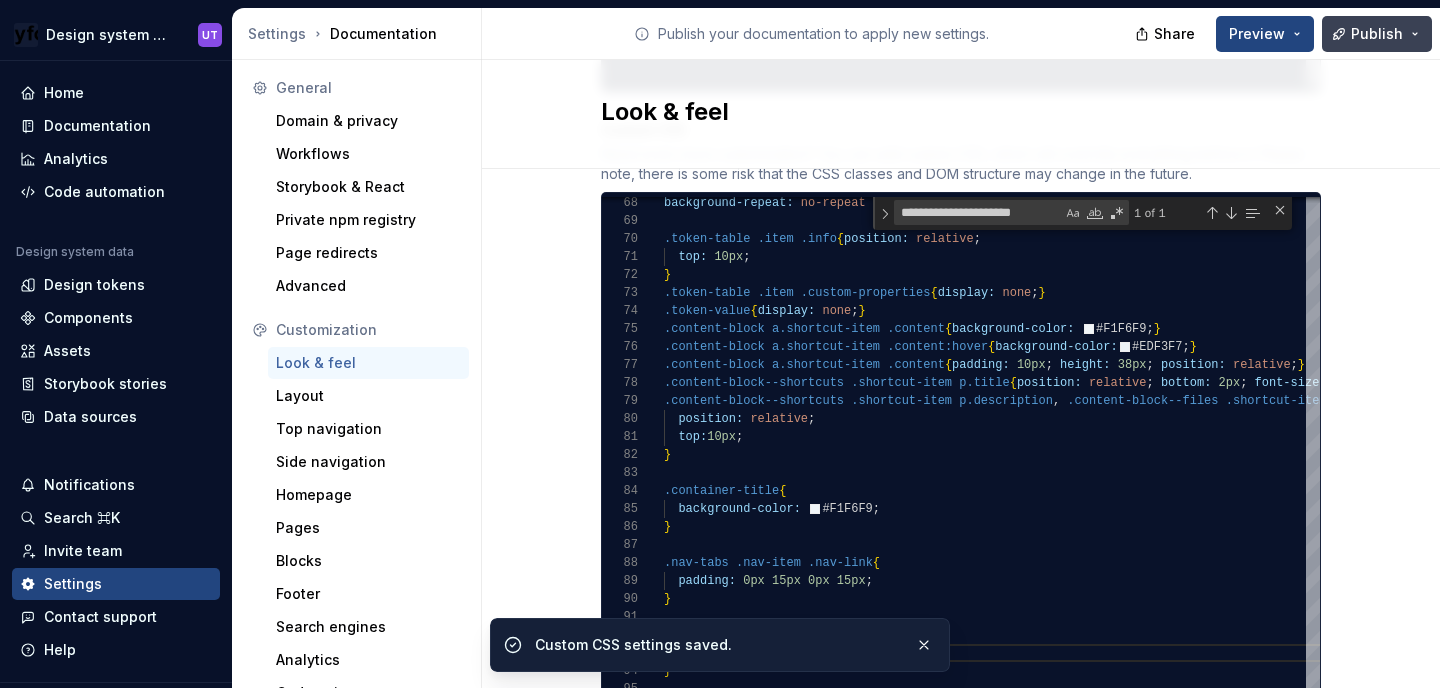 click on "Publish" at bounding box center [1377, 34] 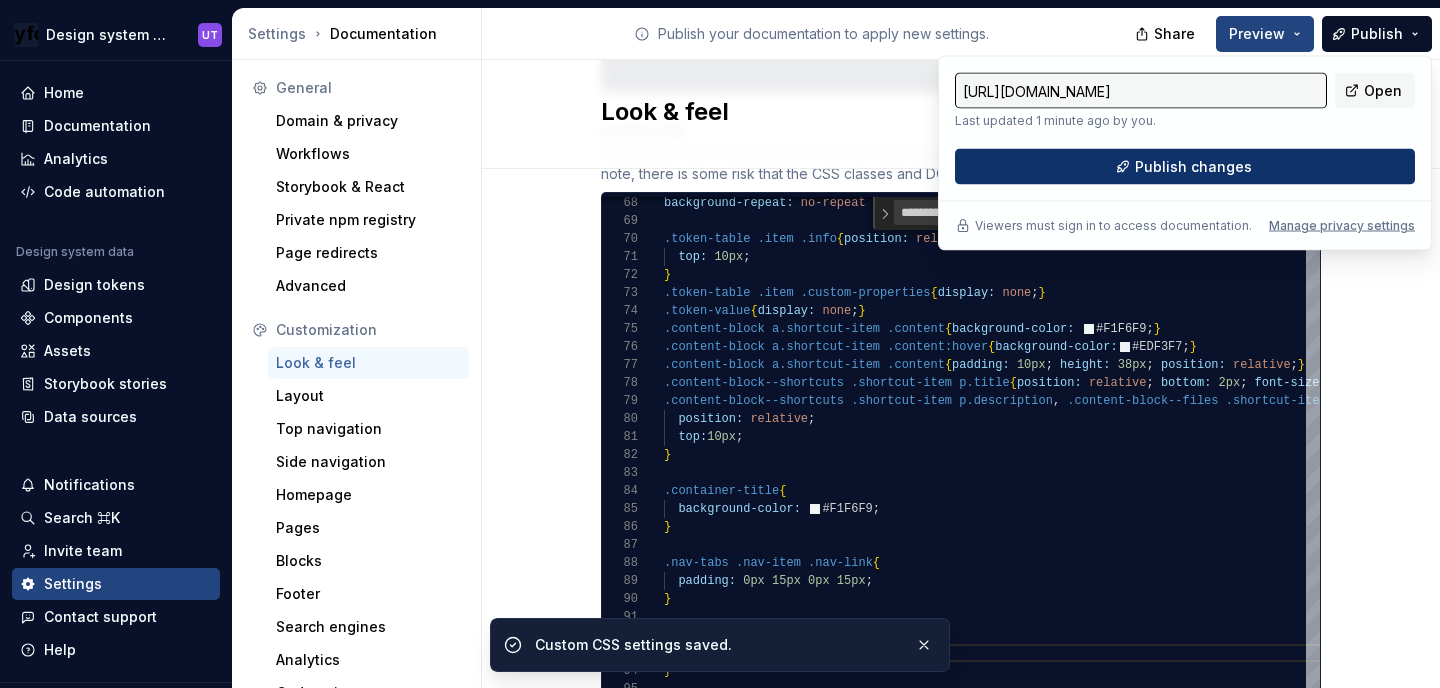 click on "Publish changes" at bounding box center (1193, 167) 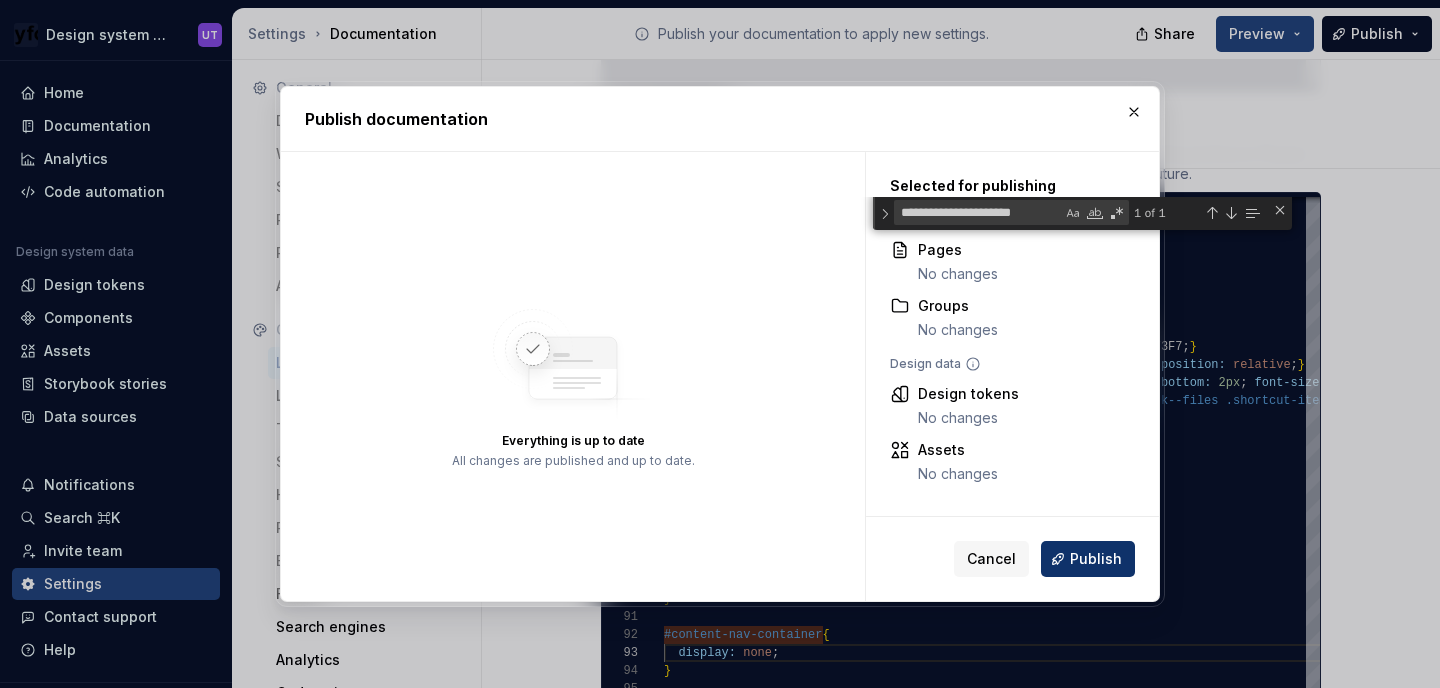 click on "Publish" at bounding box center (1096, 559) 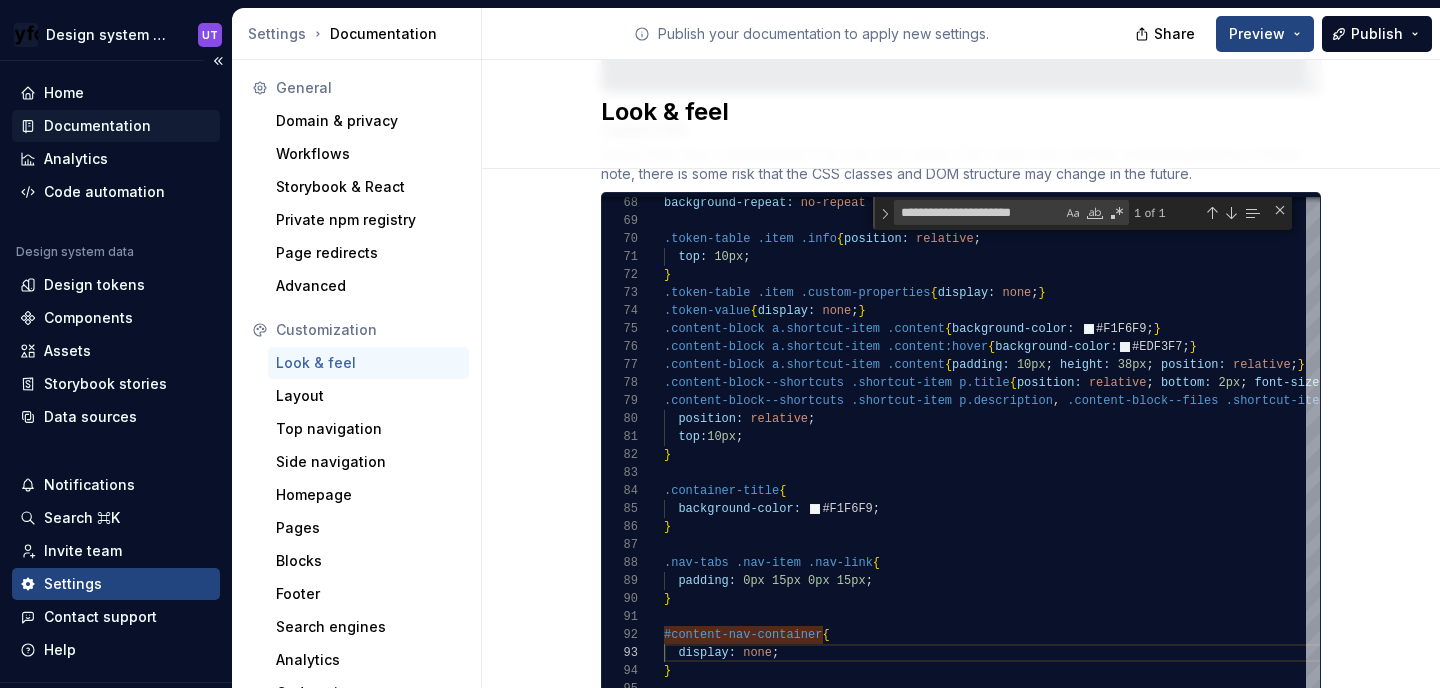 click on "Documentation" at bounding box center [97, 126] 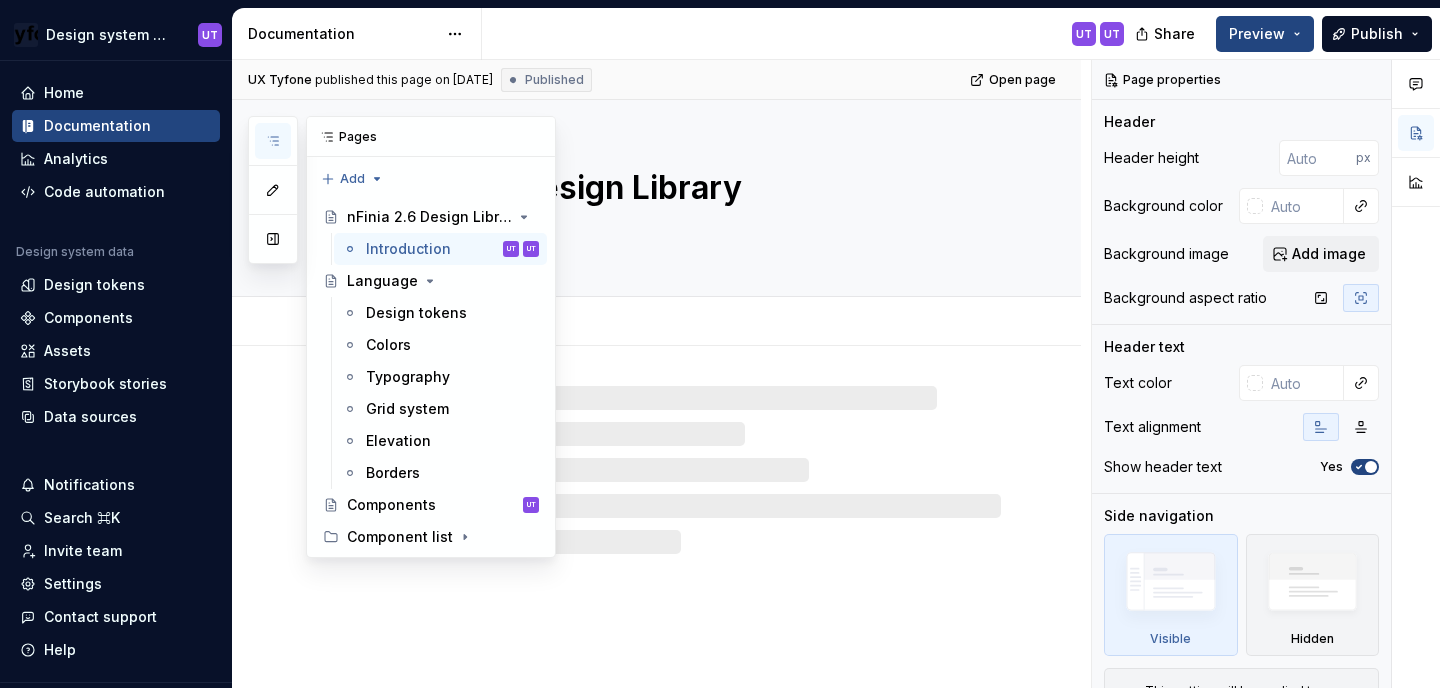 click at bounding box center [273, 141] 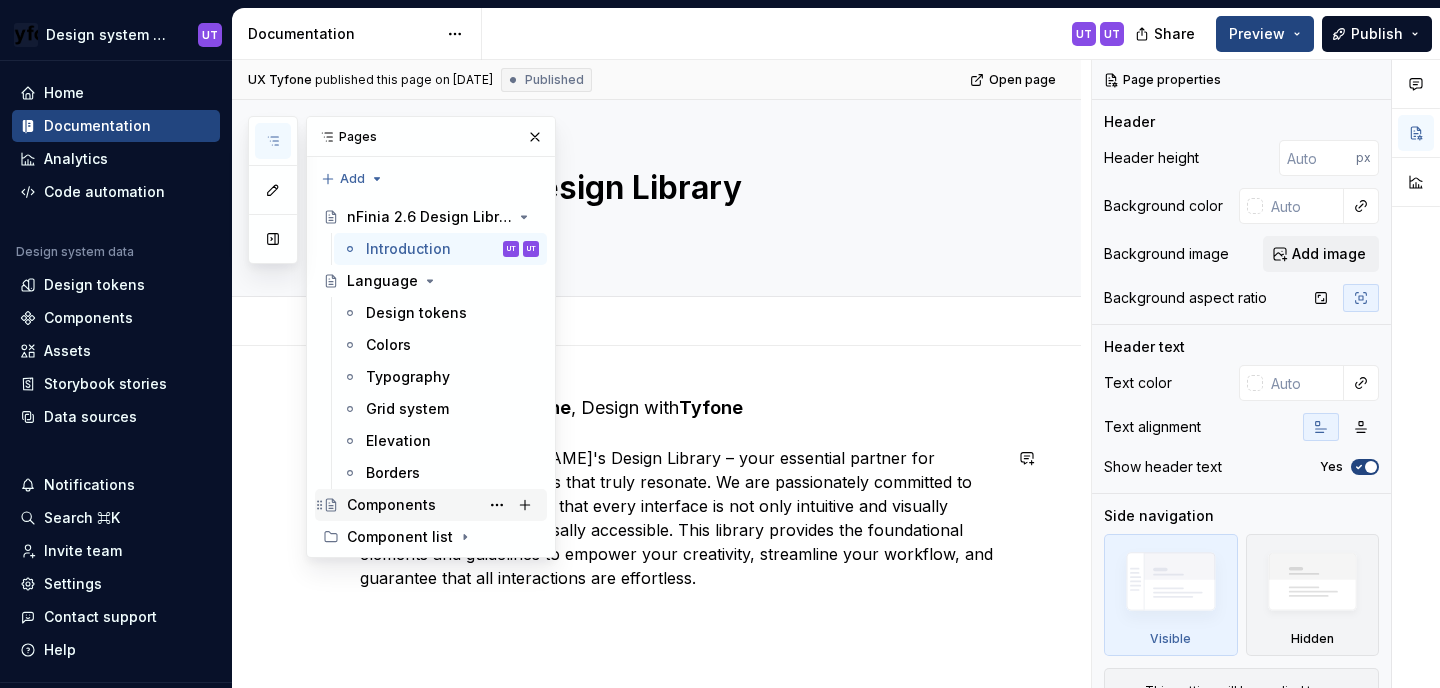 click on "Components" at bounding box center [391, 505] 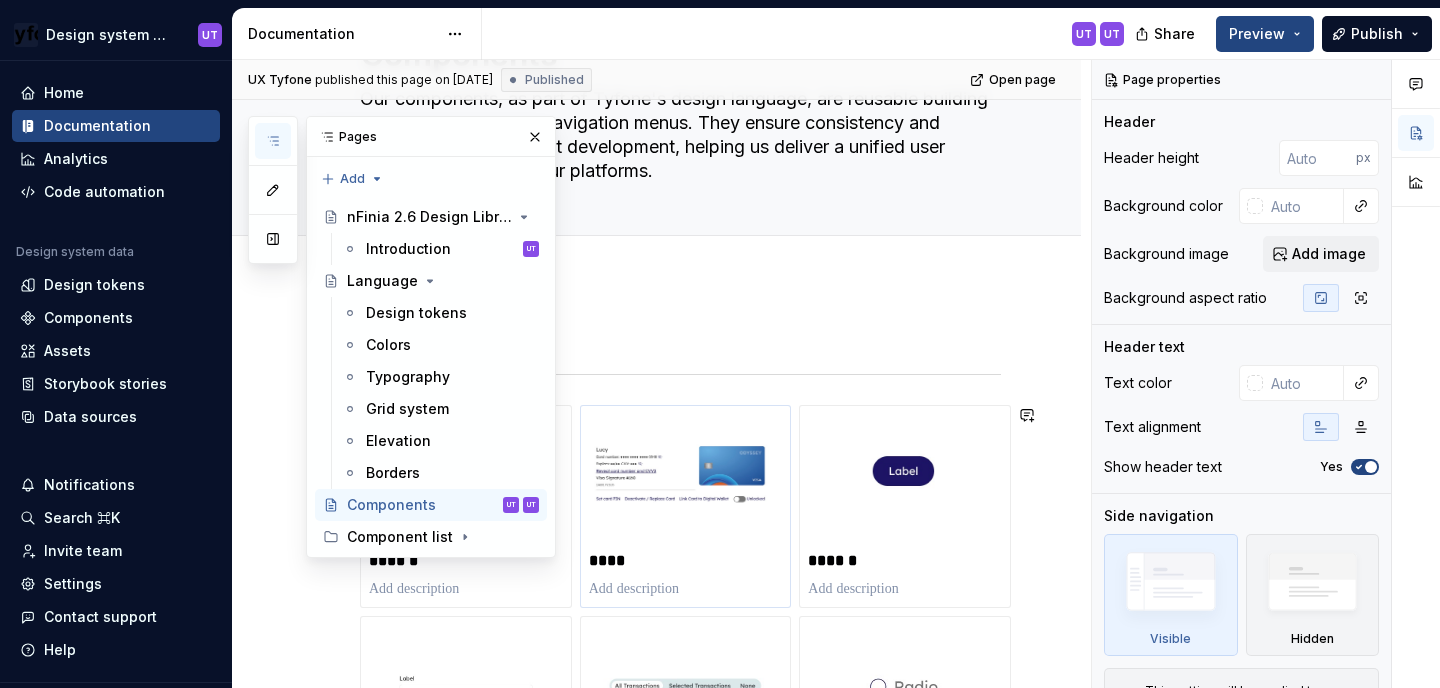 scroll, scrollTop: 84, scrollLeft: 0, axis: vertical 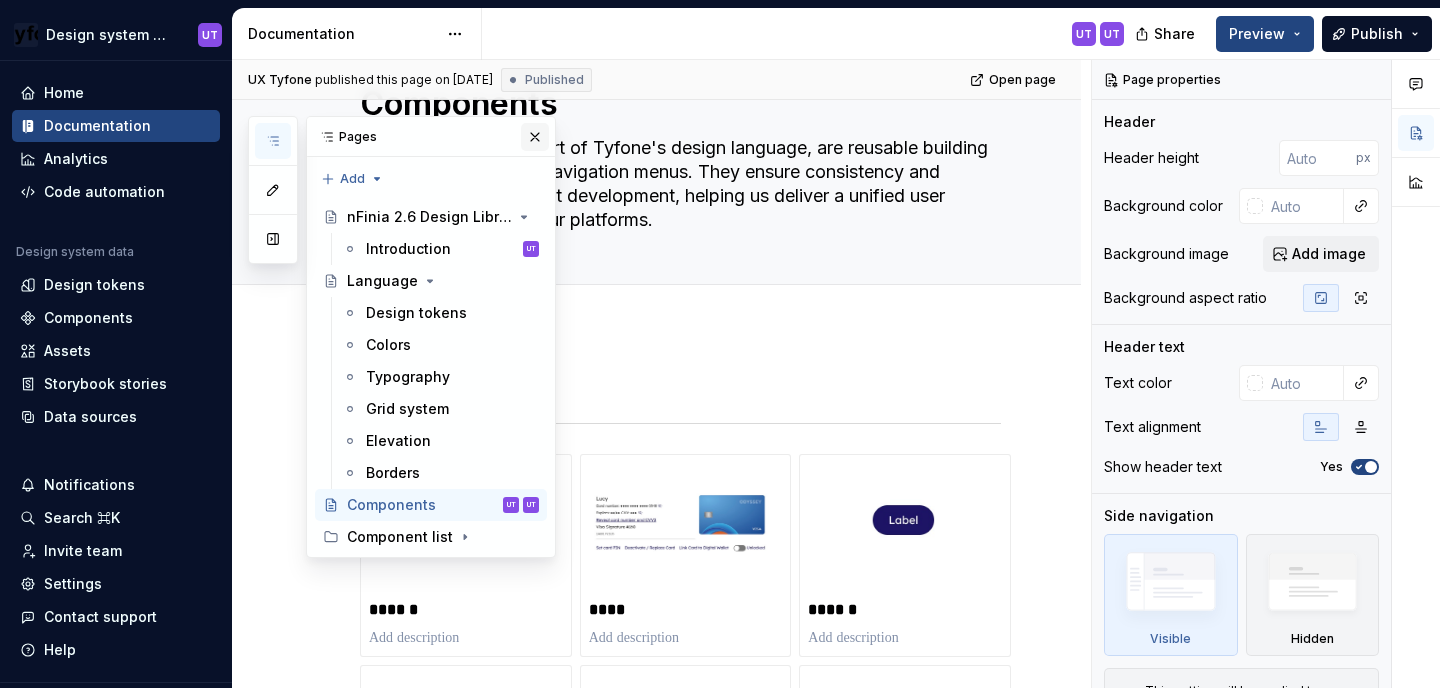 click at bounding box center (535, 137) 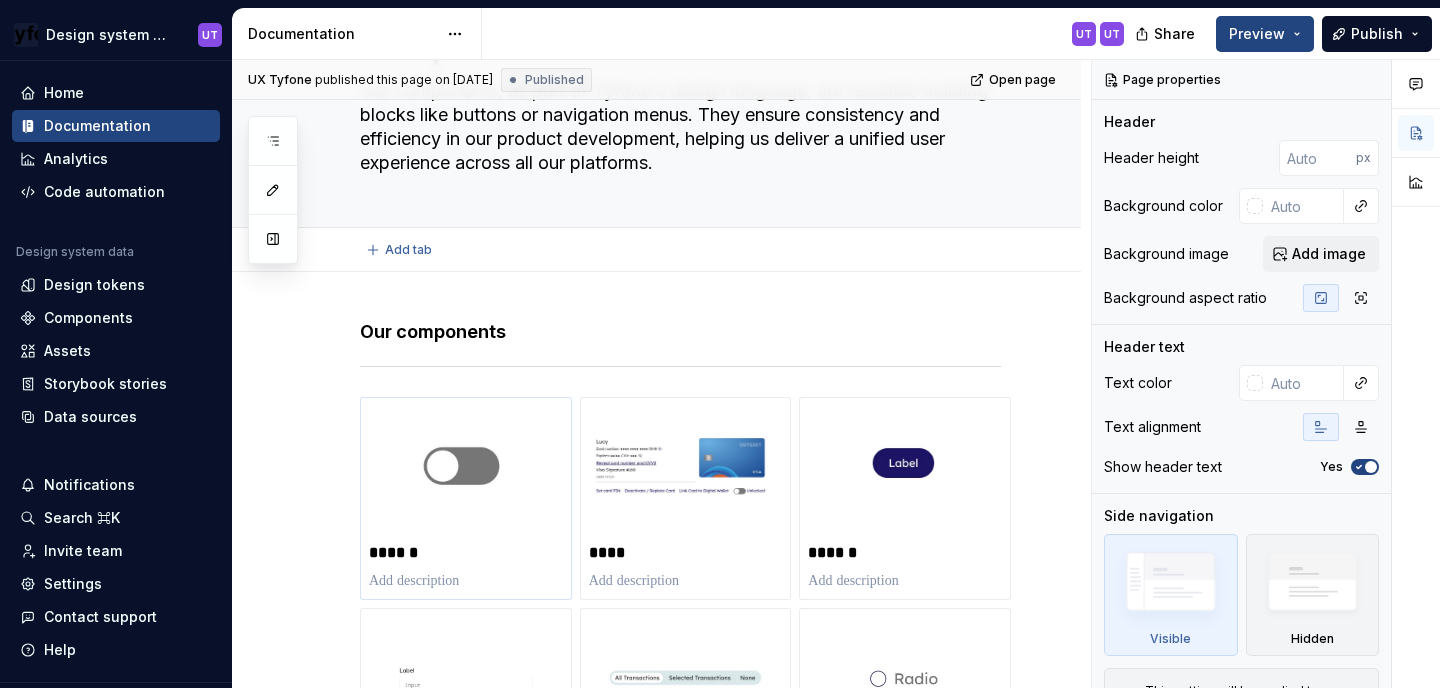 scroll, scrollTop: 0, scrollLeft: 0, axis: both 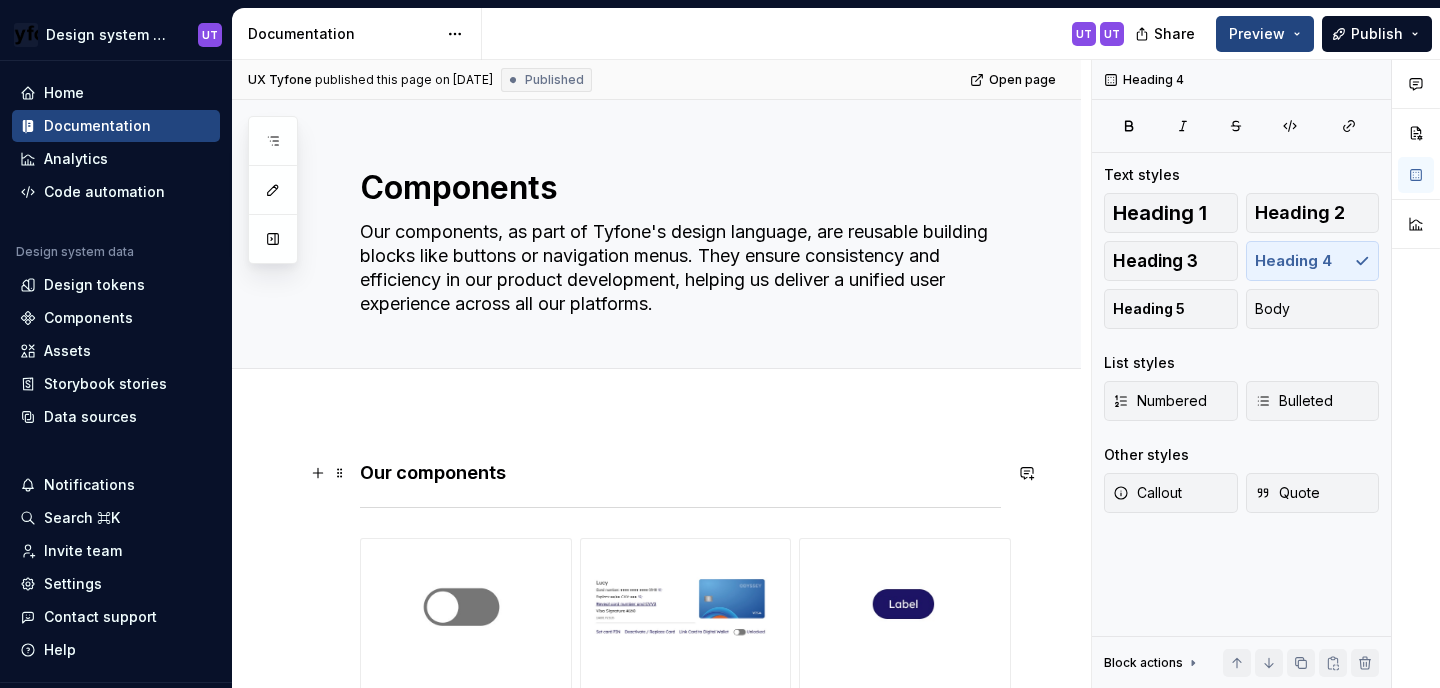 click on "Our components" at bounding box center [680, 473] 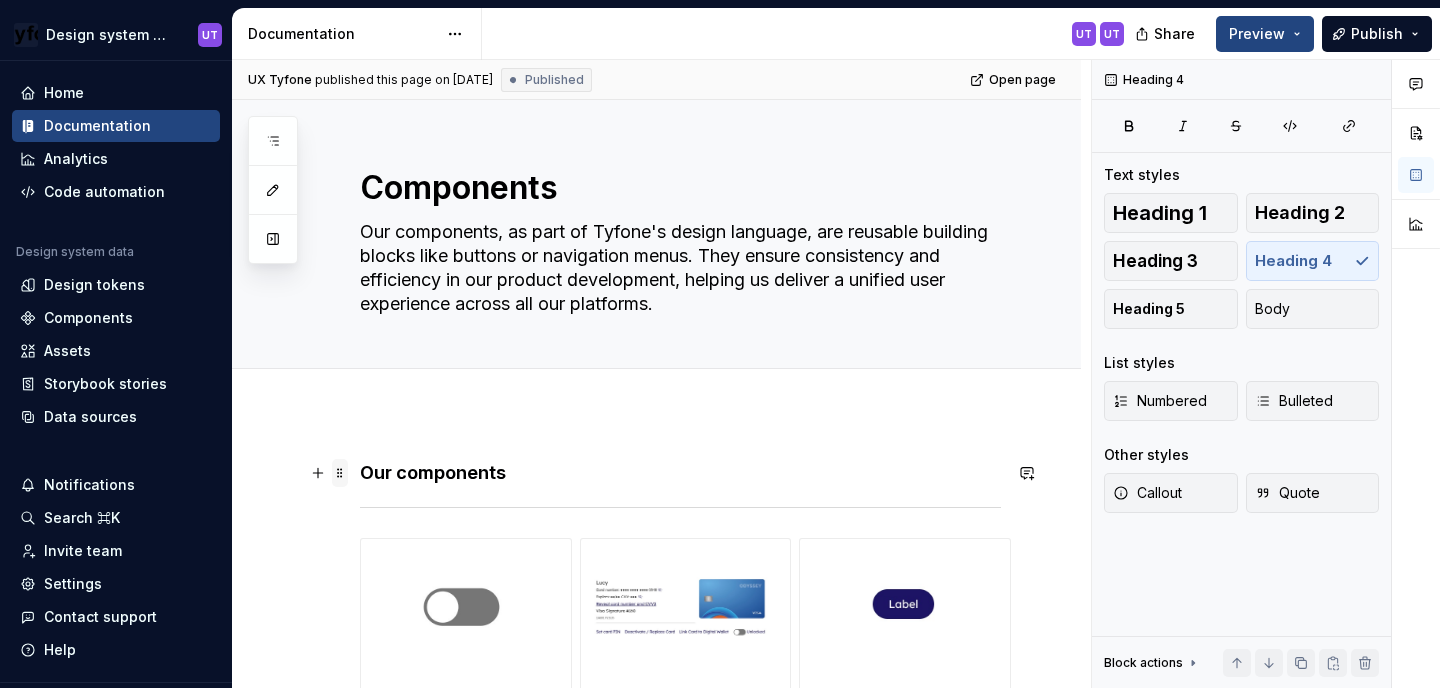 click at bounding box center [340, 473] 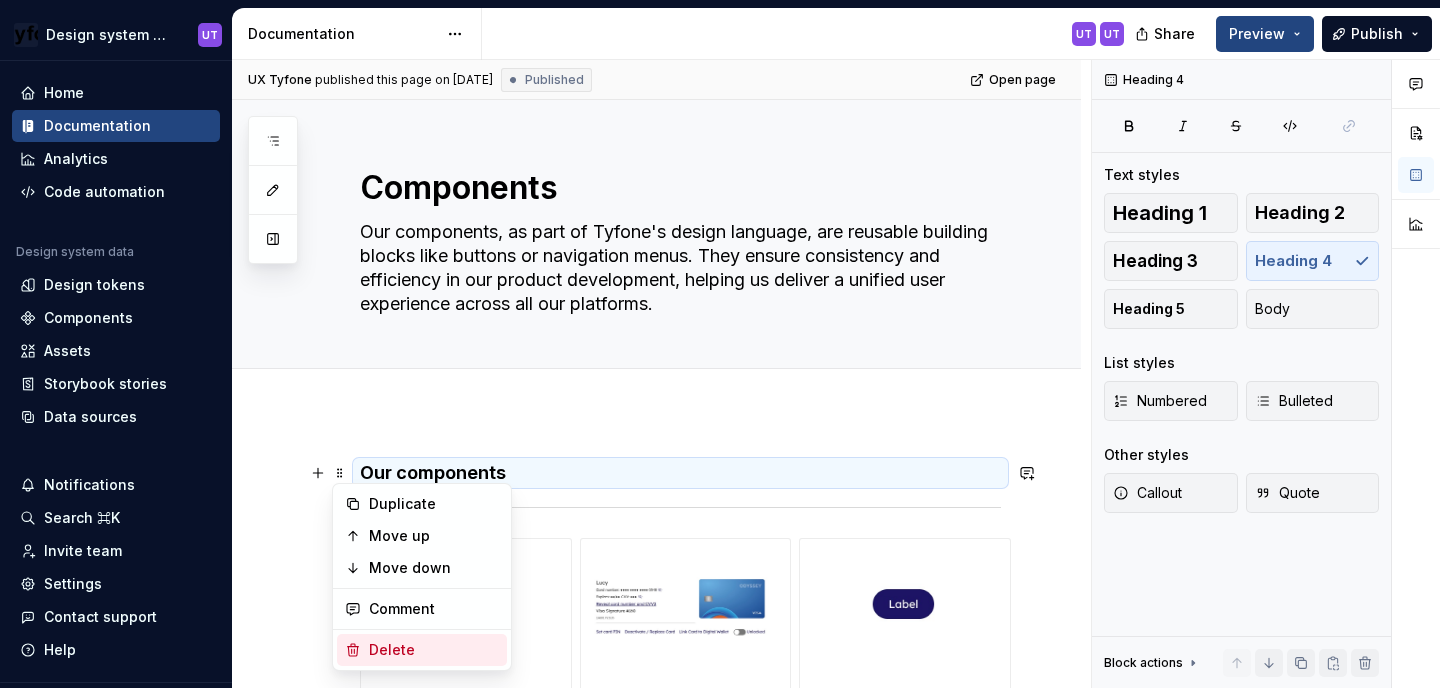 click on "Delete" at bounding box center [434, 650] 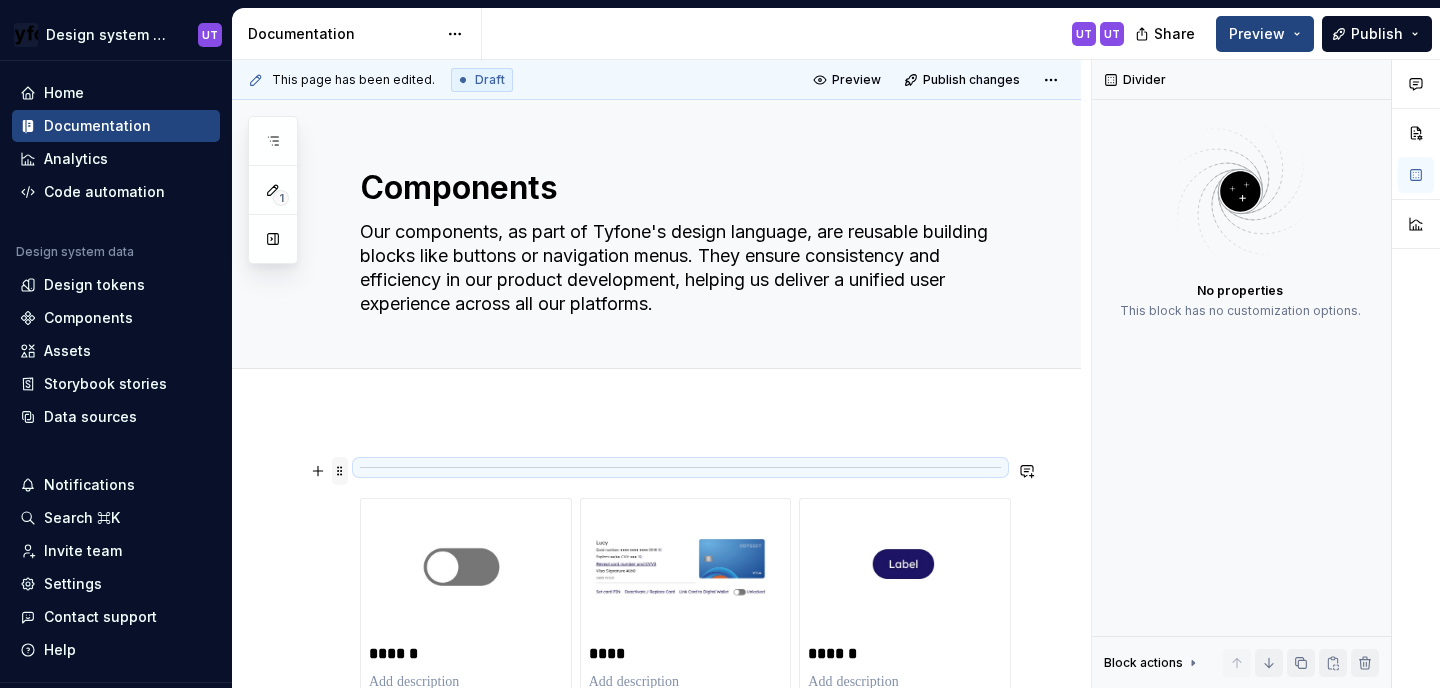 click at bounding box center [340, 471] 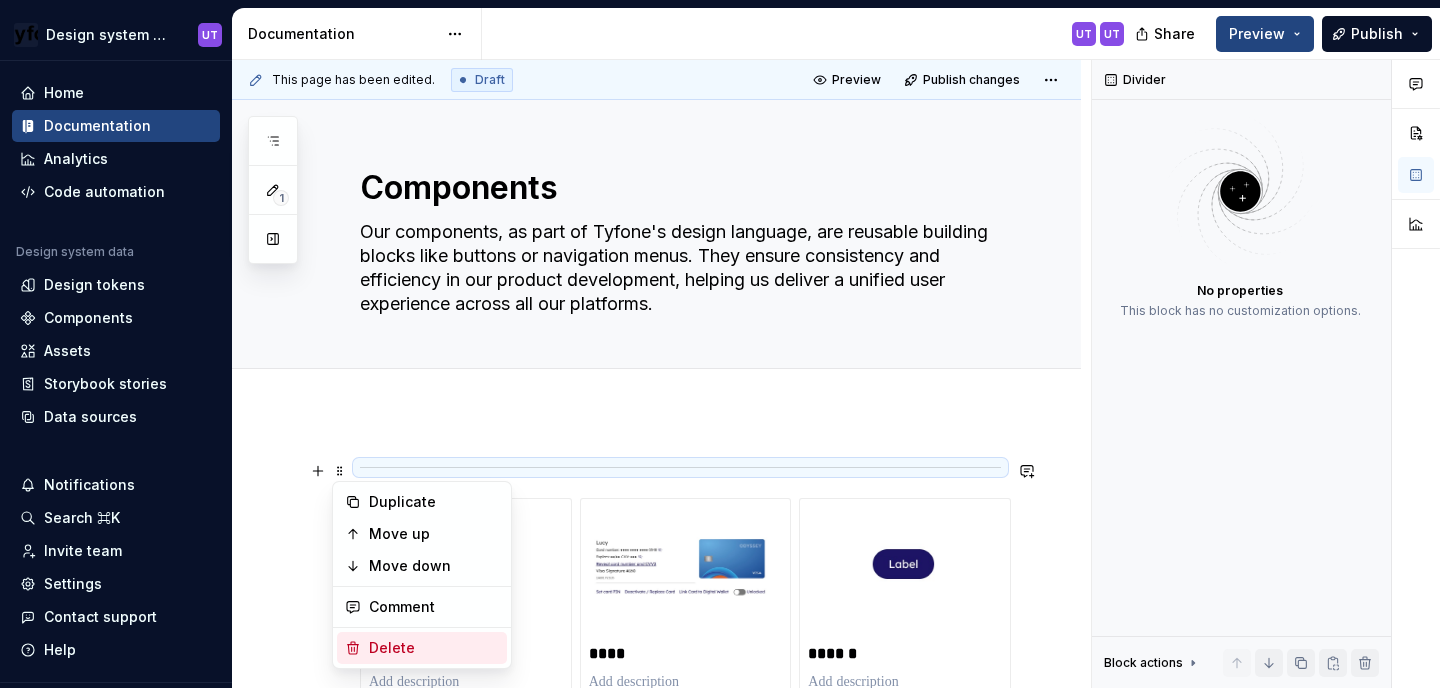 click on "Delete" at bounding box center [434, 648] 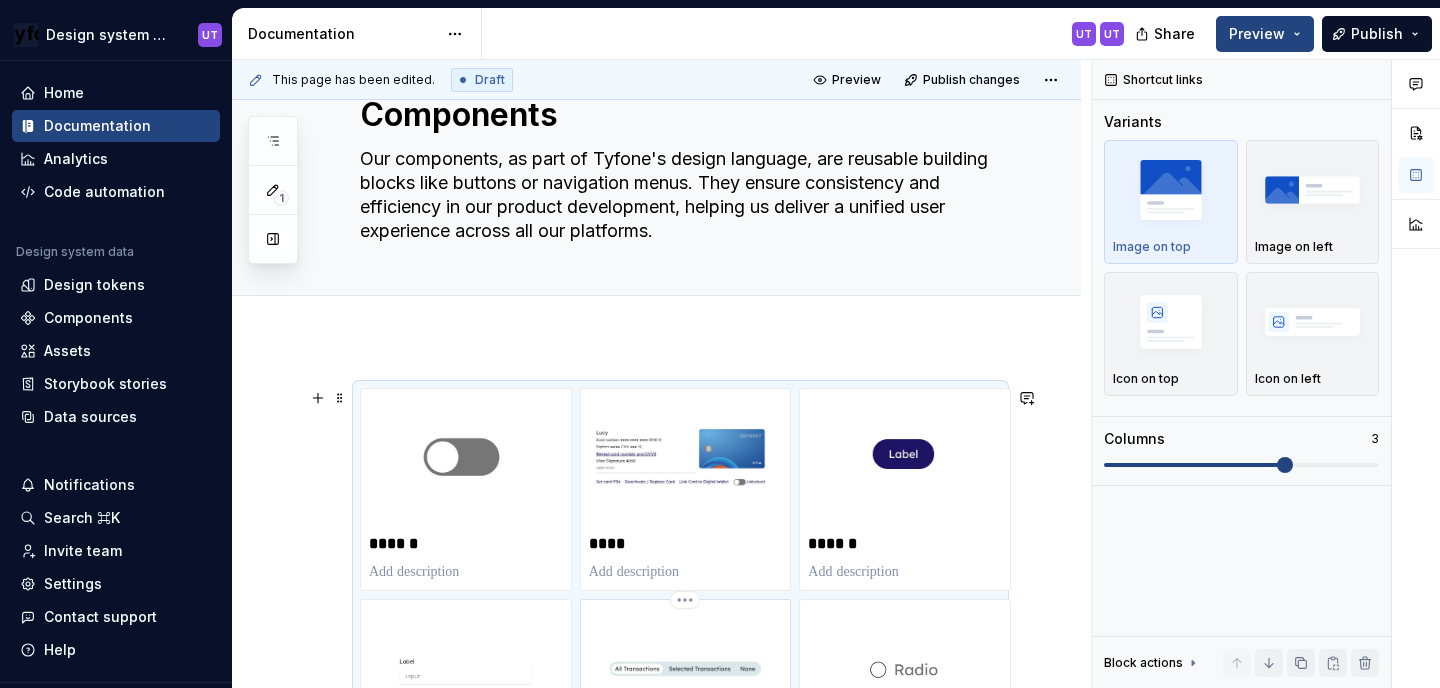 scroll, scrollTop: 0, scrollLeft: 0, axis: both 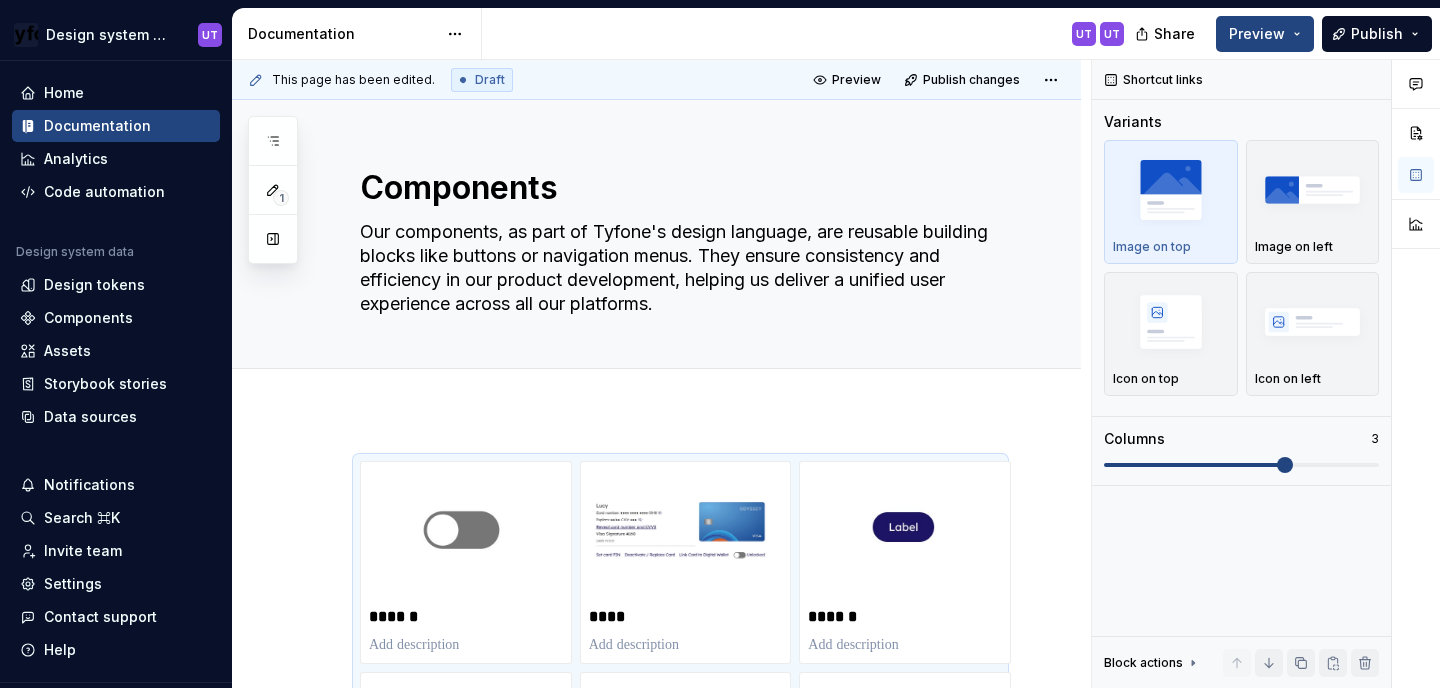 click on "Share Preview Publish" at bounding box center [1290, 33] 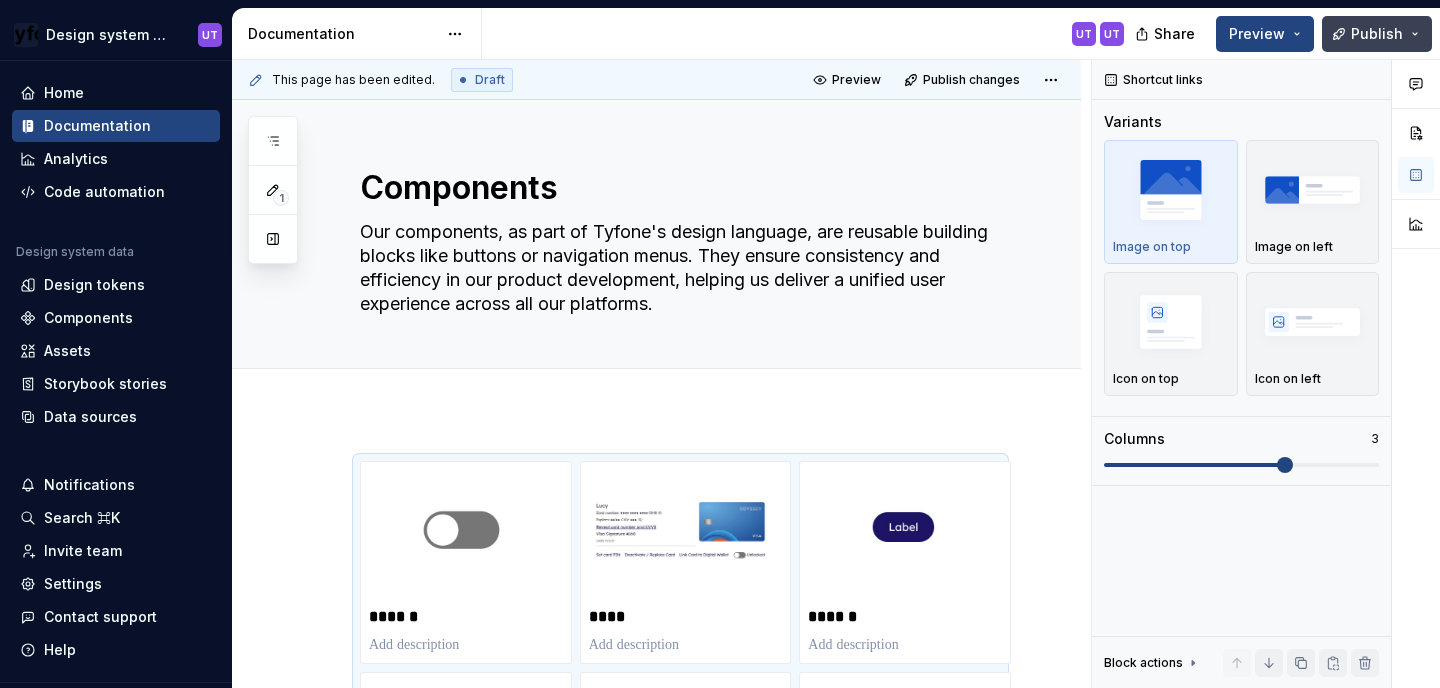 click on "Publish" at bounding box center (1377, 34) 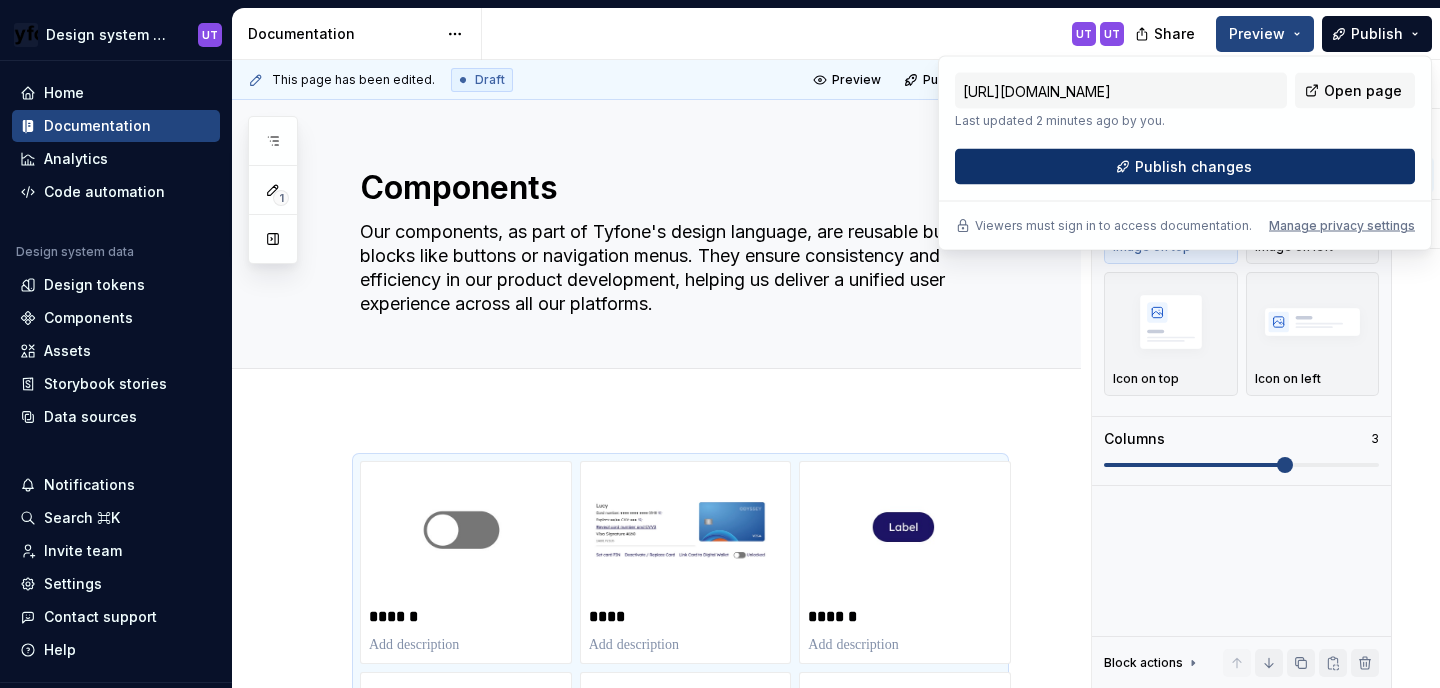 click on "Publish changes" at bounding box center [1193, 167] 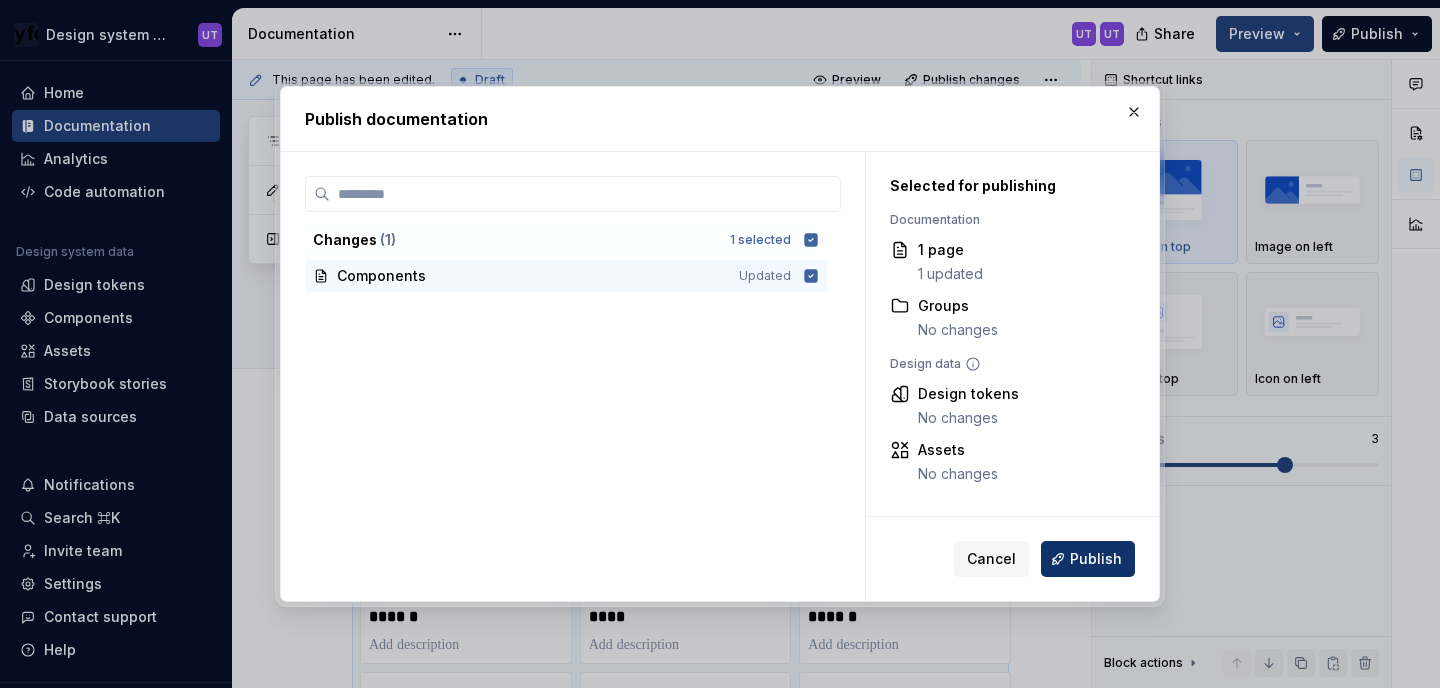 click on "Publish" at bounding box center [1096, 559] 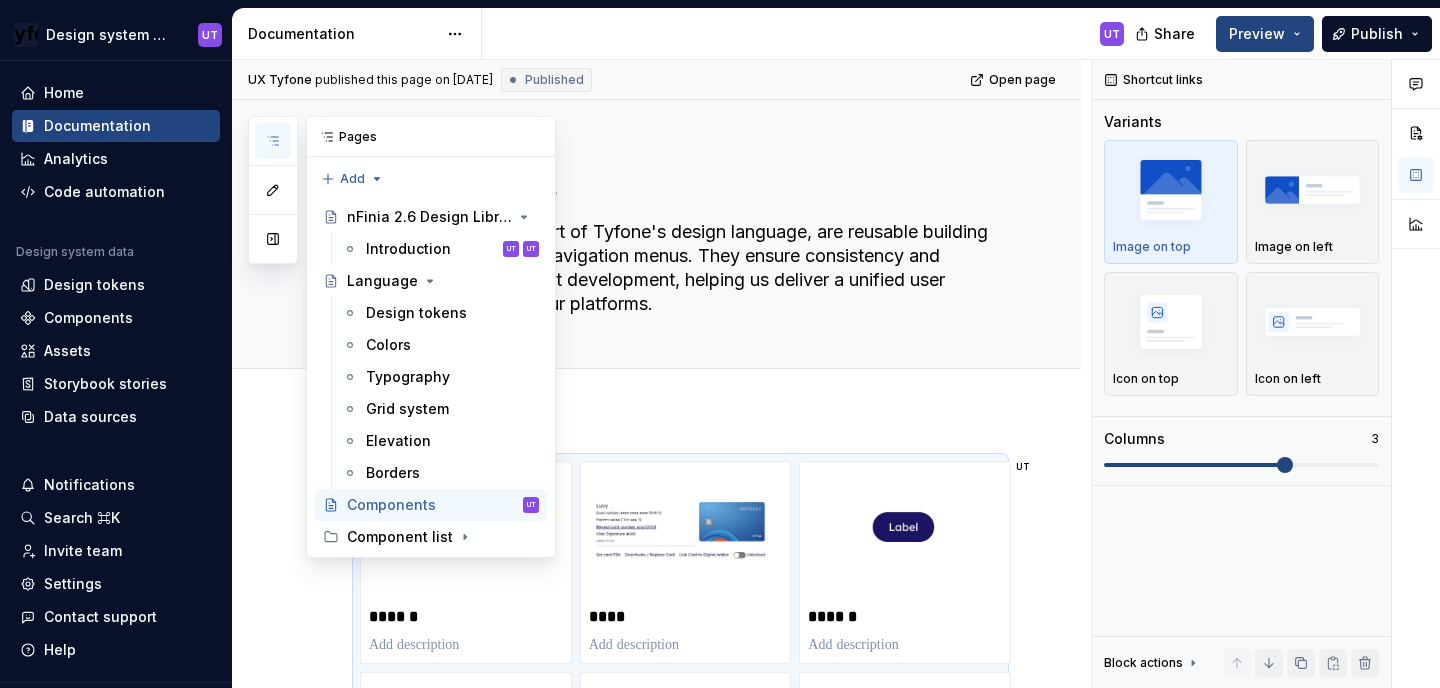 click 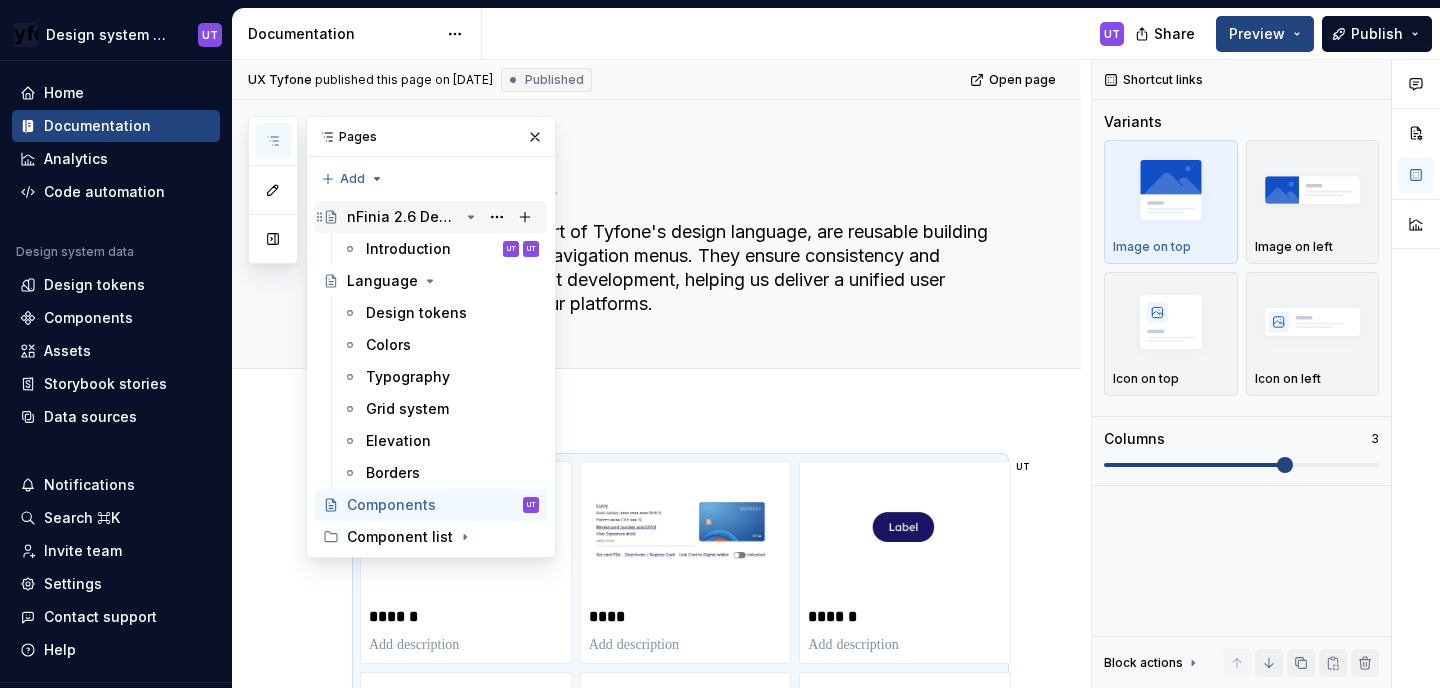 click on "nFinia 2.6 Design Library" at bounding box center [403, 217] 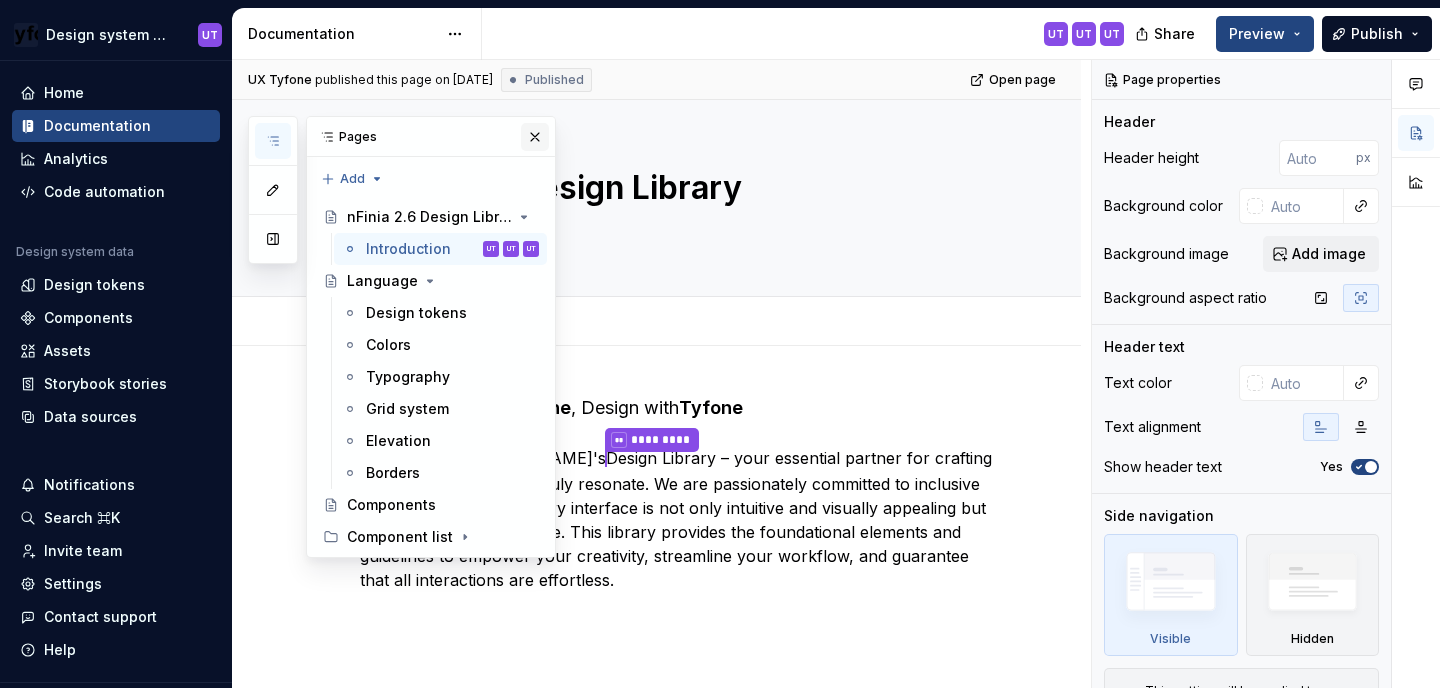 click at bounding box center [535, 137] 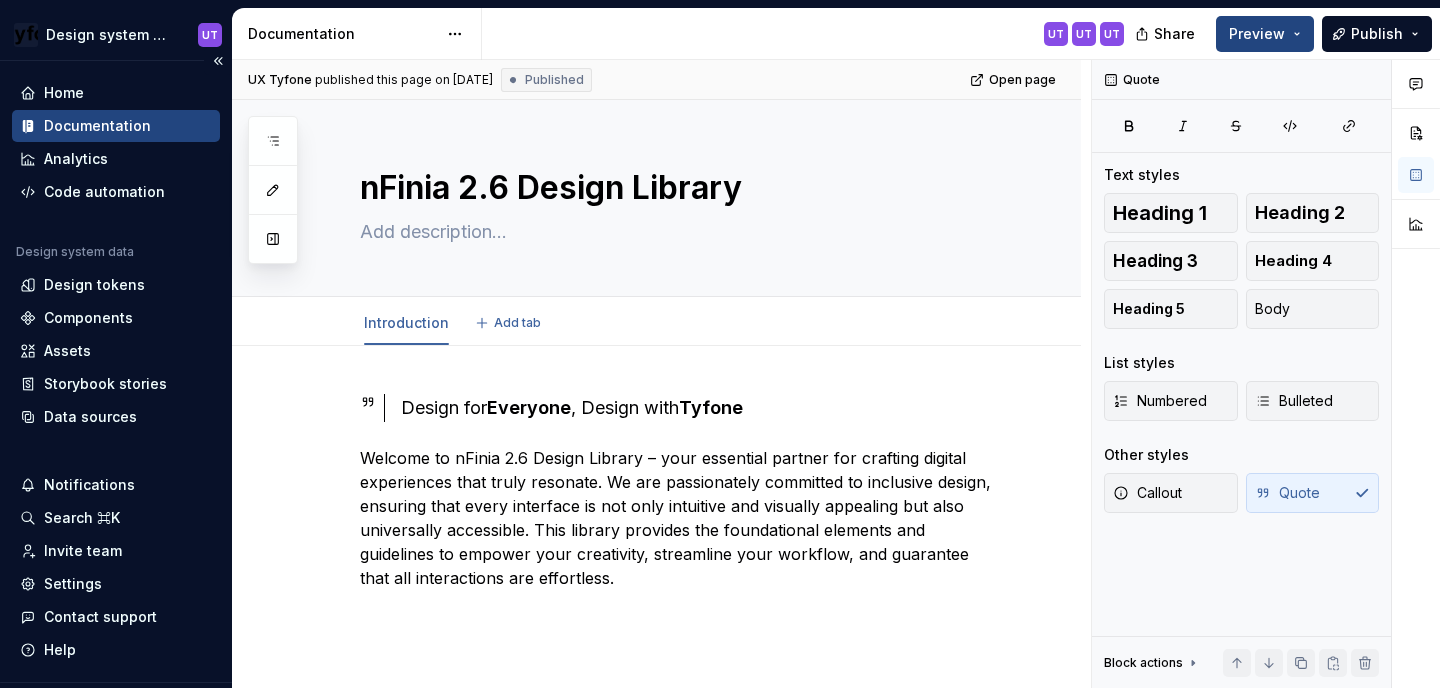 type on "*" 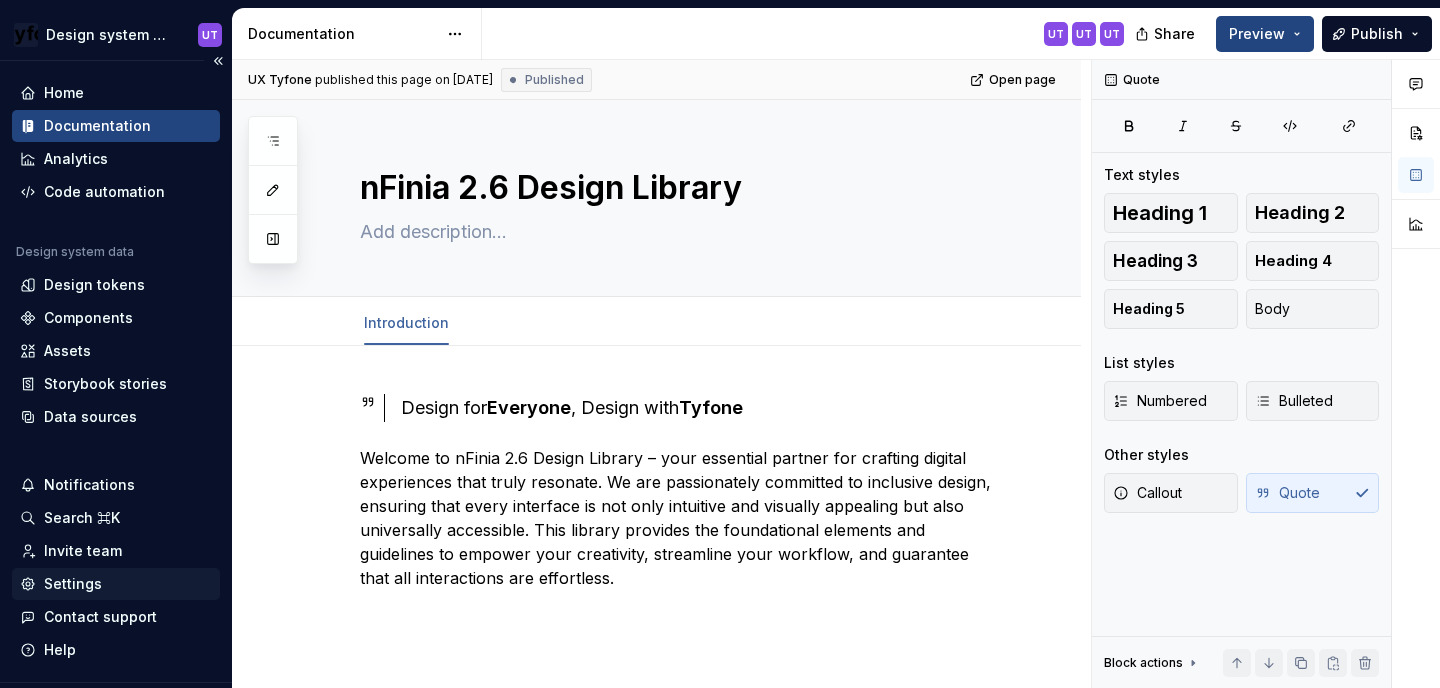 click on "Settings" at bounding box center (73, 584) 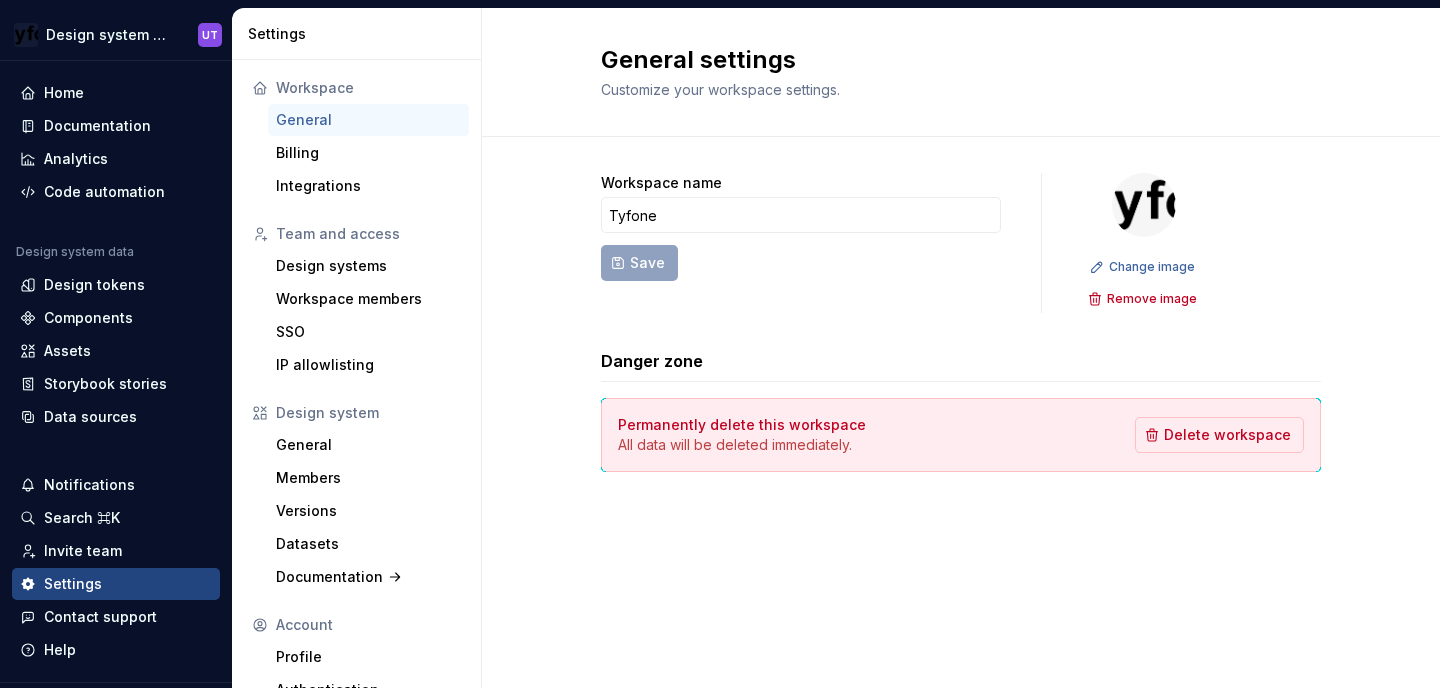 scroll, scrollTop: 63, scrollLeft: 0, axis: vertical 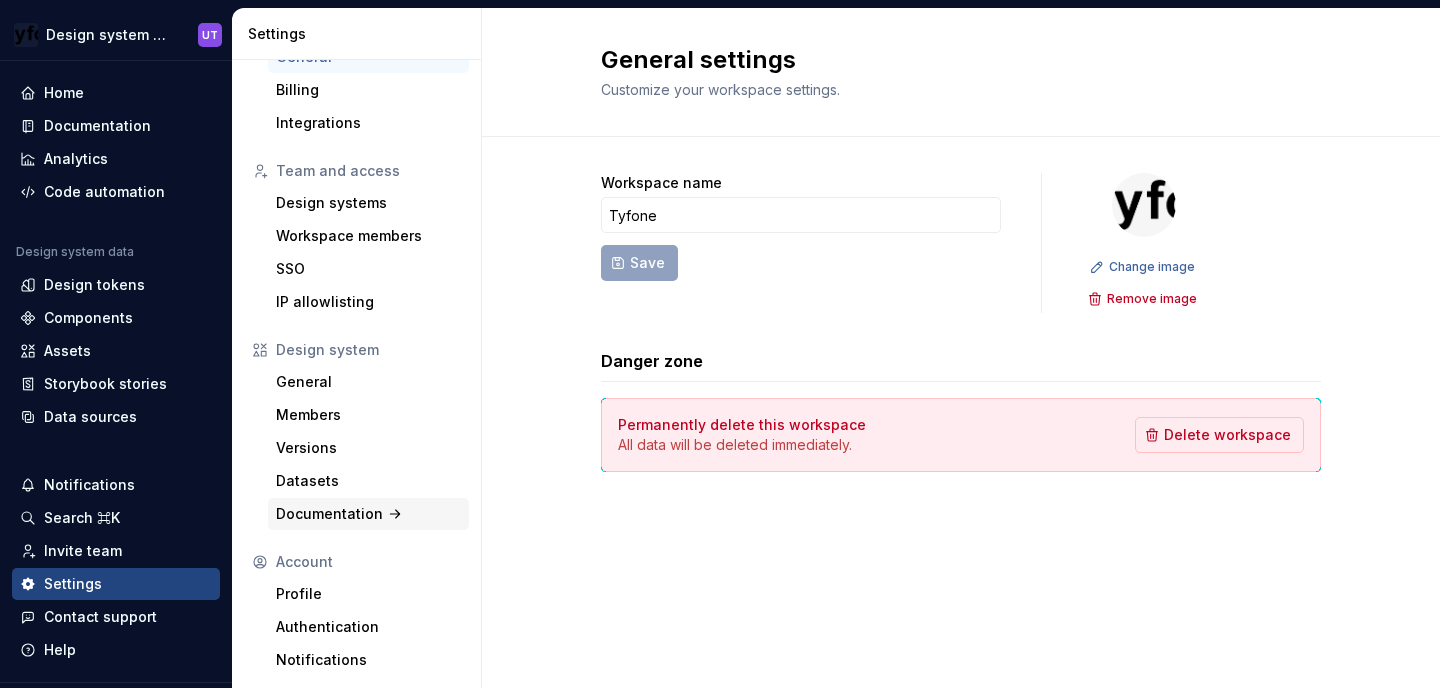 click on "Documentation" at bounding box center [368, 514] 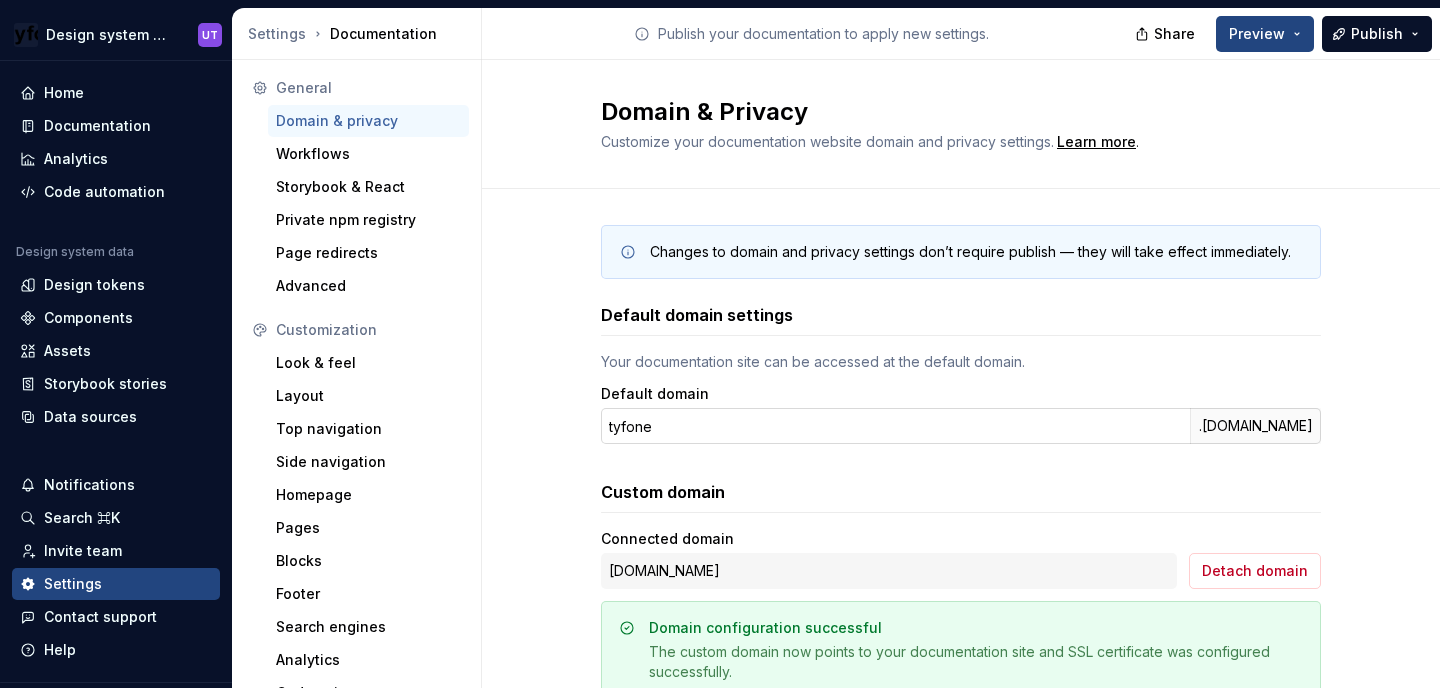 scroll, scrollTop: 32, scrollLeft: 0, axis: vertical 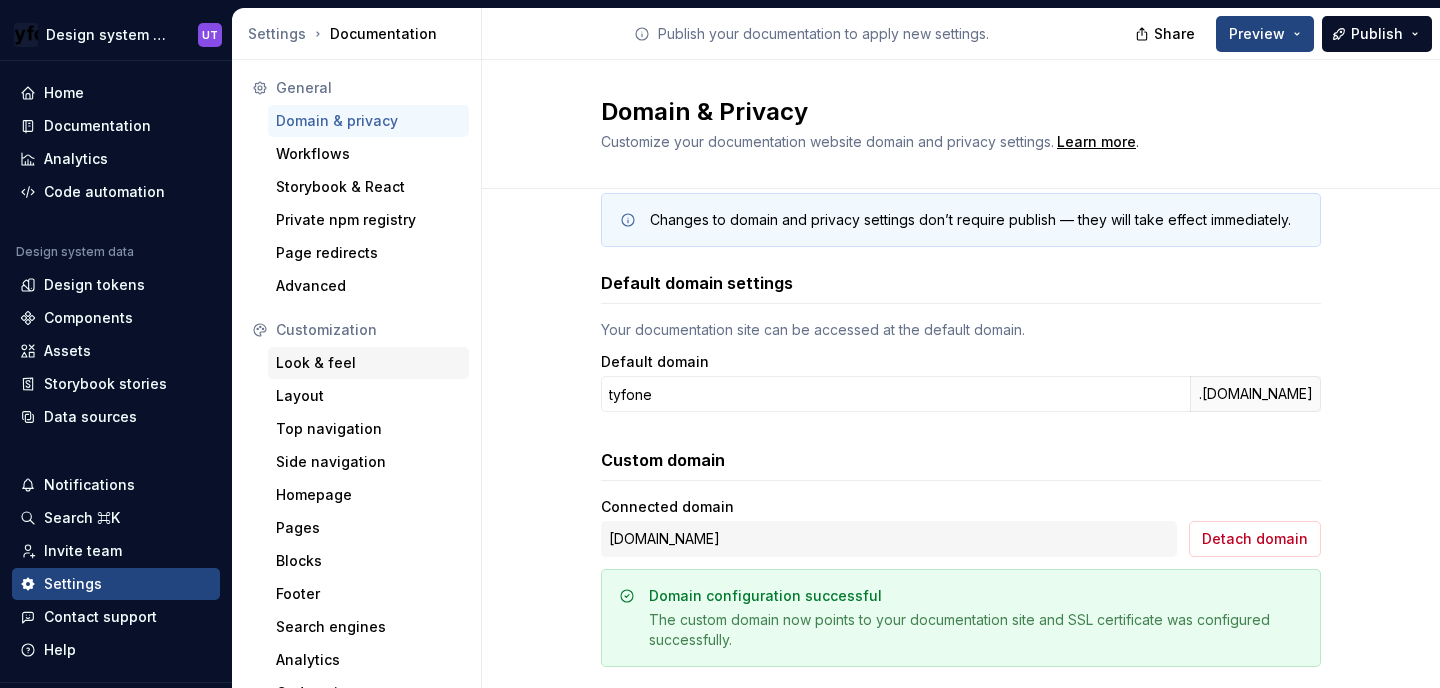 click on "Look & feel" at bounding box center [368, 363] 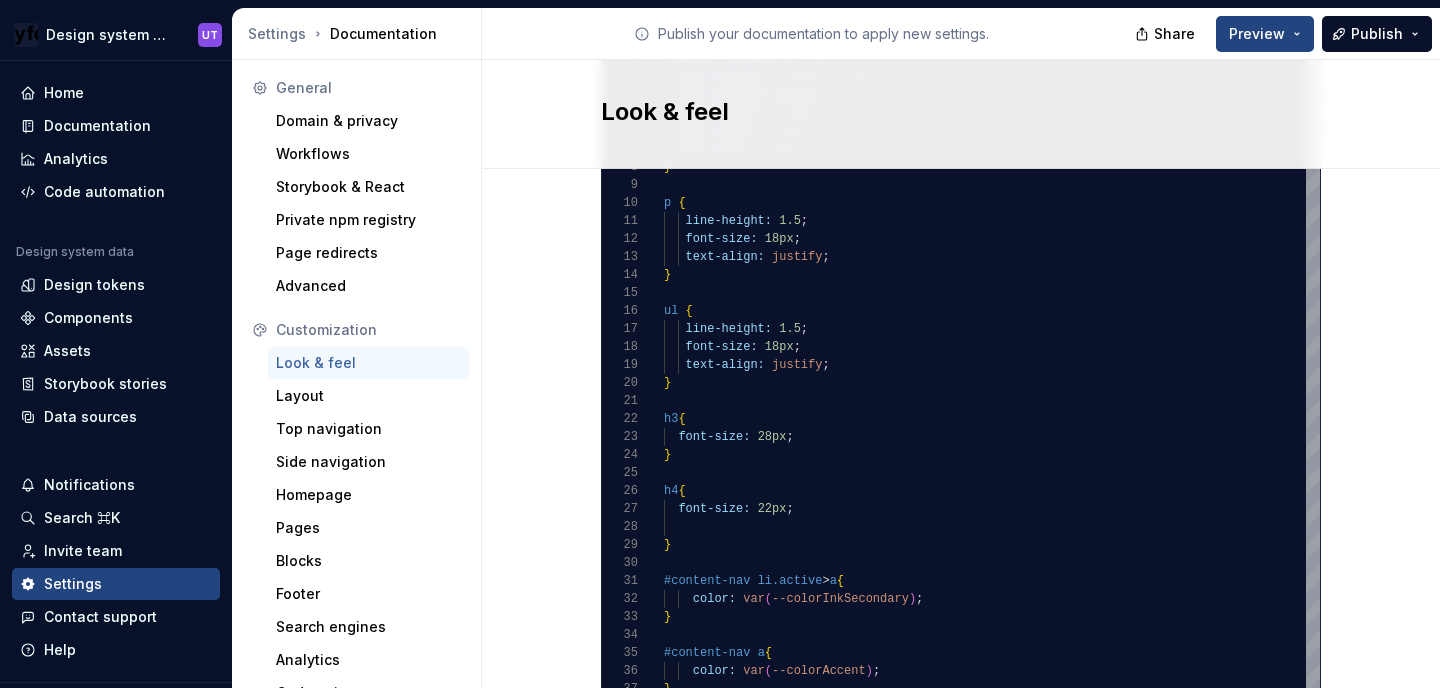 scroll, scrollTop: 1501, scrollLeft: 0, axis: vertical 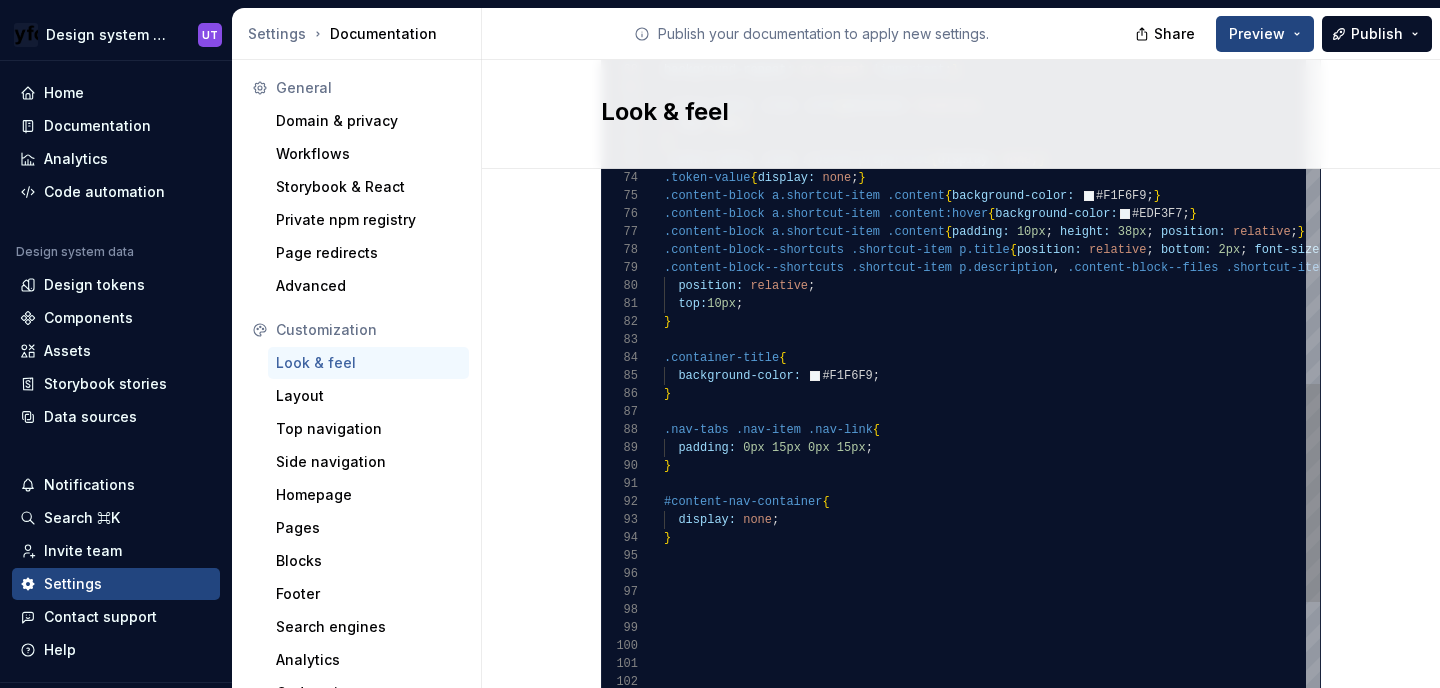 click on "} .nav-tabs   .nav-item   .nav-link {    padding:   0px   15px   0px   15px ; } #content-nav-container {    display:   none ; }    background-color:     #F1F6F9 ; .container-title { }    position:   relative ;    top: 10px ; .content-block--shortcuts   .shortcut-item   p.title { position:   relative ;   bottom:   2px ;   font-size:   16px ;   } .content-block--shortcuts   .shortcut-item   p.description ,   .content-block--files   .shortcut-item   p.description { .content-block   a.shortcut-item   .content:hover { background-color:   #EDF3F7 ; } .content-block   a.shortcut-item   .content { padding:   10px ;   height:   38px ;   position:   relative ; } .content-block   a.shortcut-item   .content { background-color:     #F1F6F9 ; } .token-table   .item   .custom-properties { display:   none ; } .token-value { display:   none ; }    top:   10px ; } .token-table   .item   .info { position:   relative ; .content-block   a.shortcut-item   .preview {" at bounding box center (1675, 13) 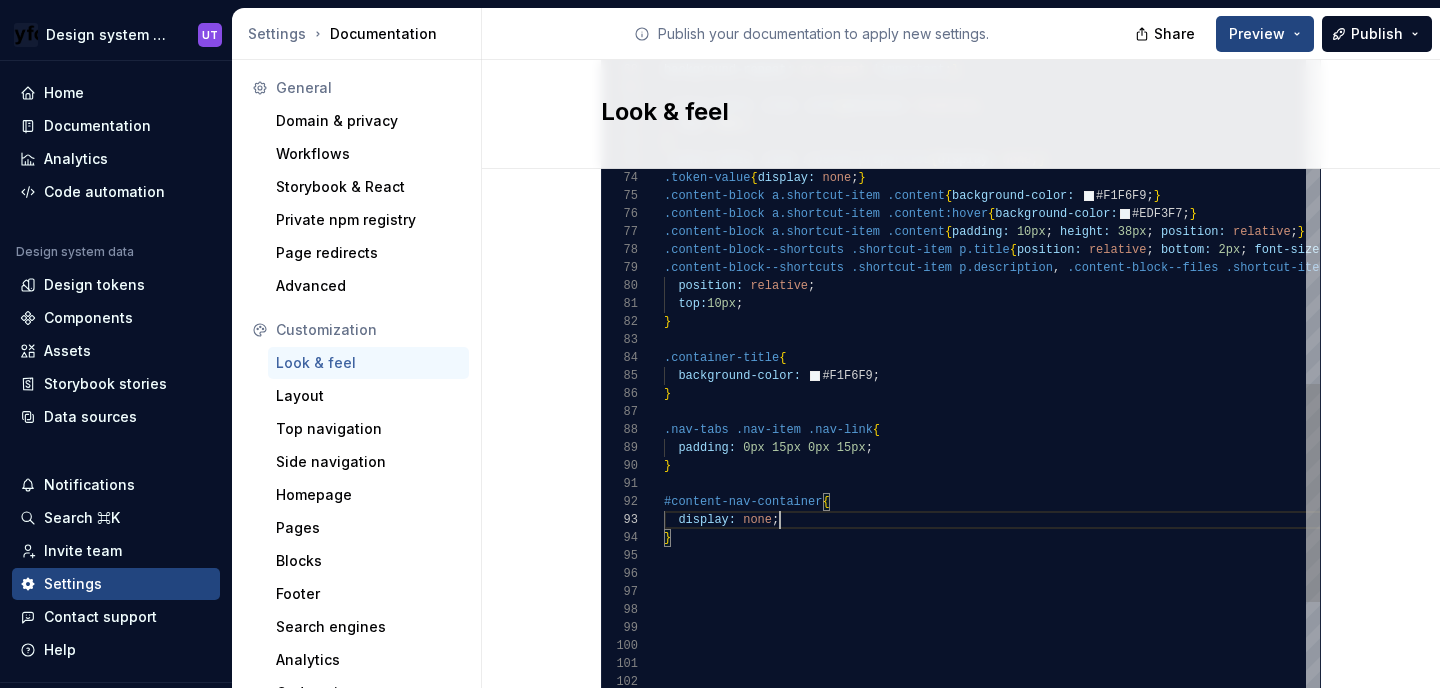 type on "**********" 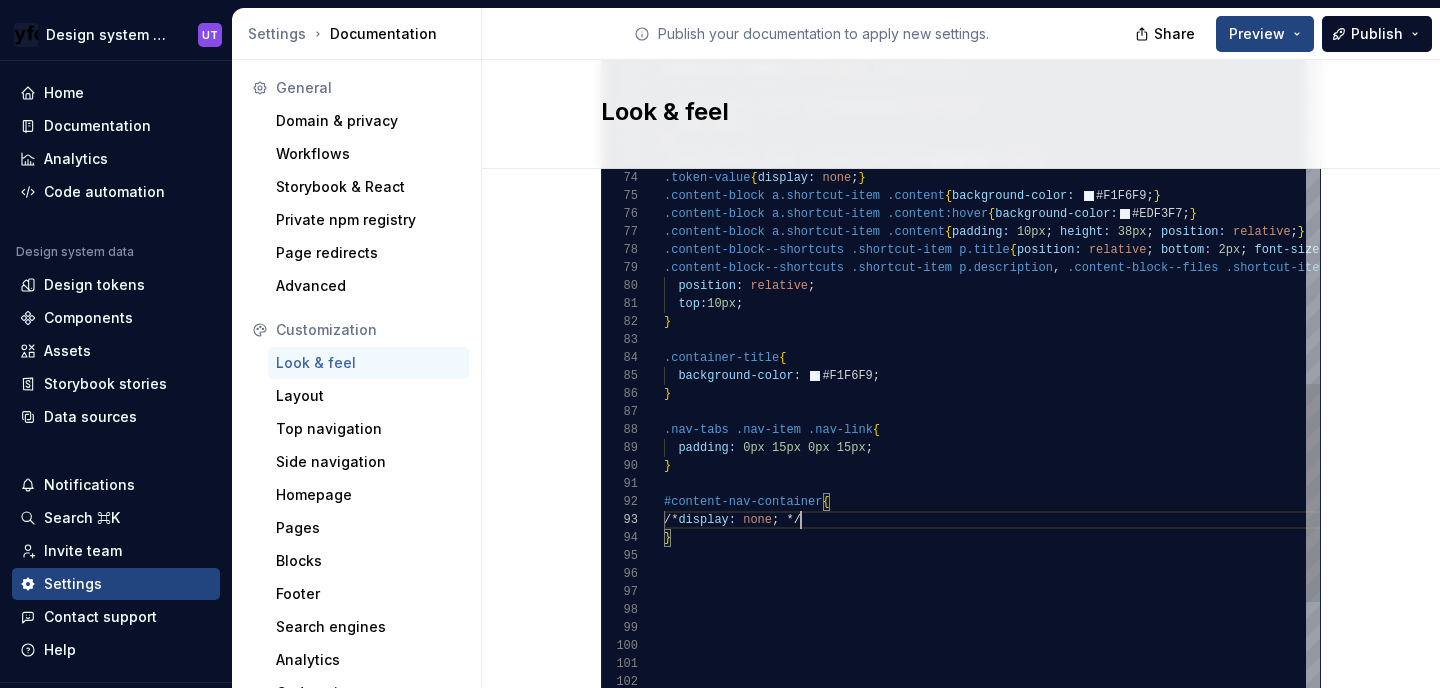 scroll, scrollTop: 36, scrollLeft: 137, axis: both 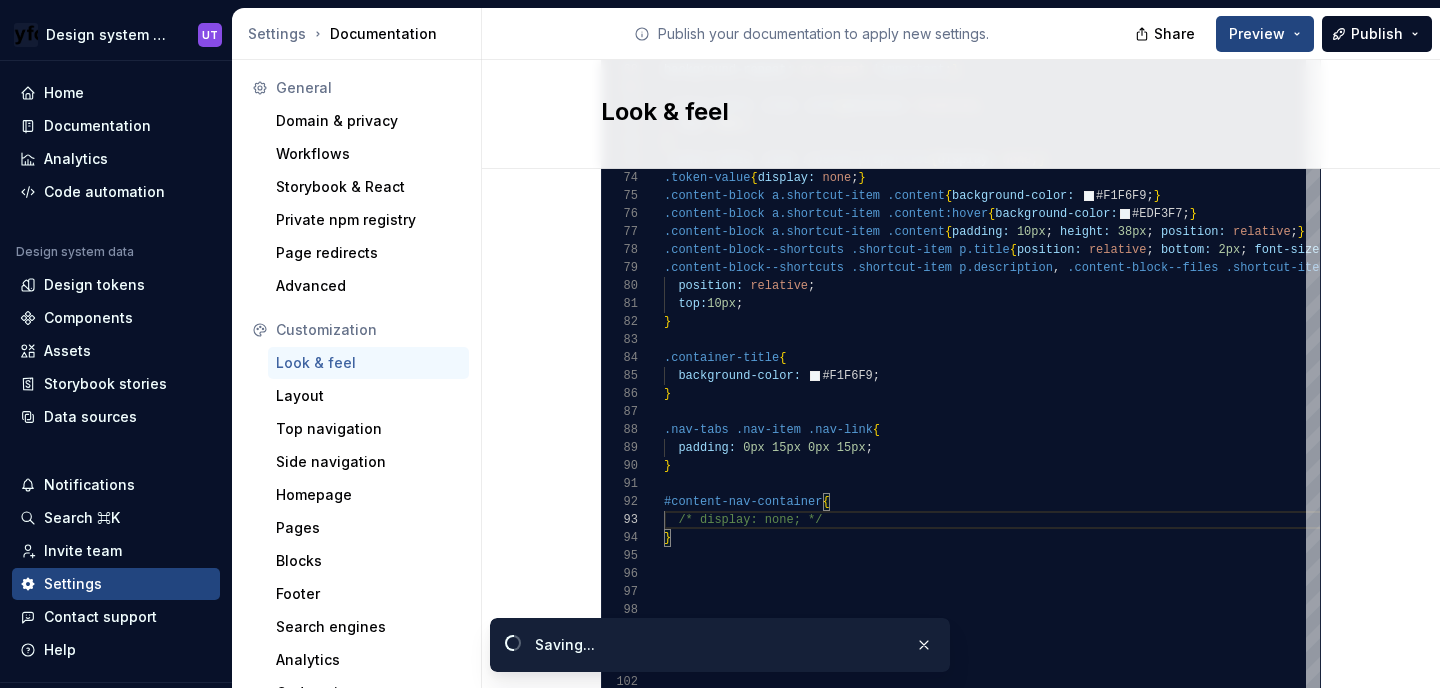click on "Site logo A company logo that will be displayed on all pages on your documentation site. We recommend using a 200 x 30px .svg or .png file.         Remove image Site logo height The height of your site logo in the top navigation bar, measured in pixels. 26 Site favicon The favicon that will be used for your documentation site. We recommend using a 32 x 32px .png file. Using legacy .ico is not recommended. Remove image Accent color This is your main accent color, used for all links, selected states, and active items. Default color: #0f62fe. #2e3192ff Alternative accent color Used in hover states for links, selected items, and active states. Usually darker or lighter than the main accent color. Default color: #0043ce. #4d5f80ff Surface accent color Used for backgrounds of active and selected items. This color should meet AA+ contrast criteria against the main accent color. Default color: #ecf4ff. Icon stroke width The stroke width for all icons, measured in pixels. Default width: 2px. 2 Font family Lexend 1 2 <" at bounding box center (961, -258) 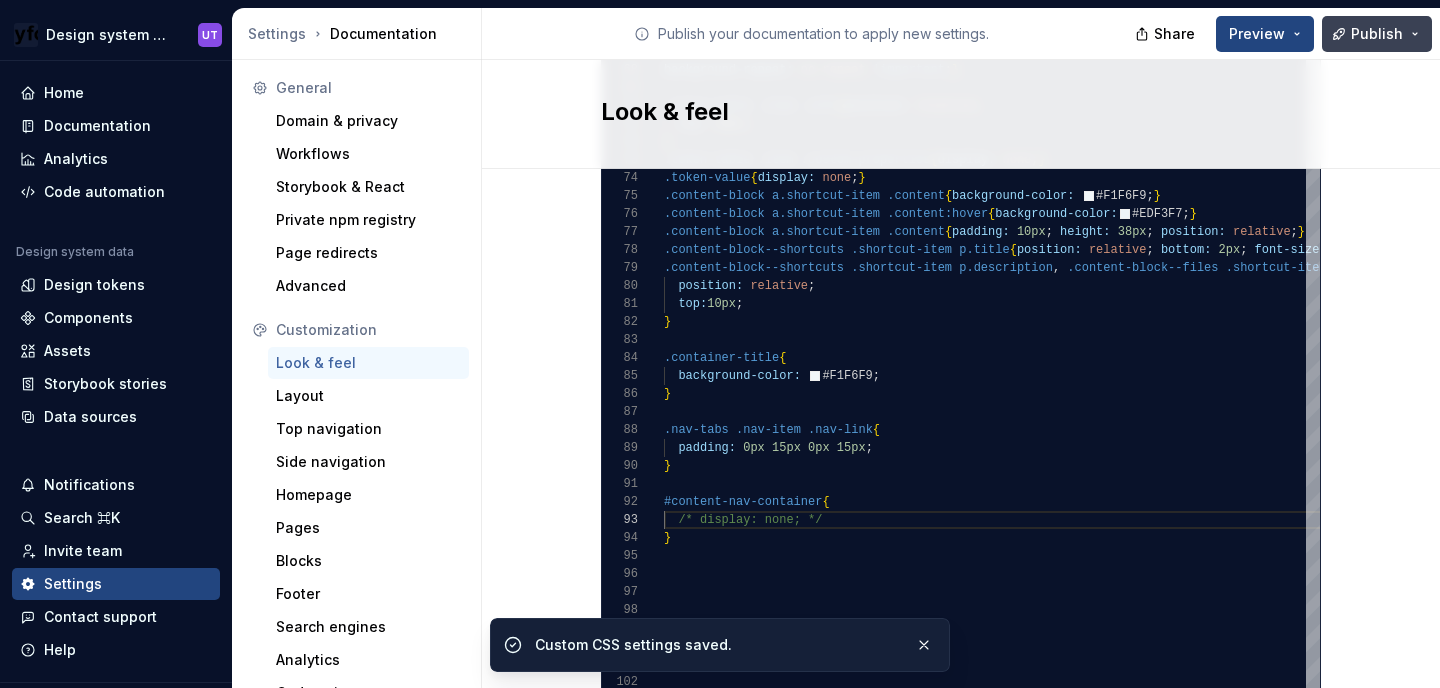 click on "Publish" at bounding box center [1377, 34] 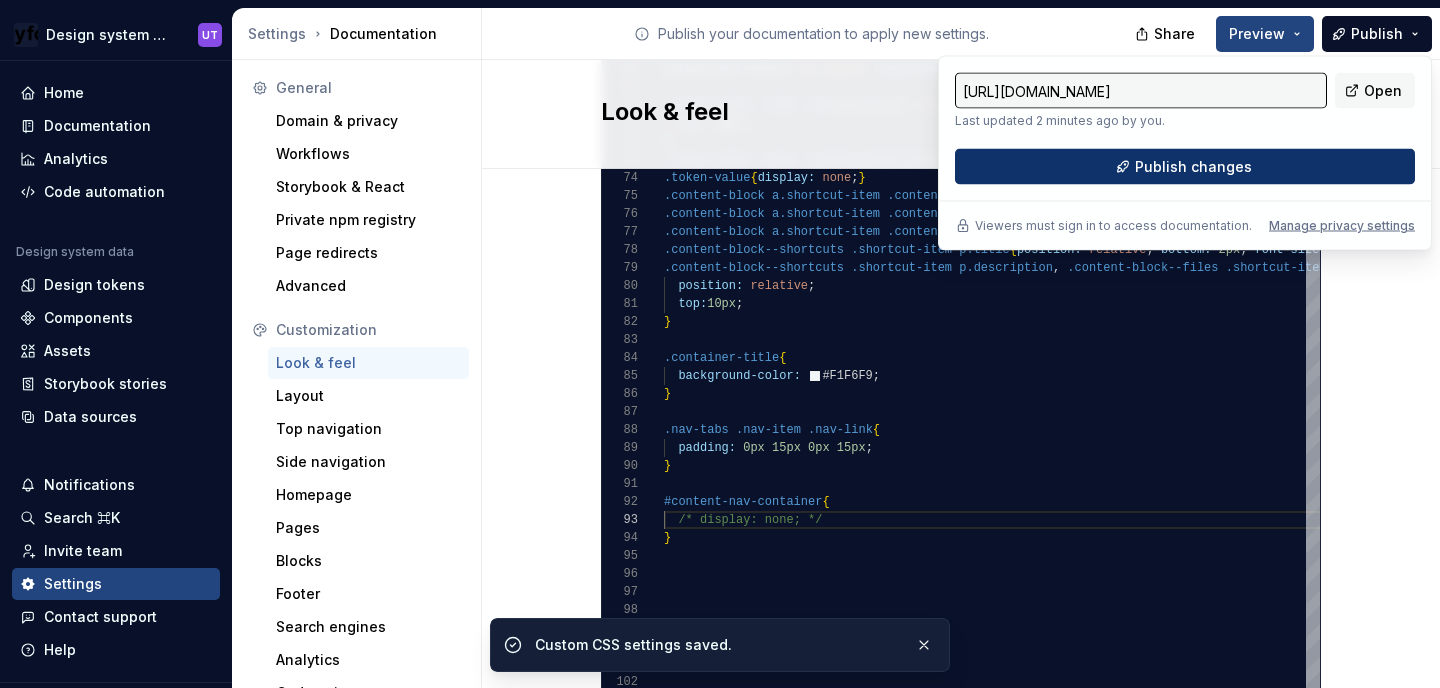 click on "Publish changes" at bounding box center (1193, 167) 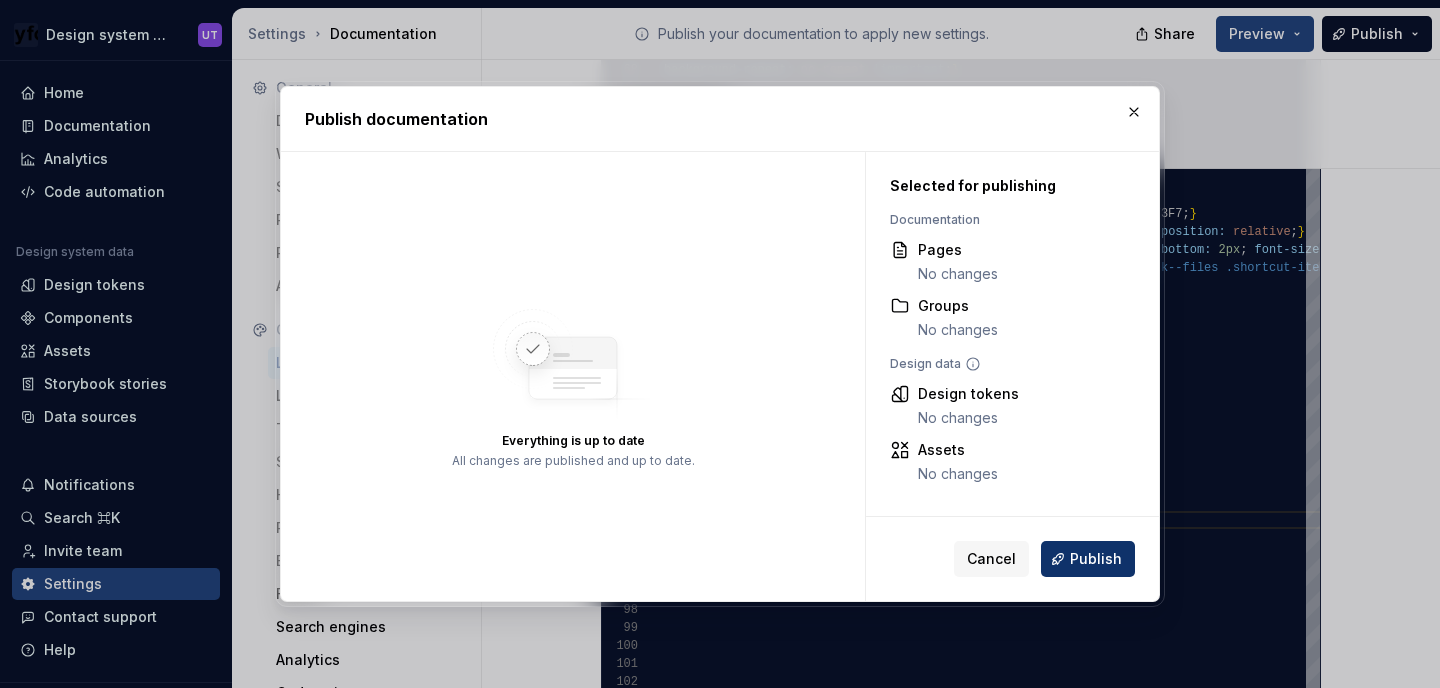 click on "Publish" at bounding box center [1088, 559] 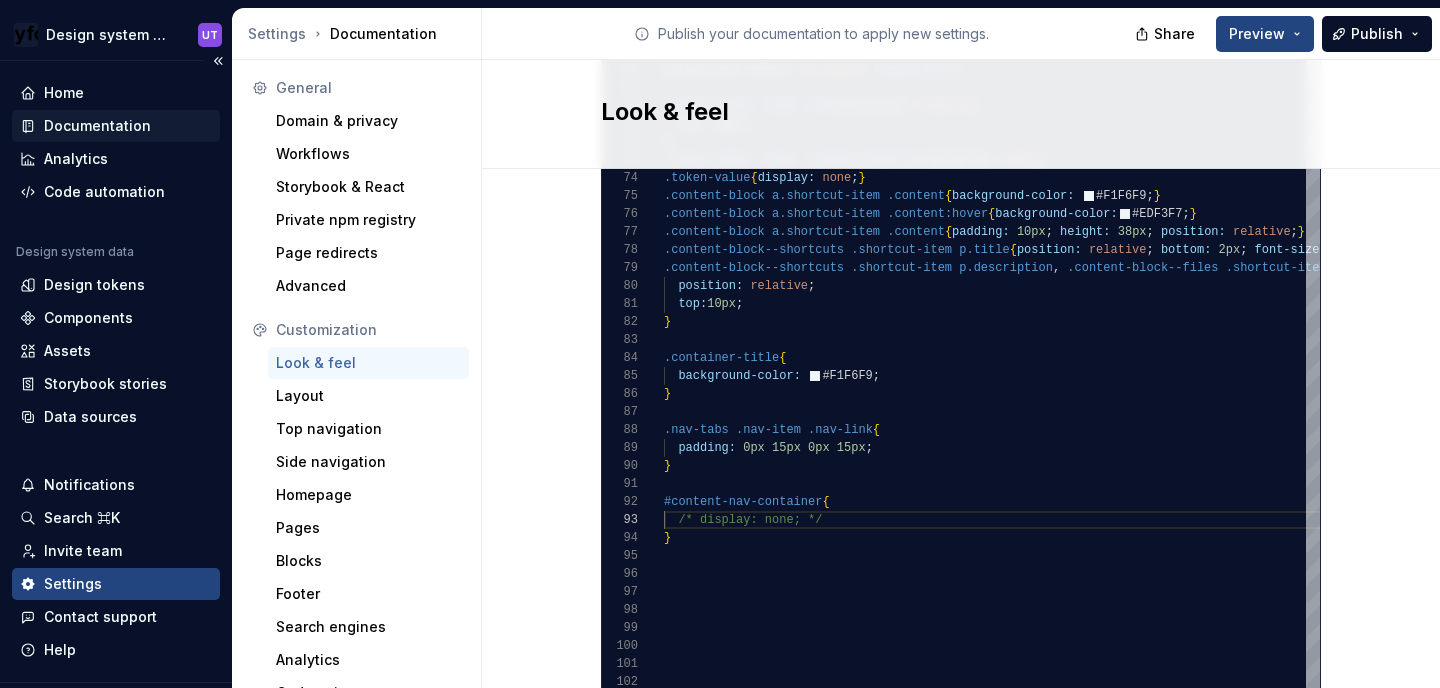 click on "Documentation" at bounding box center [97, 126] 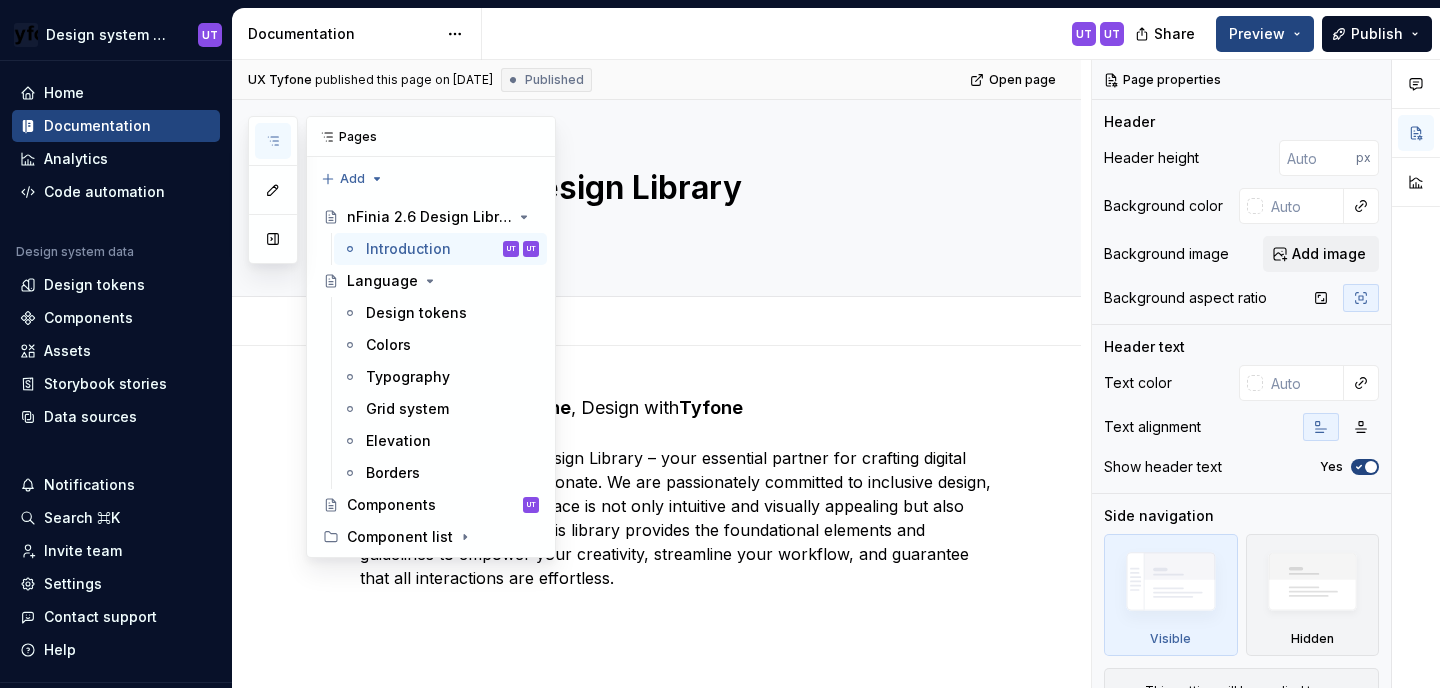 click 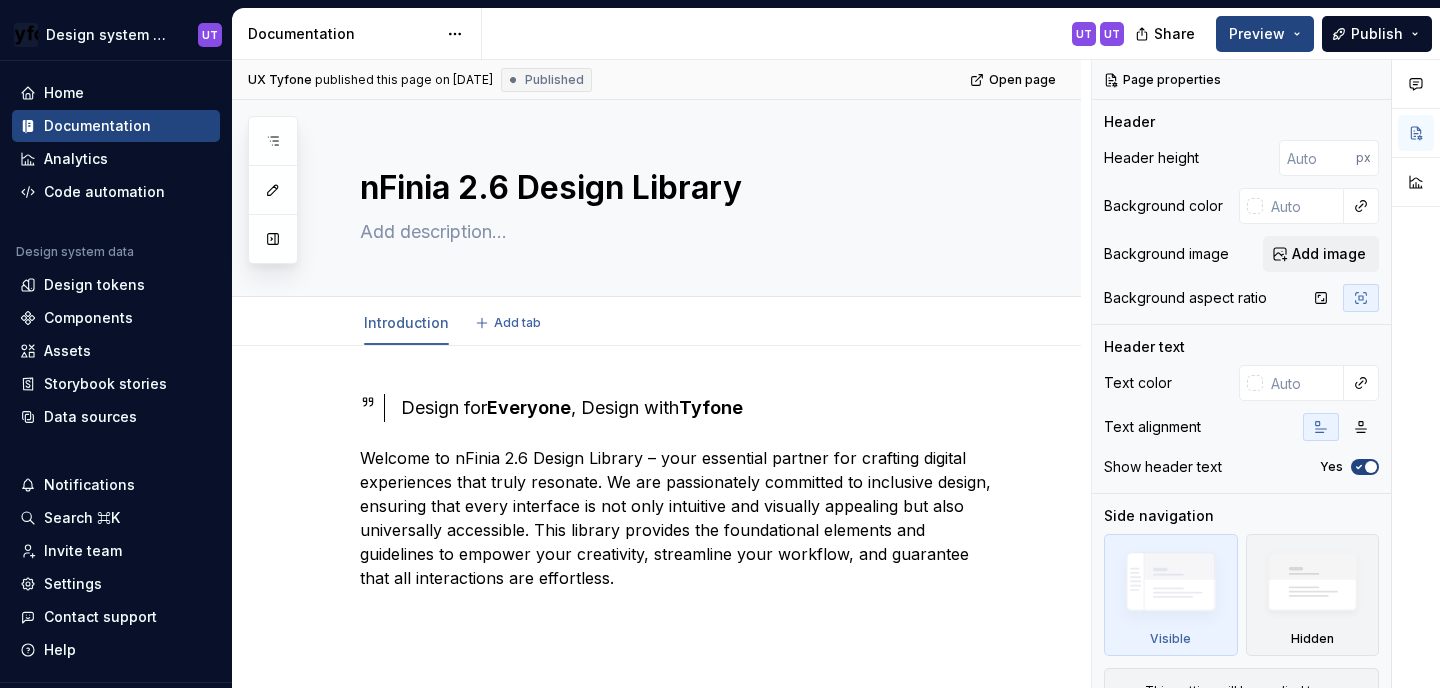 type on "*" 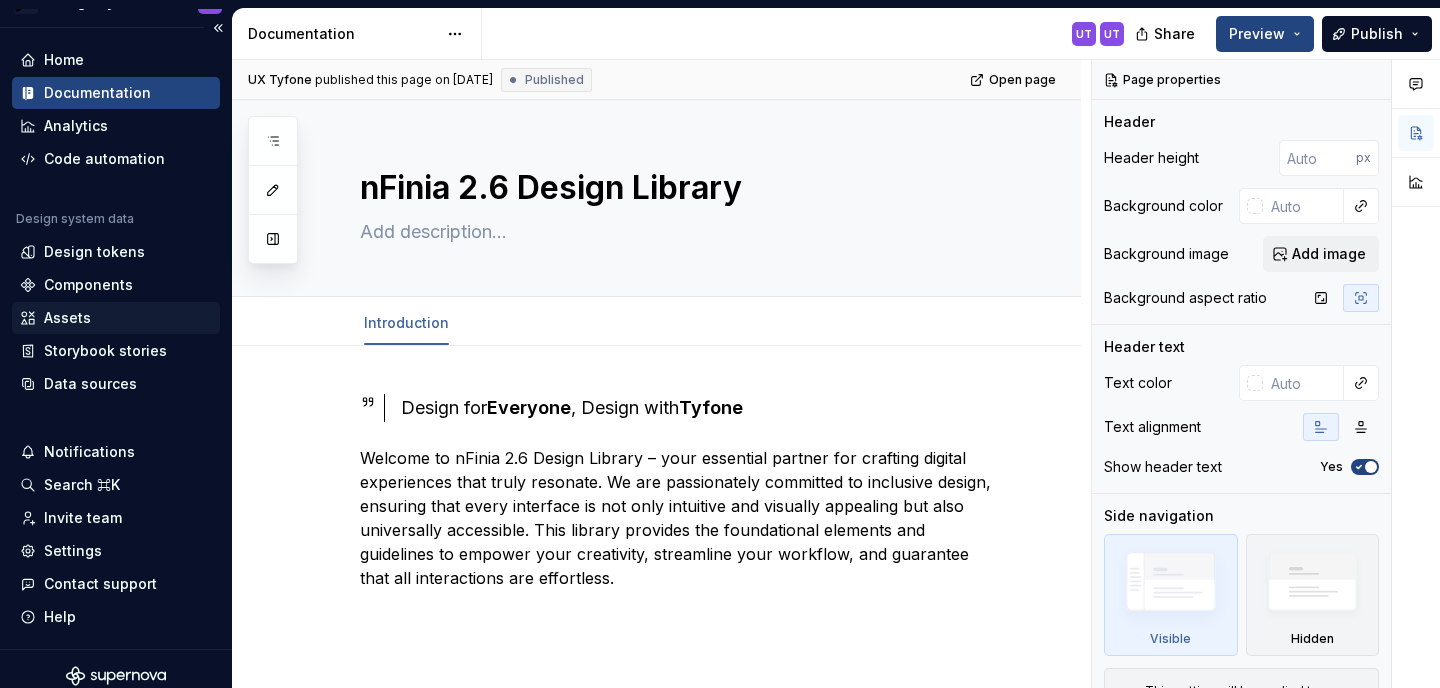 scroll, scrollTop: 47, scrollLeft: 0, axis: vertical 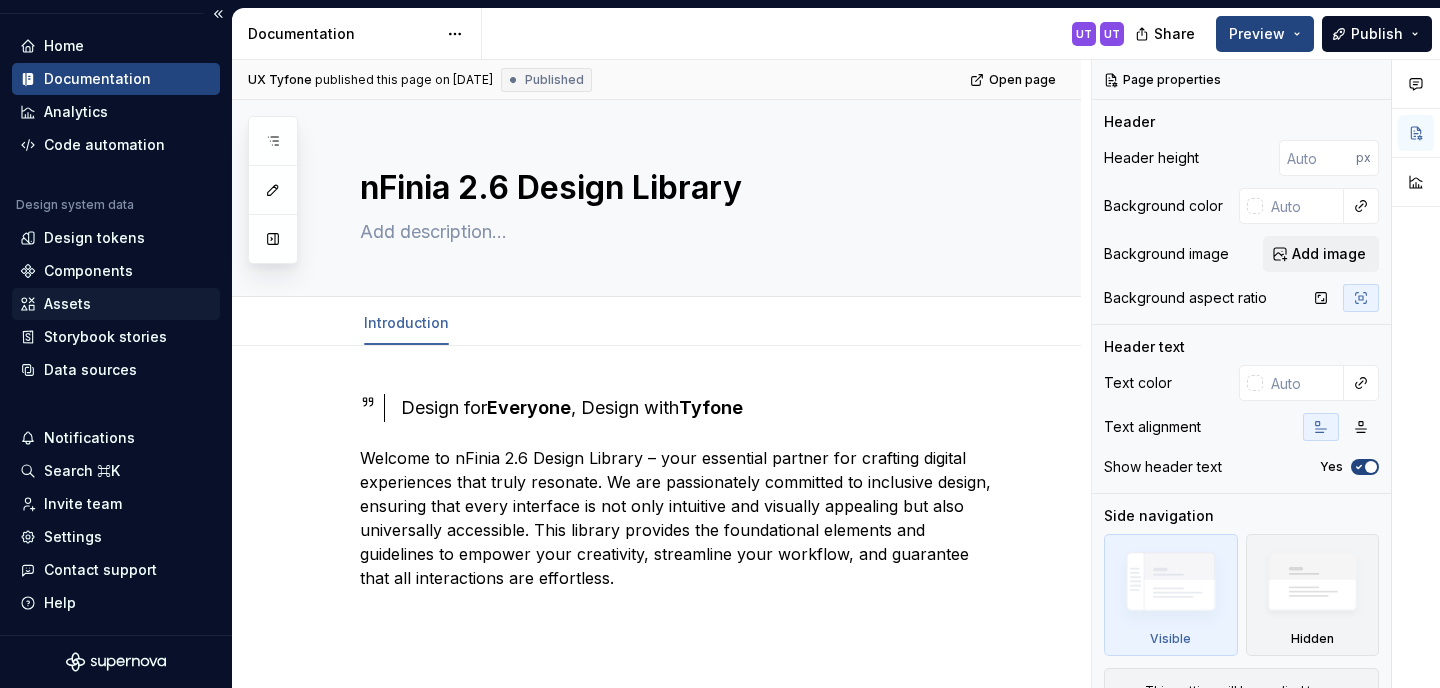 click on "Assets" at bounding box center (116, 304) 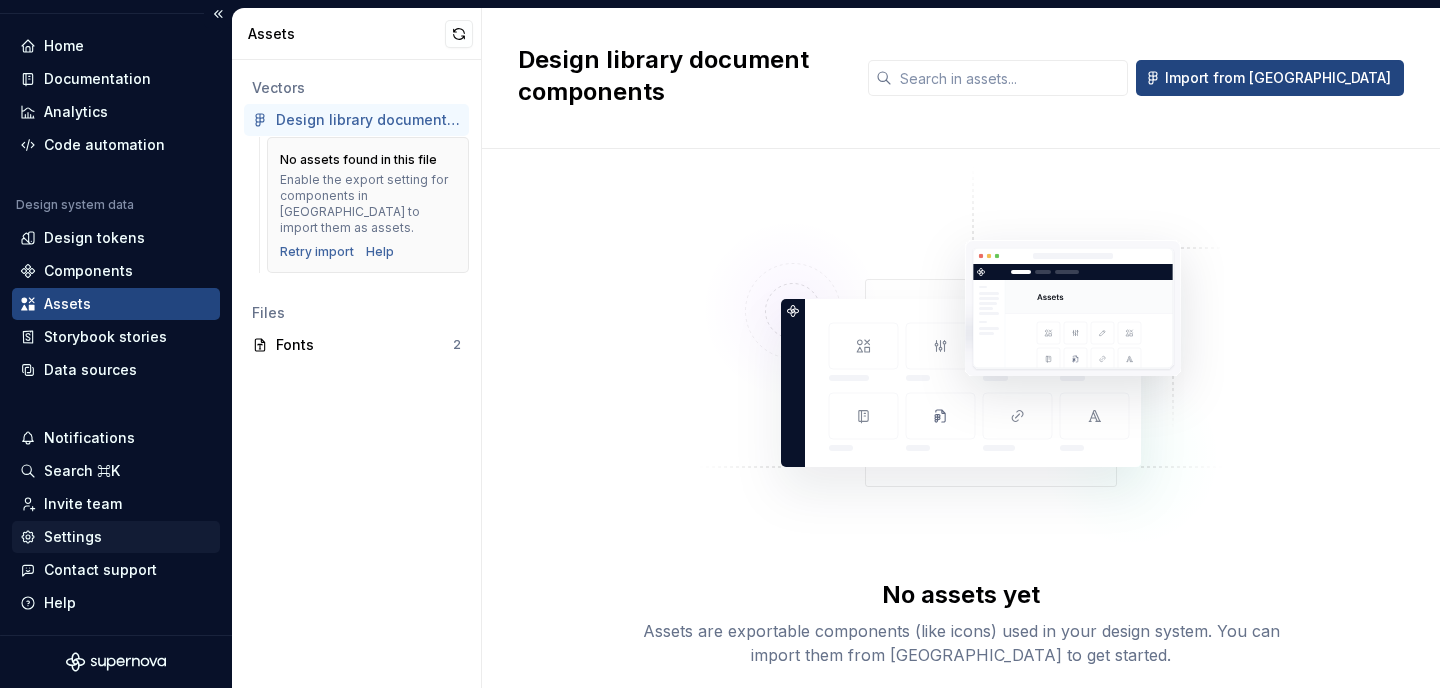 click on "Settings" at bounding box center [73, 537] 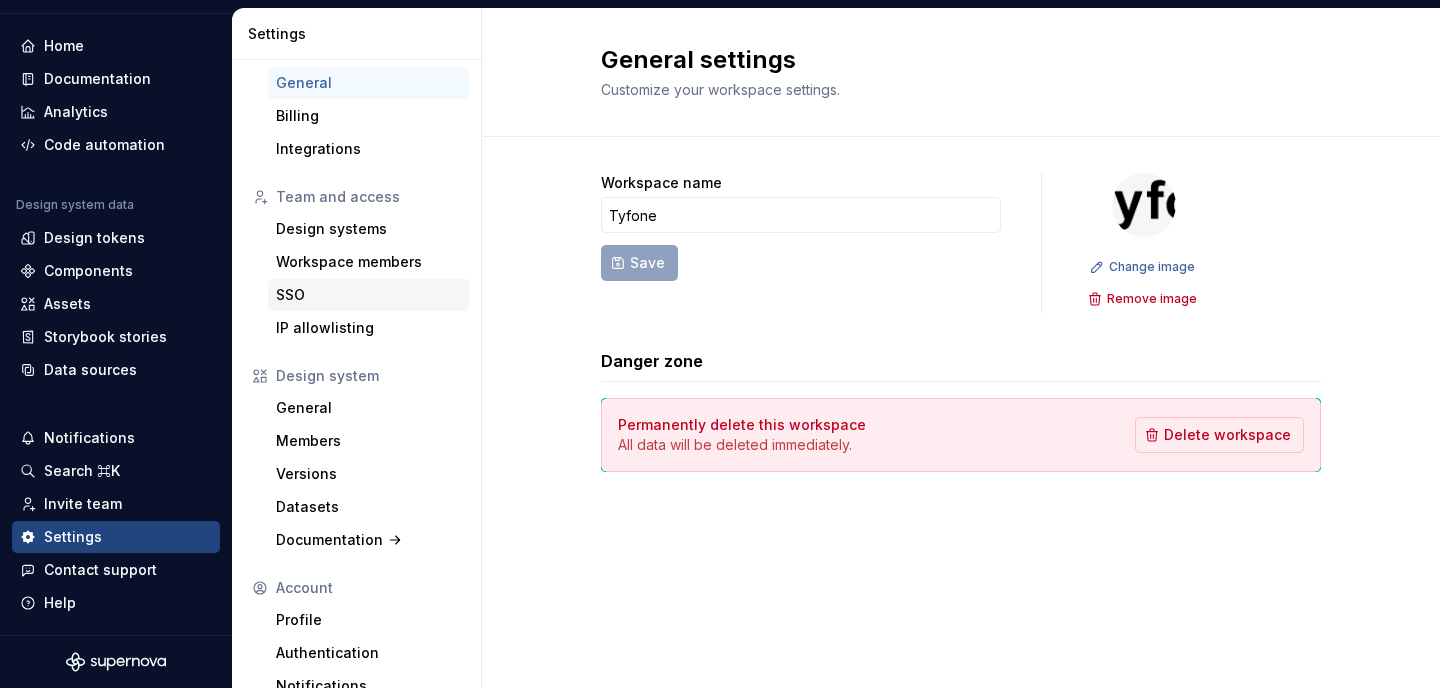 scroll, scrollTop: 63, scrollLeft: 0, axis: vertical 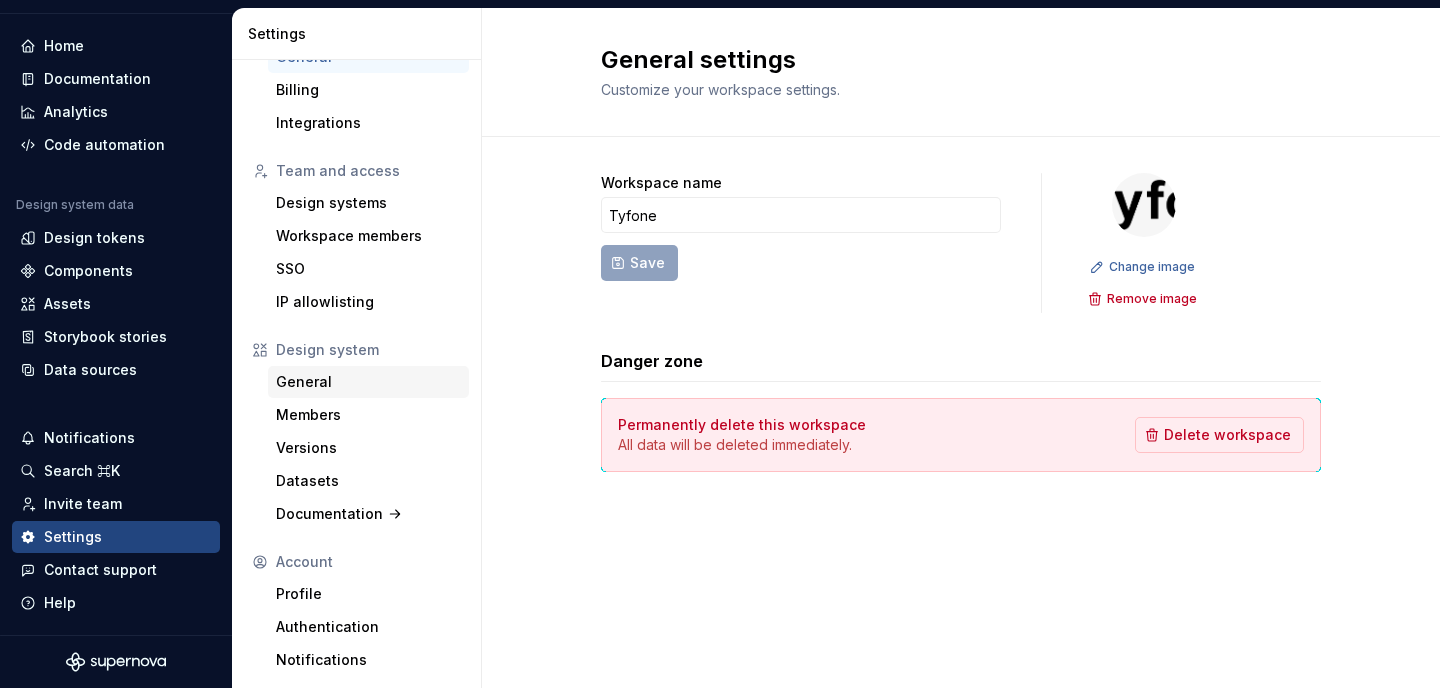click on "General" at bounding box center (368, 382) 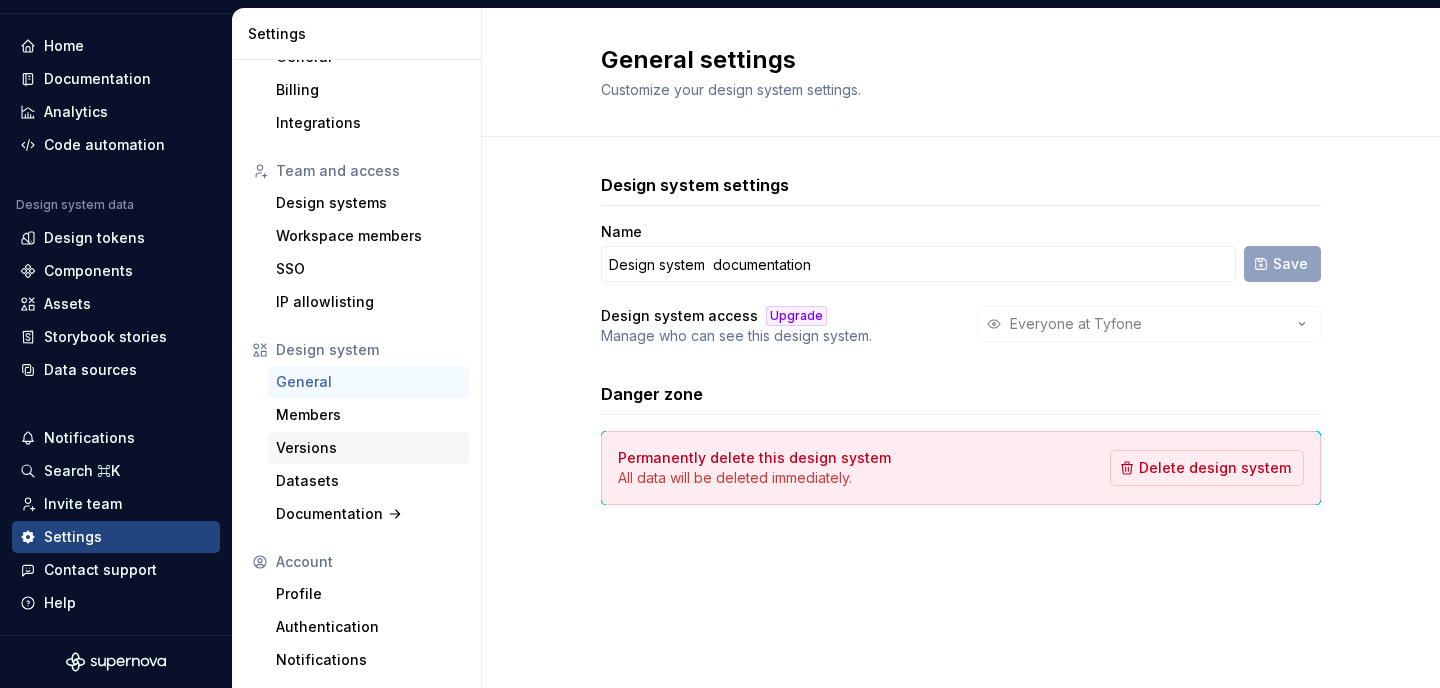 scroll, scrollTop: 0, scrollLeft: 0, axis: both 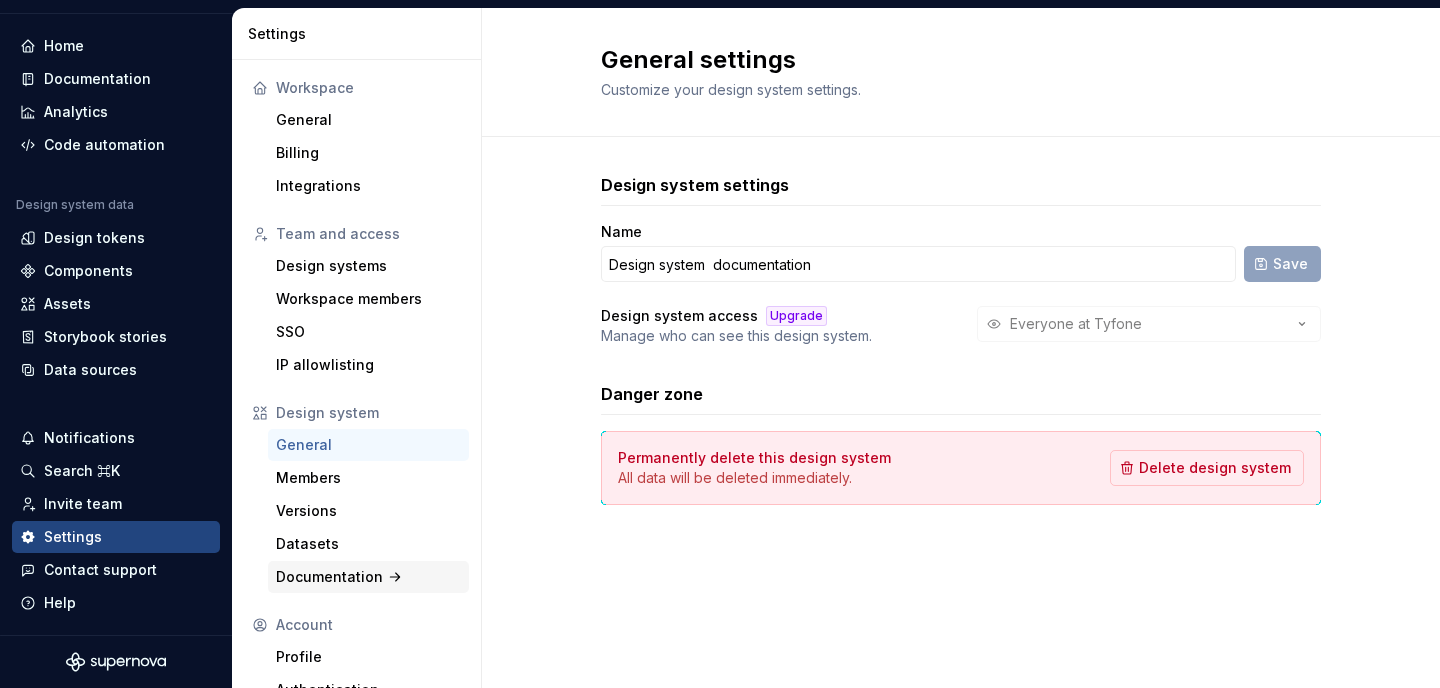 click on "Documentation" at bounding box center (368, 577) 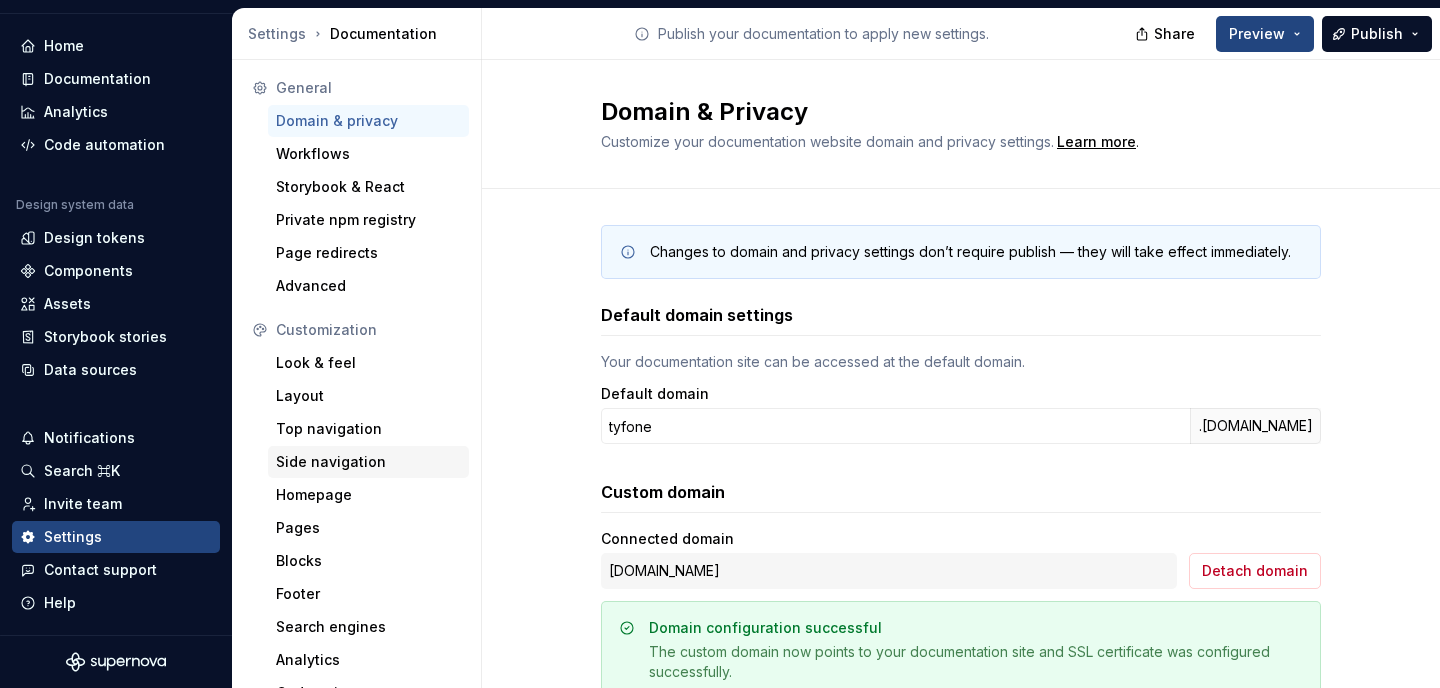 click on "Side navigation" at bounding box center (368, 462) 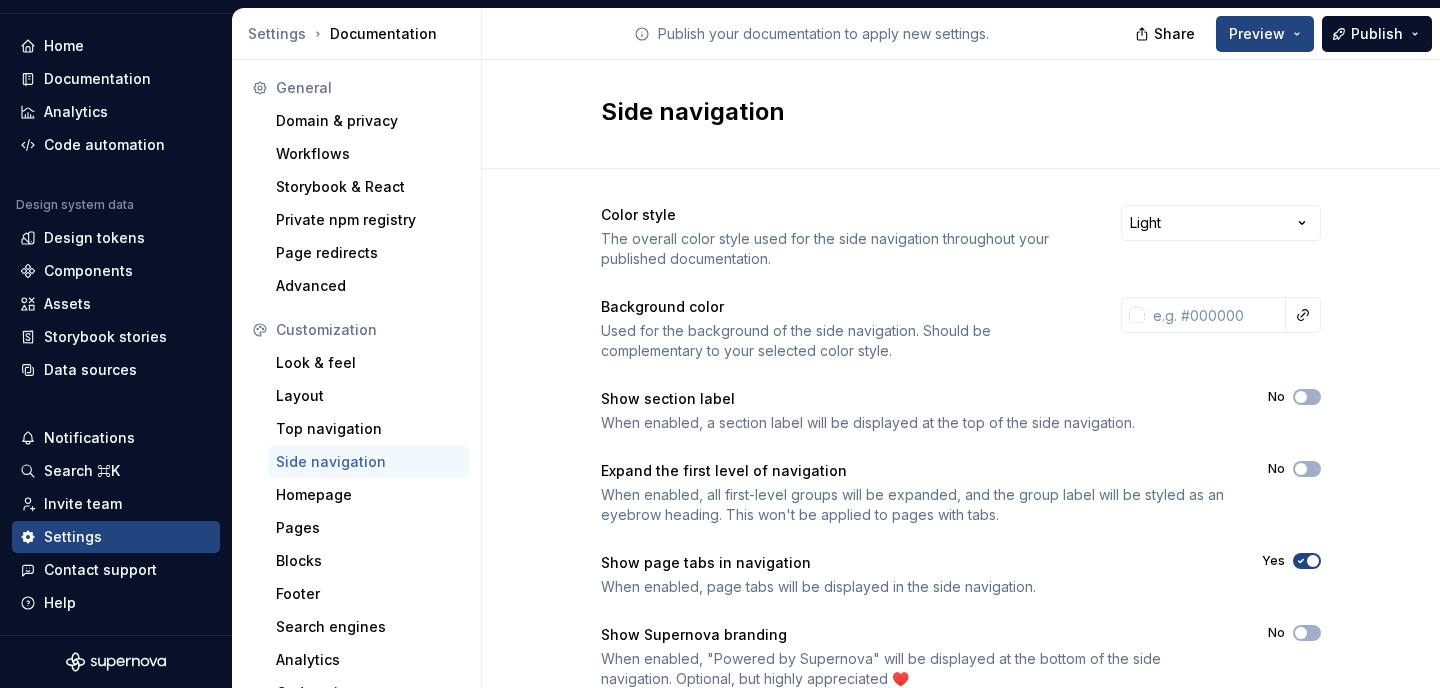 scroll, scrollTop: 69, scrollLeft: 0, axis: vertical 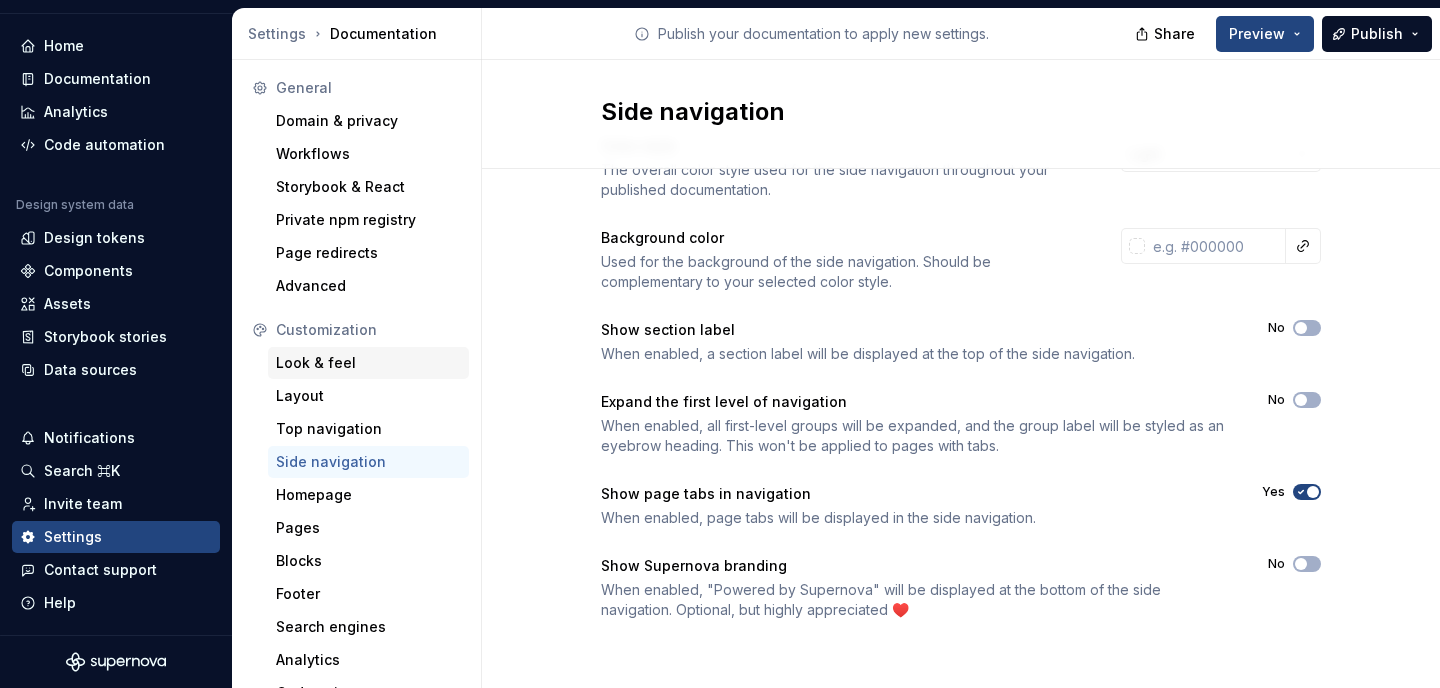 click on "Look & feel" at bounding box center (368, 363) 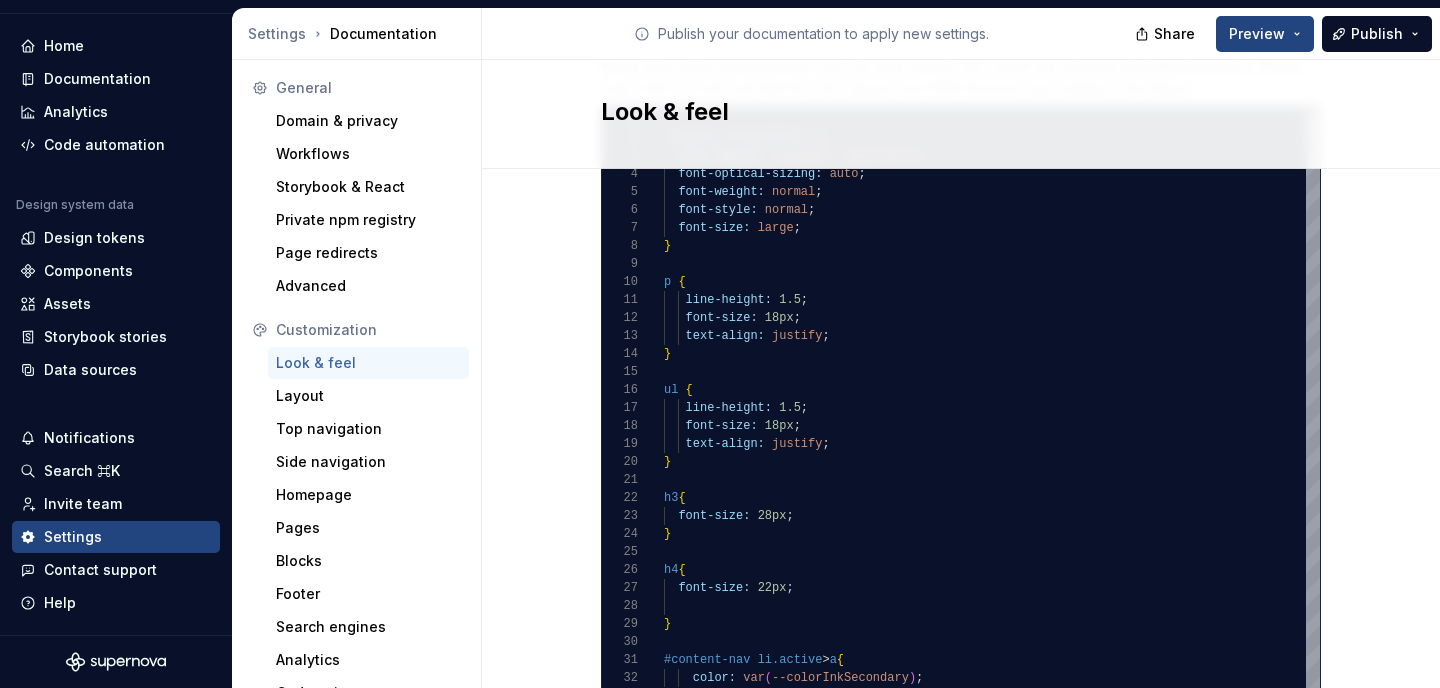 scroll, scrollTop: 1601, scrollLeft: 0, axis: vertical 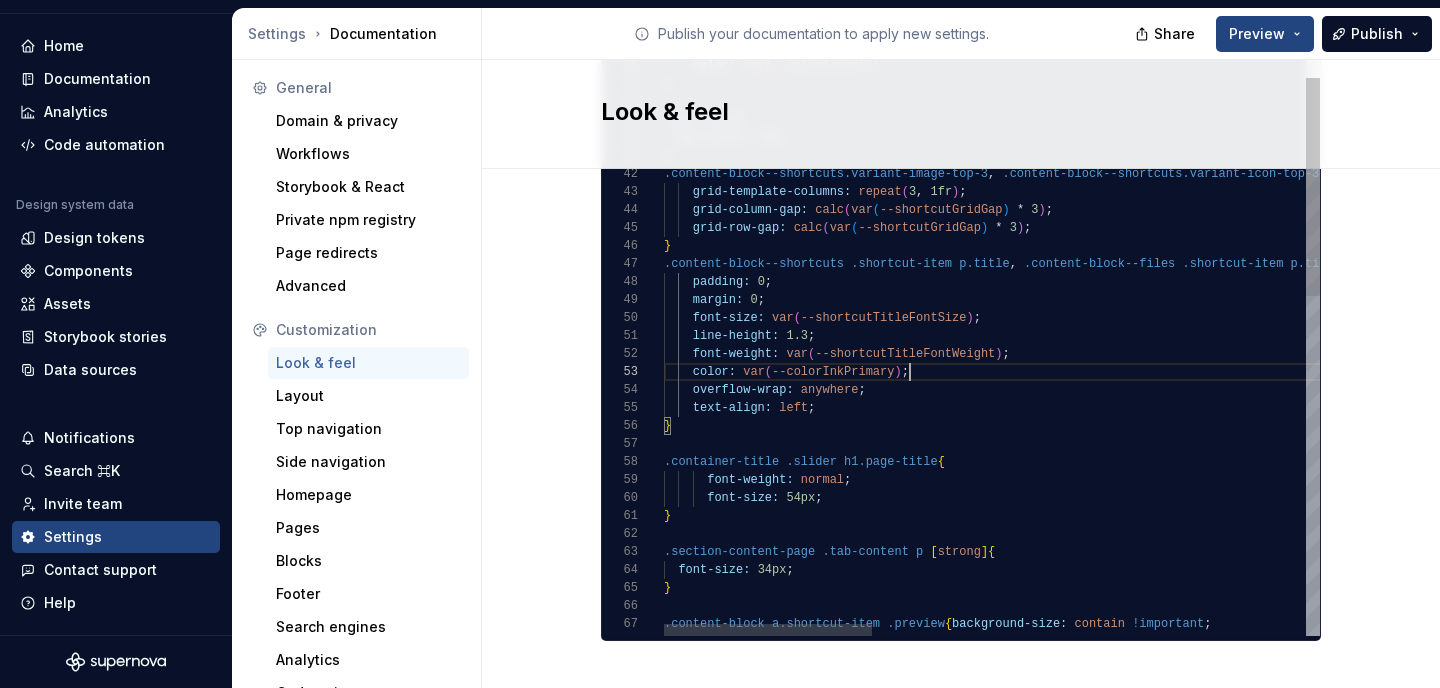 click on ".content-block   a.shortcut-item   .preview { background-size:   contain   !important ; background-repeat:   no-repeat   !important ; } .section-content-page   .tab-content   p   [ strong ] {    font-size:   34px ; }        font-size:   54px ; }        font-weight:   normal ; .container-title   .slider   h1.page-title { }      text-align:   left ;      overflow-wrap:   anywhere ;      color:   var ( --colorInkPrimary ) ;      font-weight:   var ( --shortcutTitleFontWeight ) ;      line-height:   1.3 ;      font-size:   var ( --shortcutTitleFontSize ) ;      margin:   0 ;      padding:   0 ; .content-block--shortcuts   .shortcut-item   p.title ,   .content-block--files   .shortcut-item   p.title   { }      grid-row-gap:   calc ( var ( --shortcutGridGap )   *   3 ) ;      grid-column-gap:   calc ( var ( --shortcutGridGap )   *   3 ) ;      grid-template-columns:   repeat ( 3 ,   1fr ) ; ,   ,   ,   ,   ,     { }" at bounding box center [1675, 585] 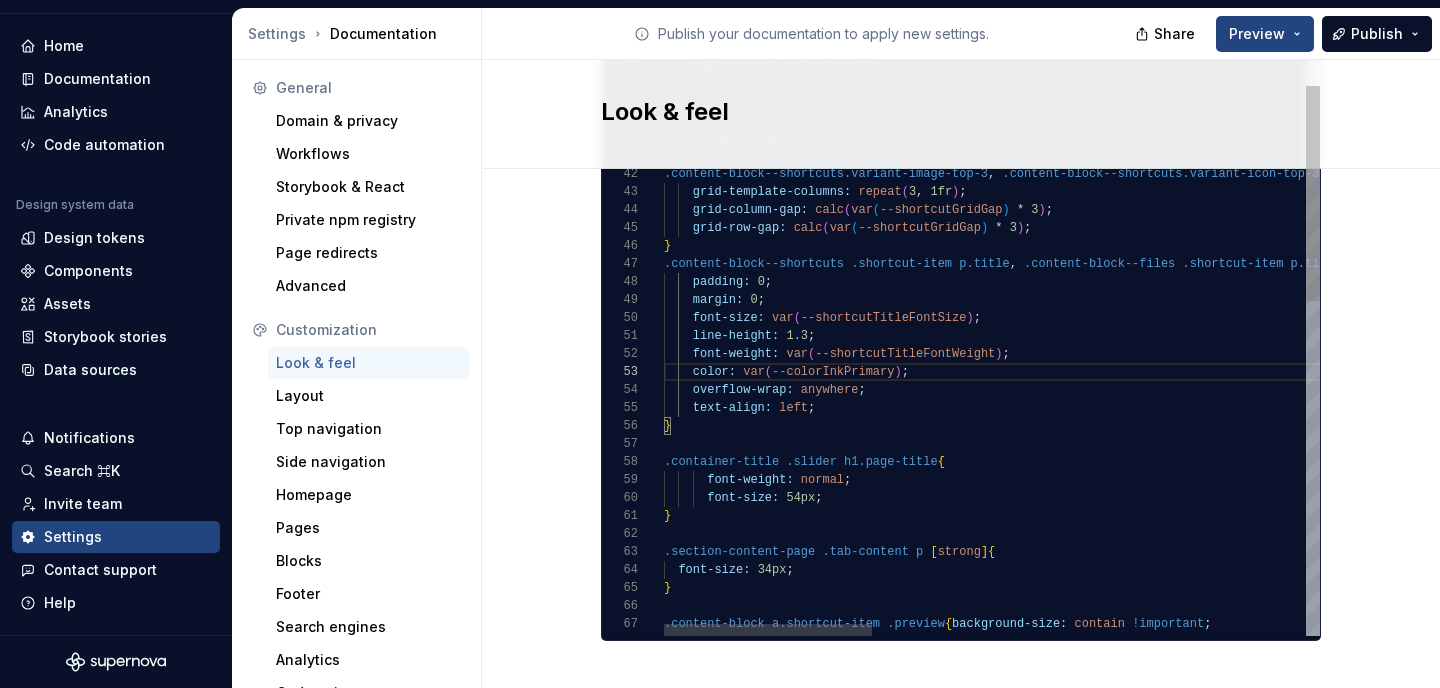 type on "**********" 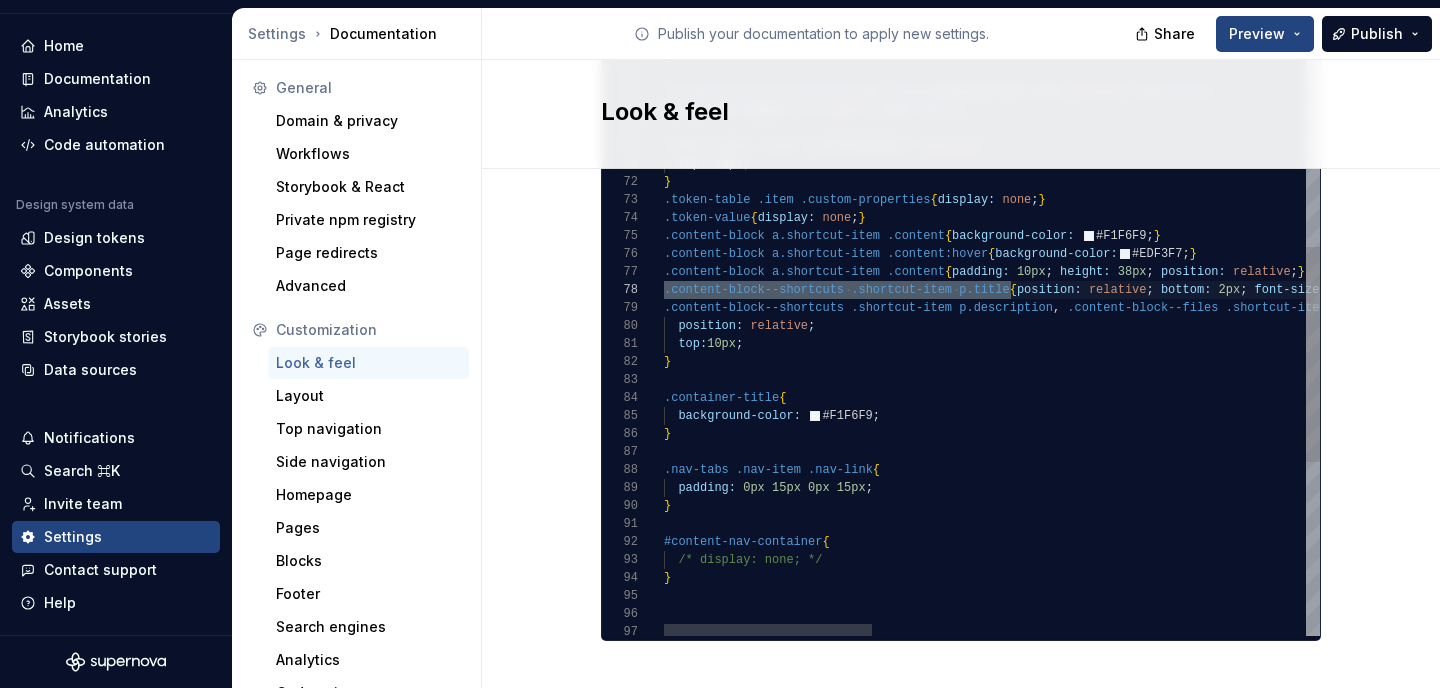 scroll, scrollTop: 0, scrollLeft: 124, axis: horizontal 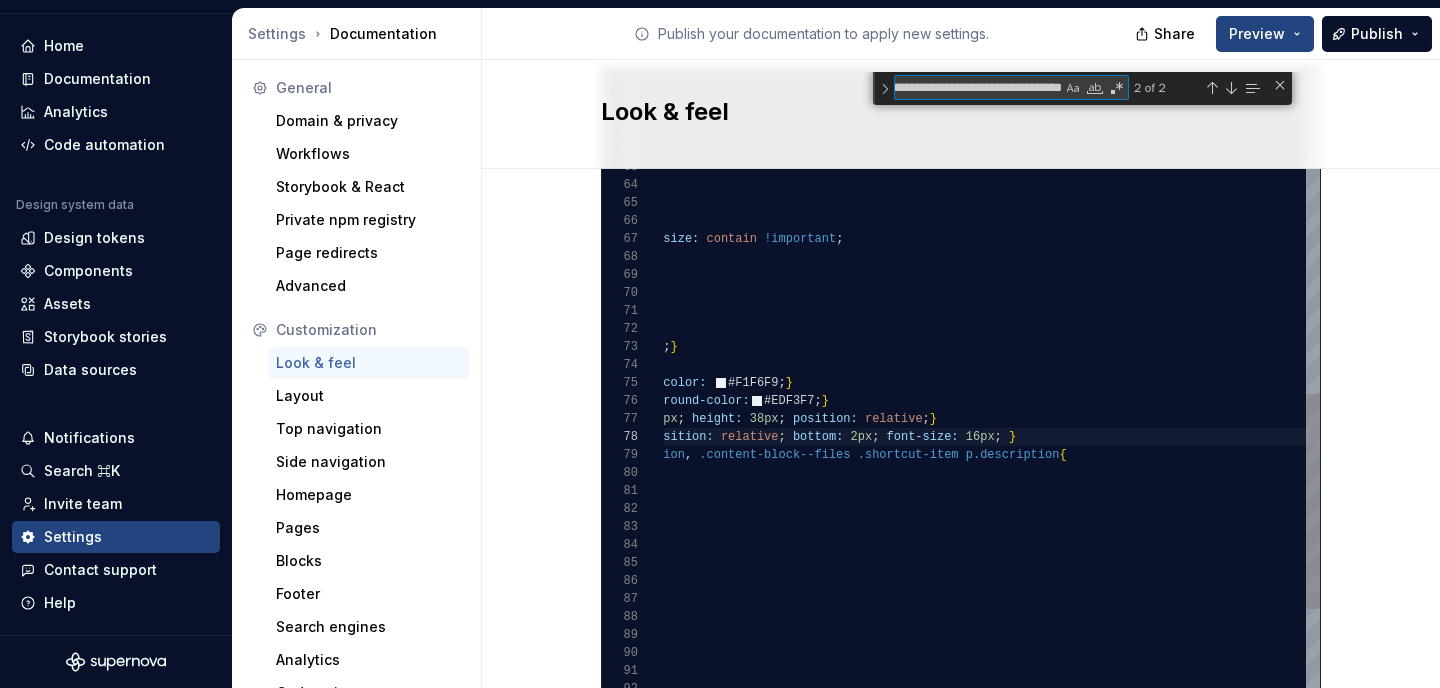 type on "**********" 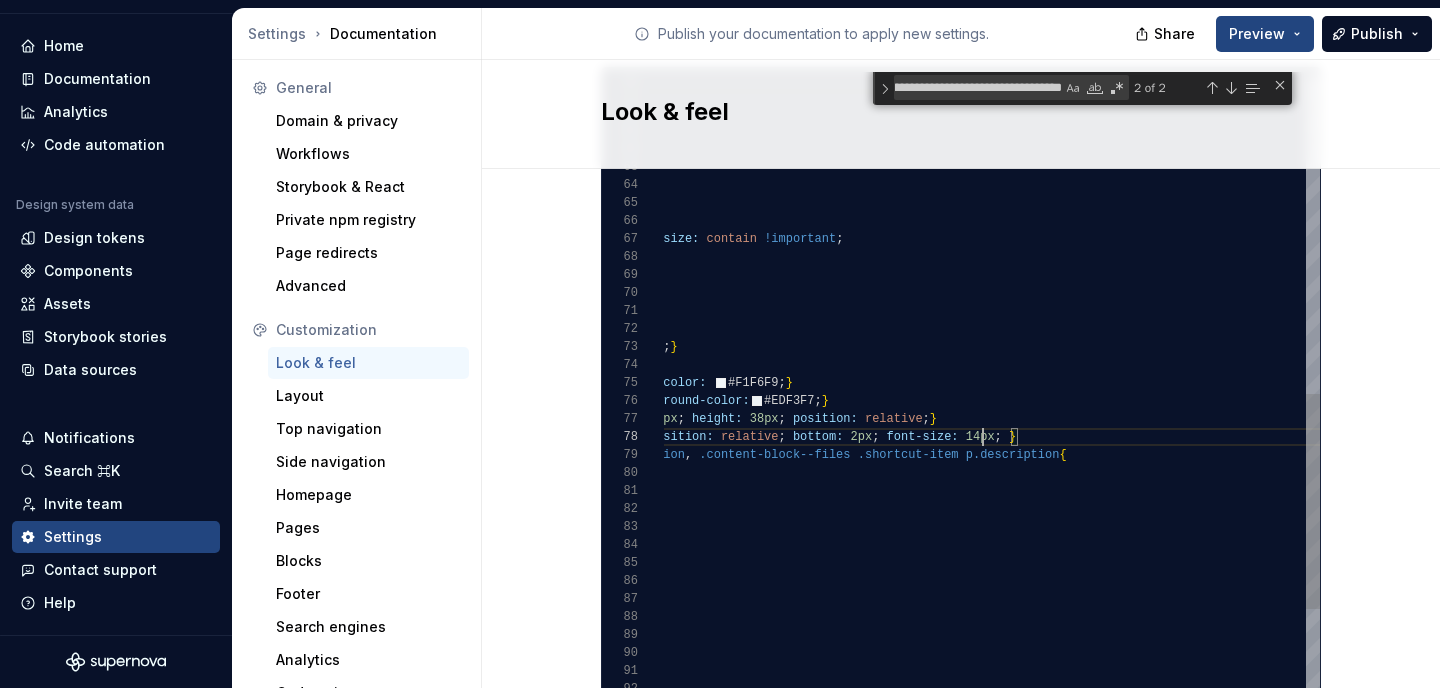scroll, scrollTop: 126, scrollLeft: 687, axis: both 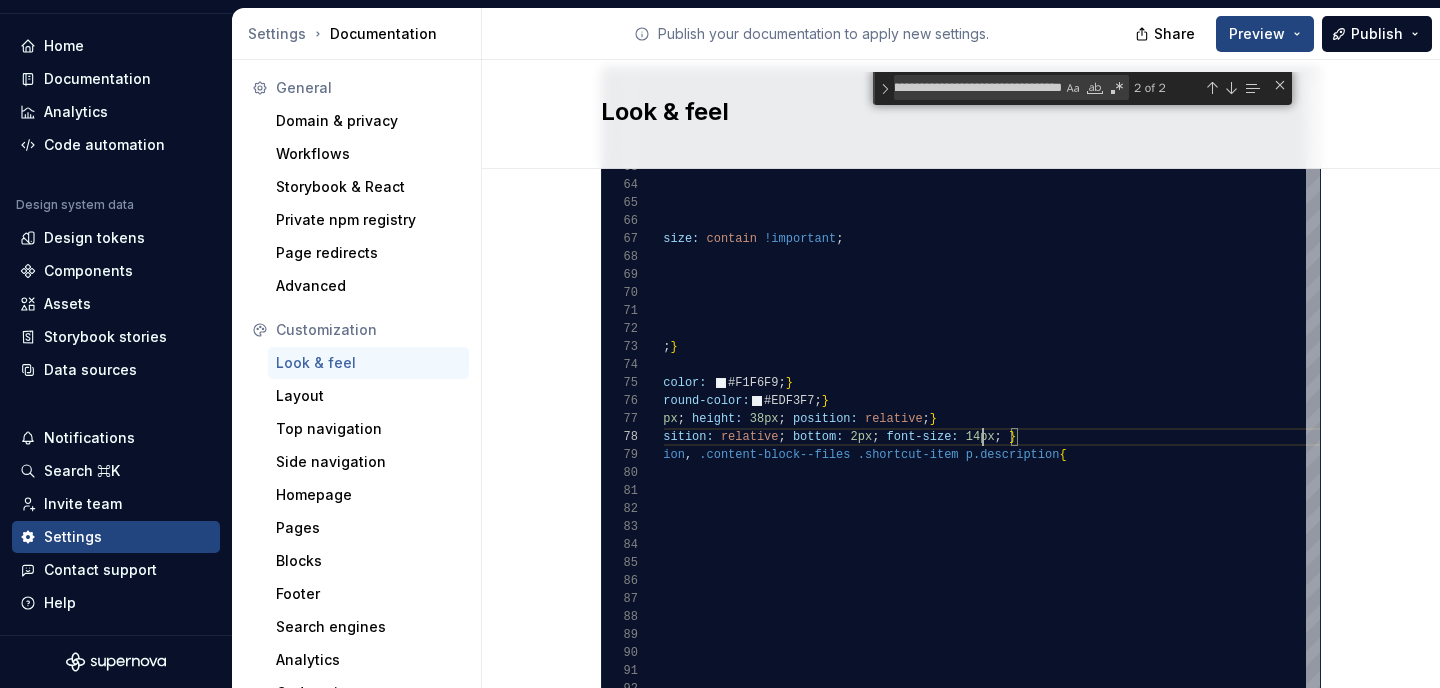 click on "Site logo A company logo that will be displayed on all pages on your documentation site. We recommend using a 200 x 30px .svg or .png file.         Remove image Site logo height The height of your site logo in the top navigation bar, measured in pixels. 26 Site favicon The favicon that will be used for your documentation site. We recommend using a 32 x 32px .png file. Using legacy .ico is not recommended. Remove image Accent color This is your main accent color, used for all links, selected states, and active items. Default color: #0f62fe. #2e3192ff Alternative accent color Used in hover states for links, selected items, and active states. Usually darker or lighter than the main accent color. Default color: #0043ce. #4d5f80ff Surface accent color Used for backgrounds of active and selected items. This color should meet AA+ contrast criteria against the main accent color. Default color: #ecf4ff. Icon stroke width The stroke width for all icons, measured in pixels. Default width: 2px. 2 Font family Lexend 1 2 <" at bounding box center (961, -211) 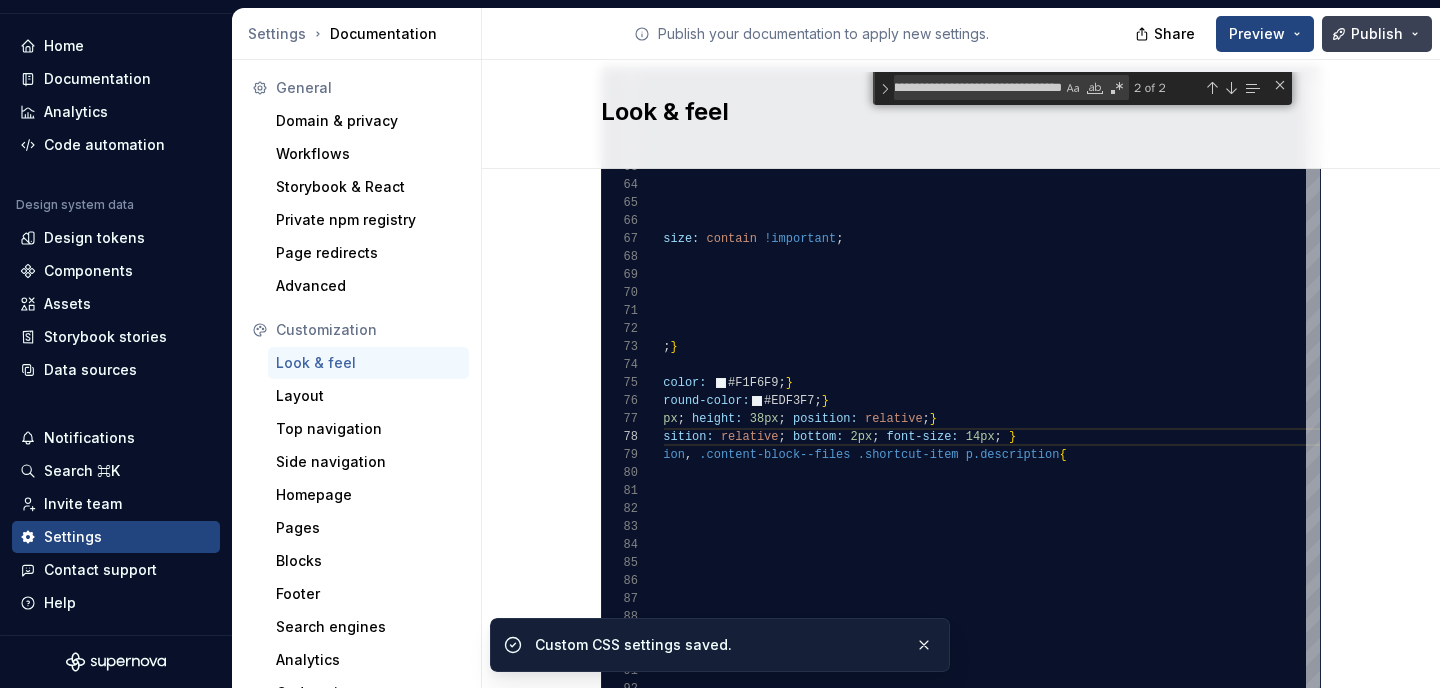 click on "Publish" at bounding box center (1377, 34) 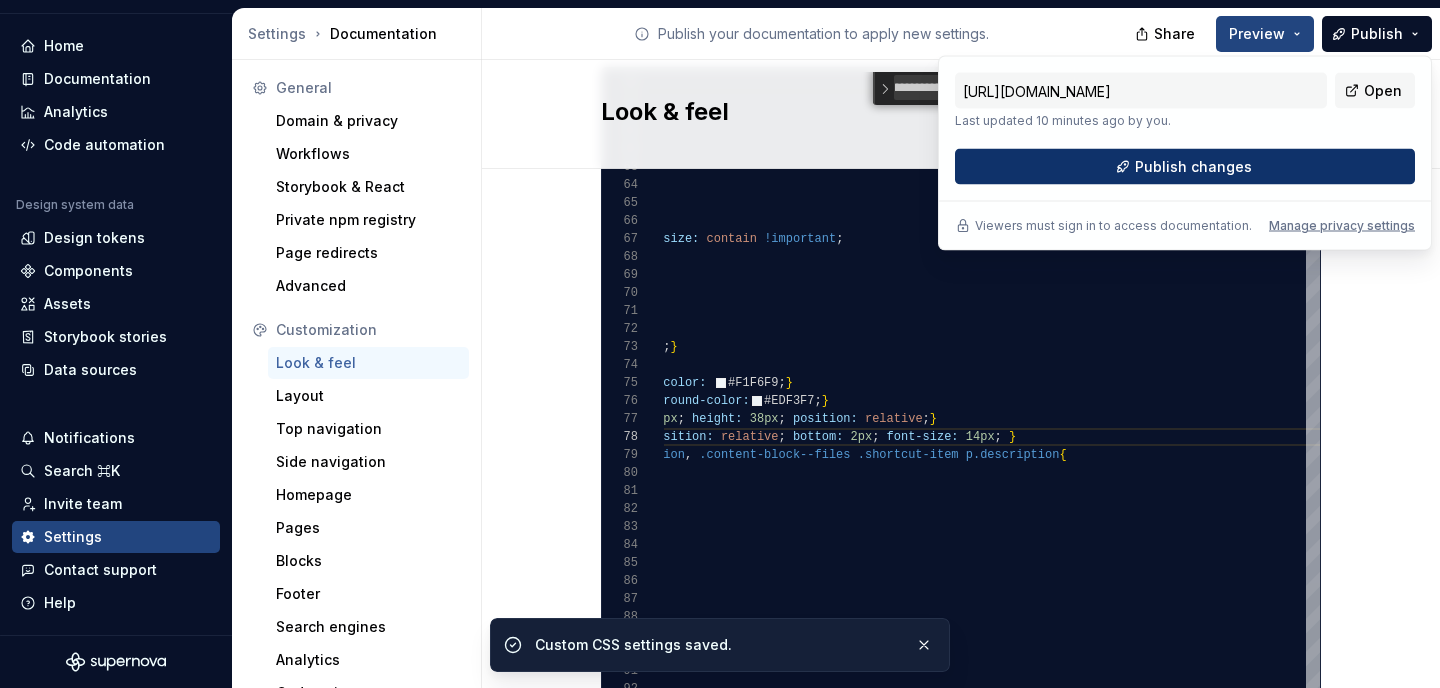 click on "Publish changes" at bounding box center (1193, 167) 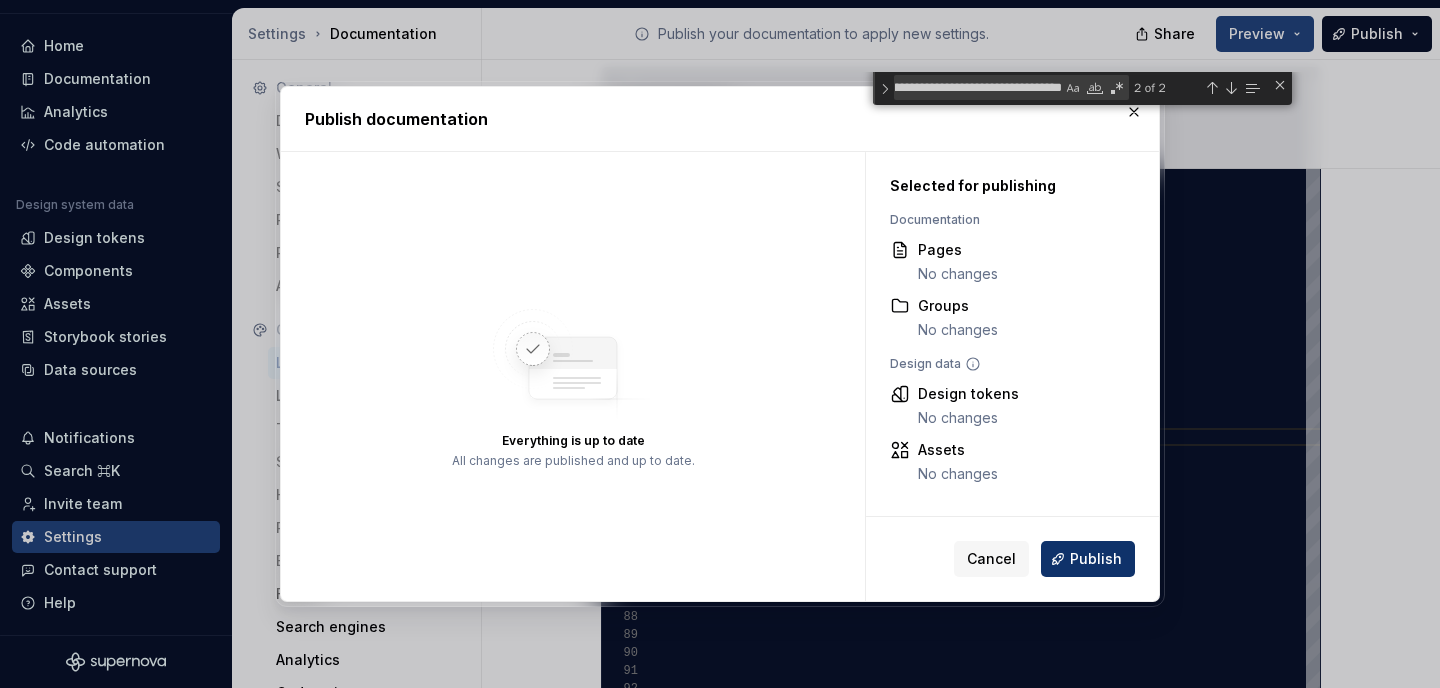 click on "Publish" at bounding box center (1096, 559) 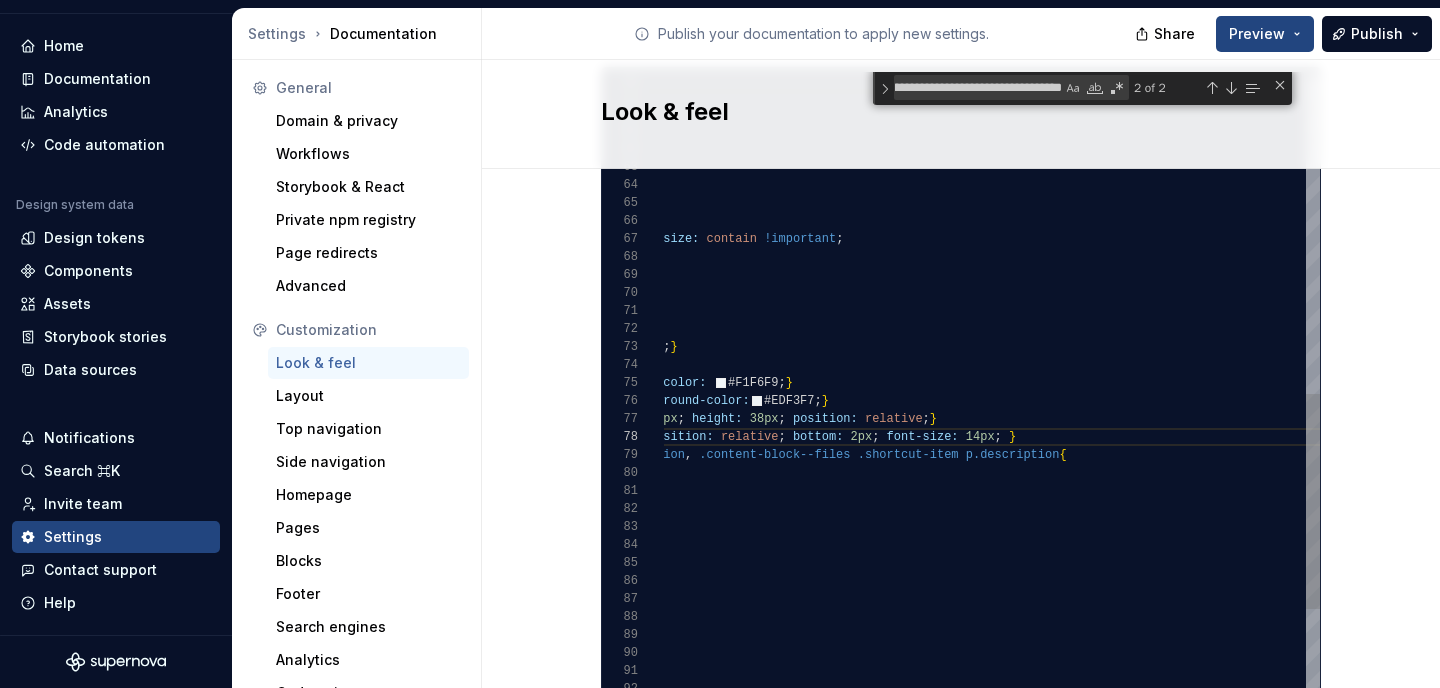 scroll, scrollTop: 18, scrollLeft: 7, axis: both 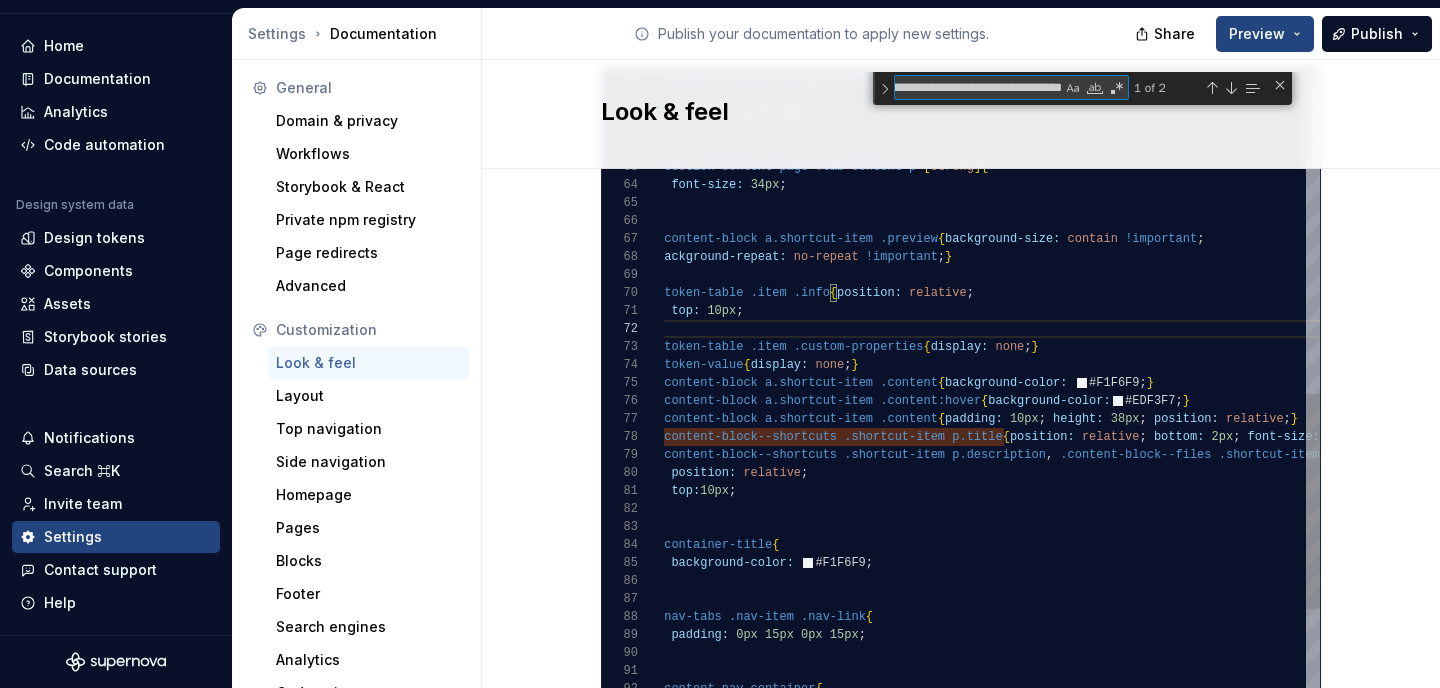 paste 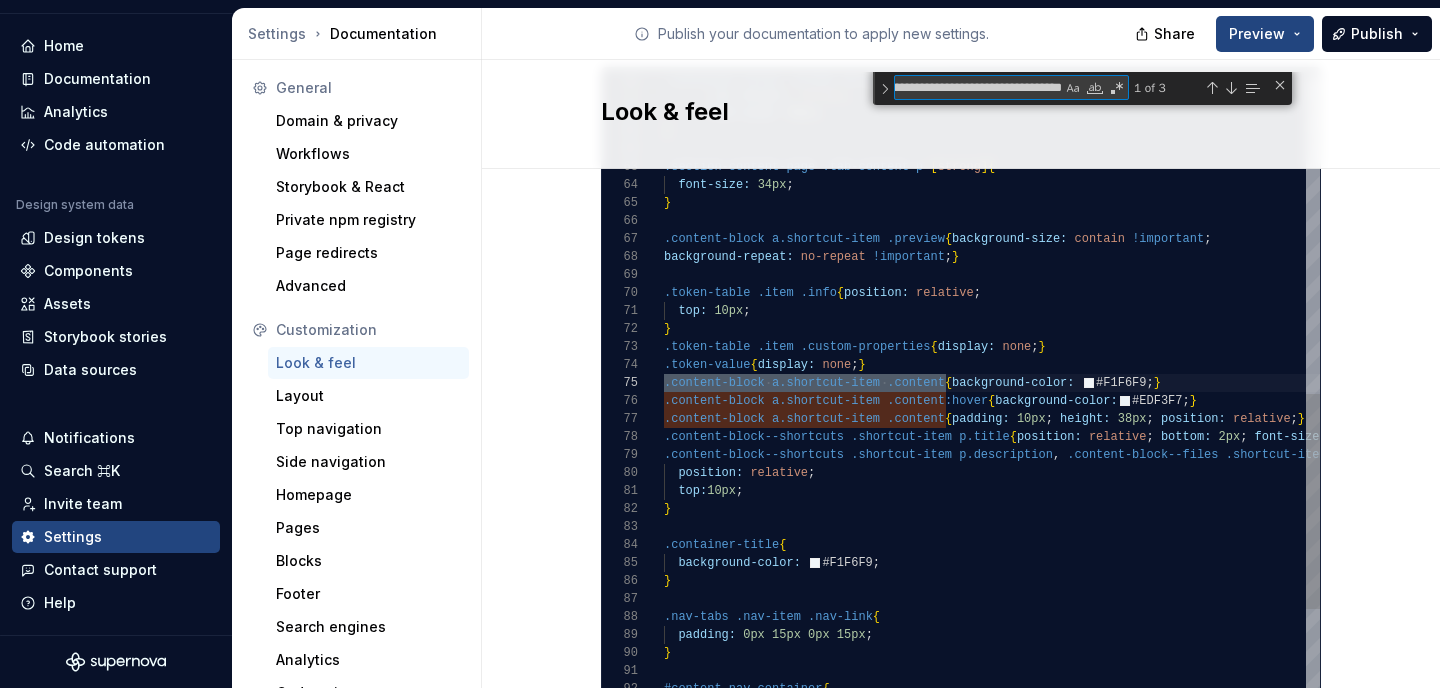 scroll, scrollTop: 0, scrollLeft: 78, axis: horizontal 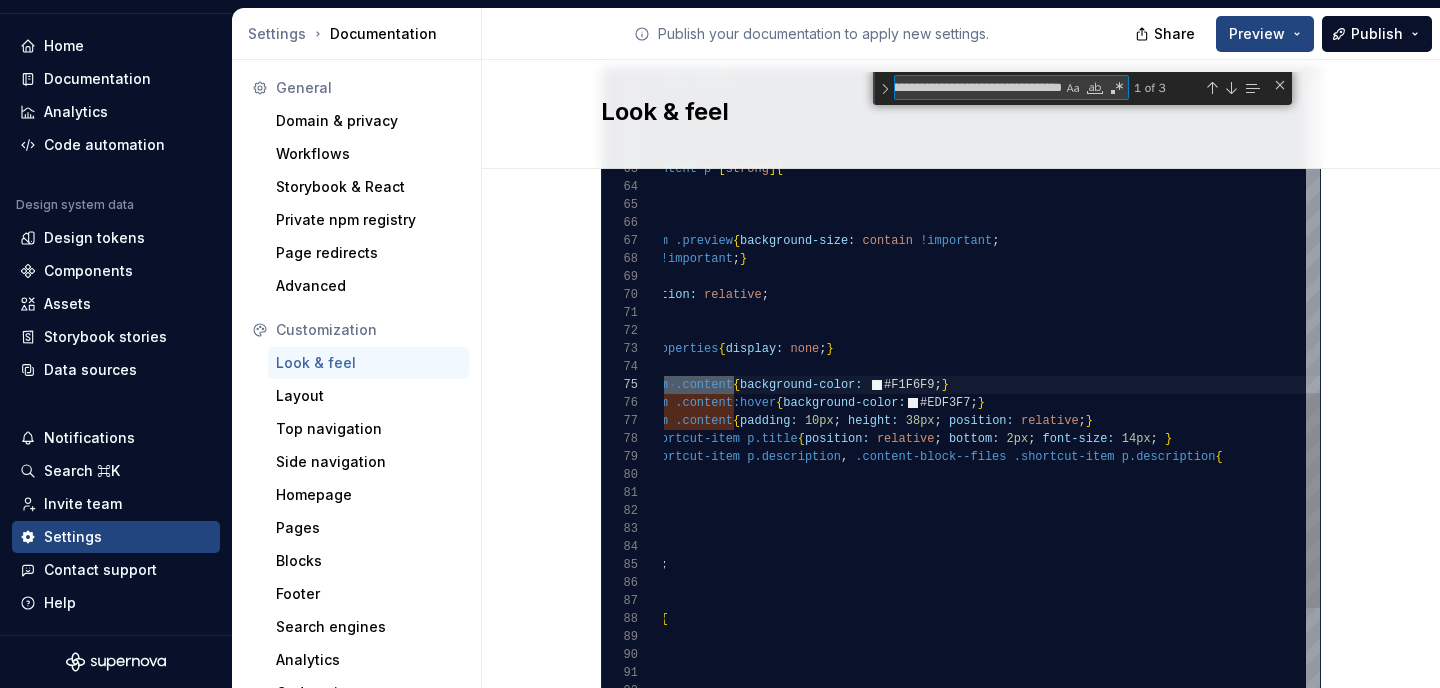 type on "**********" 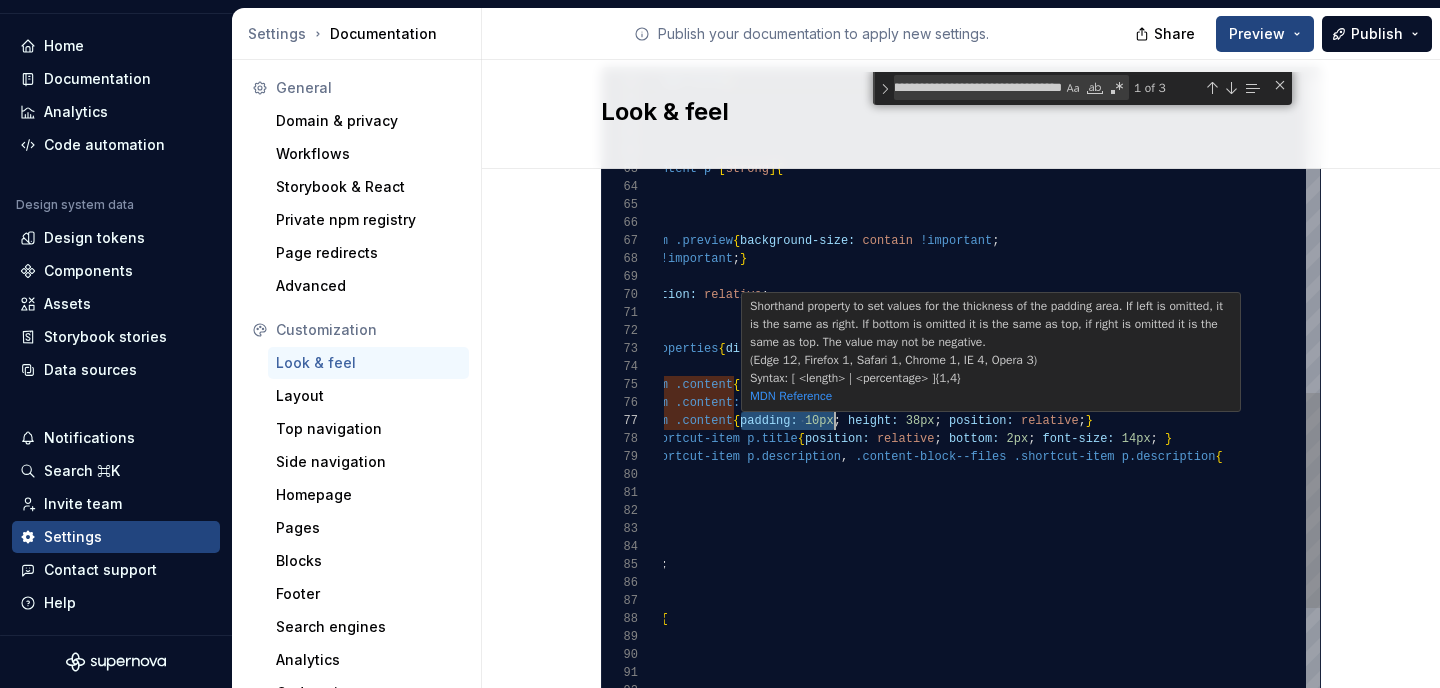 drag, startPoint x: 743, startPoint y: 402, endPoint x: 834, endPoint y: 406, distance: 91.08787 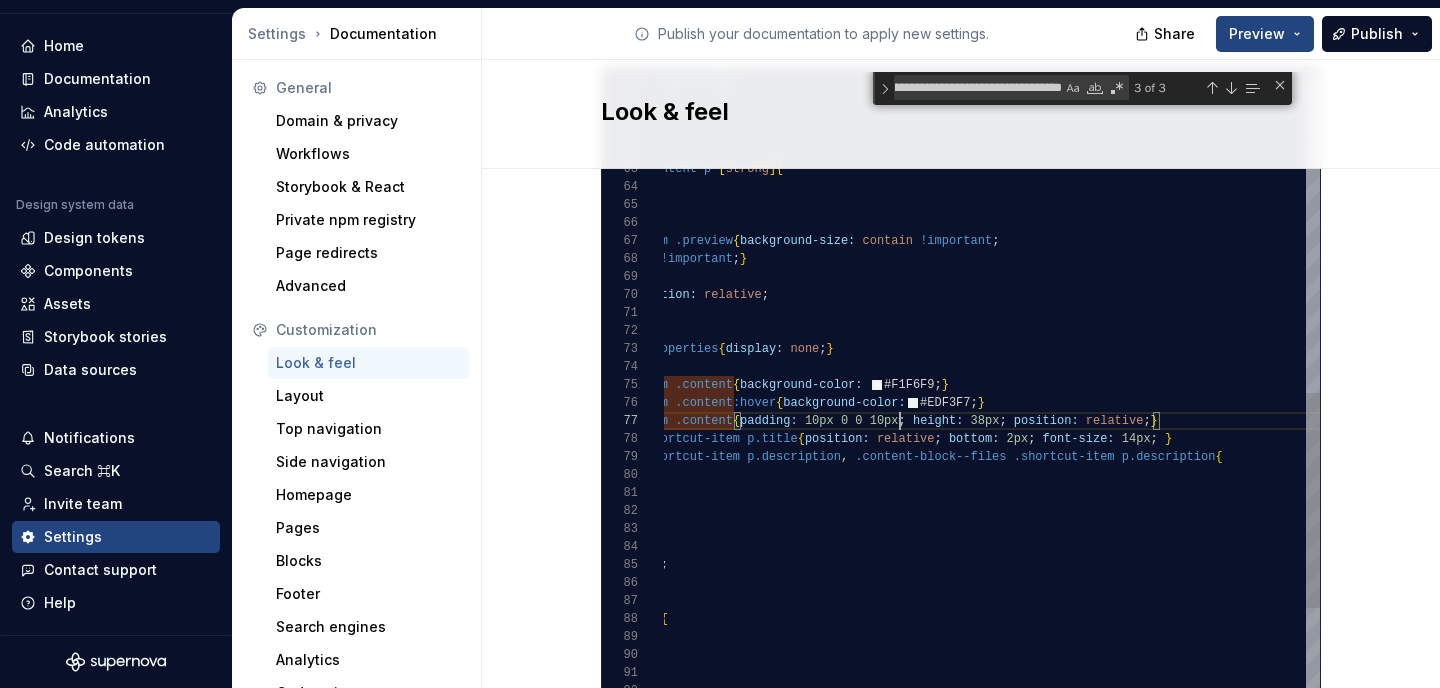 scroll, scrollTop: 108, scrollLeft: 448, axis: both 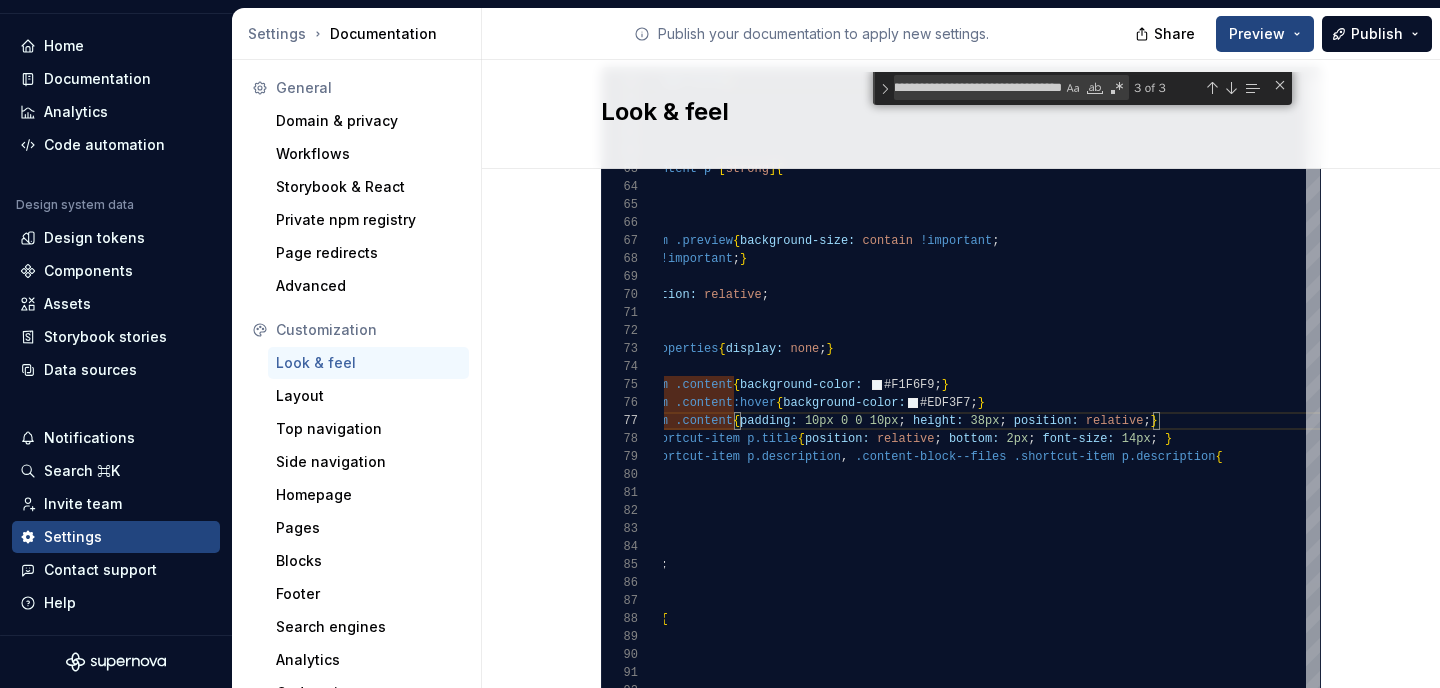 click on "Site logo A company logo that will be displayed on all pages on your documentation site. We recommend using a 200 x 30px .svg or .png file.         Remove image Site logo height The height of your site logo in the top navigation bar, measured in pixels. 26 Site favicon The favicon that will be used for your documentation site. We recommend using a 32 x 32px .png file. Using legacy .ico is not recommended. Remove image Accent color This is your main accent color, used for all links, selected states, and active items. Default color: #0f62fe. #2e3192ff Alternative accent color Used in hover states for links, selected items, and active states. Usually darker or lighter than the main accent color. Default color: #0043ce. #4d5f80ff Surface accent color Used for backgrounds of active and selected items. This color should meet AA+ contrast criteria against the main accent color. Default color: #ecf4ff. Icon stroke width The stroke width for all icons, measured in pixels. Default width: 2px. 2 Font family Lexend 1 2 <" at bounding box center (961, -211) 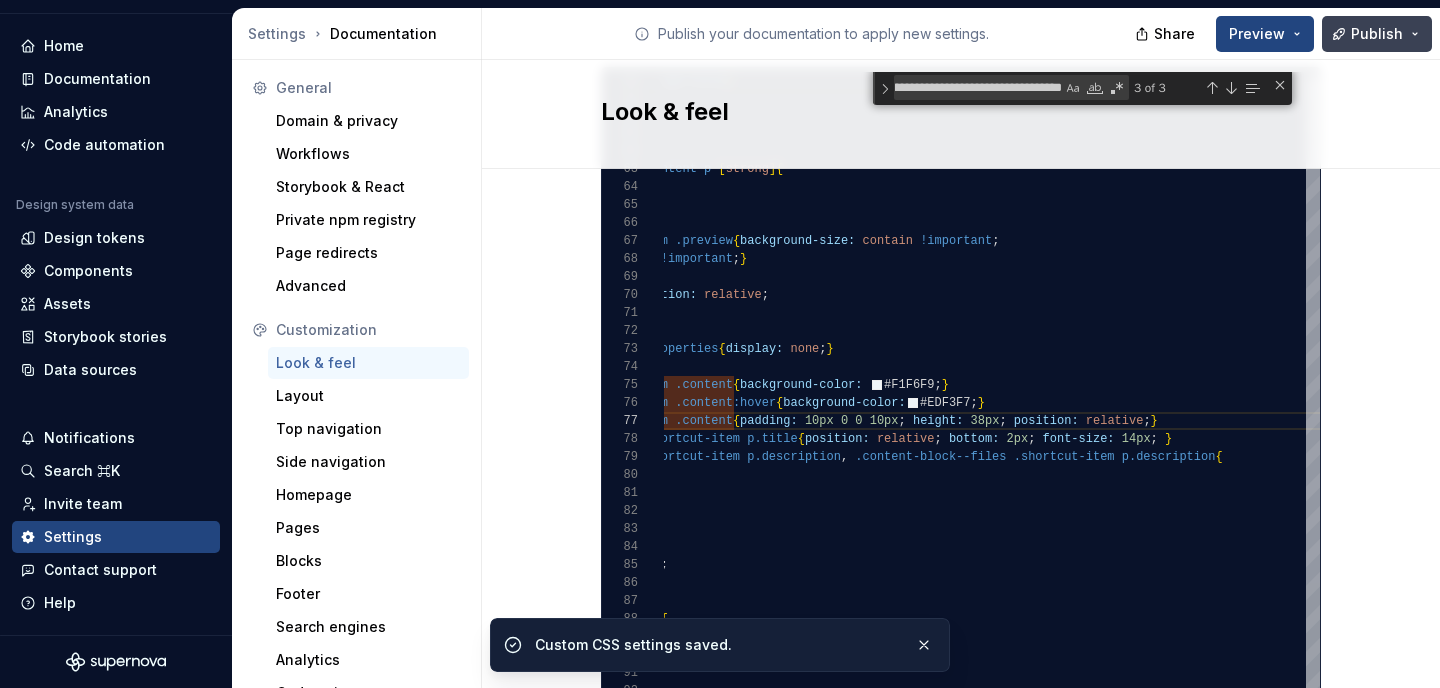 click on "Publish" at bounding box center [1377, 34] 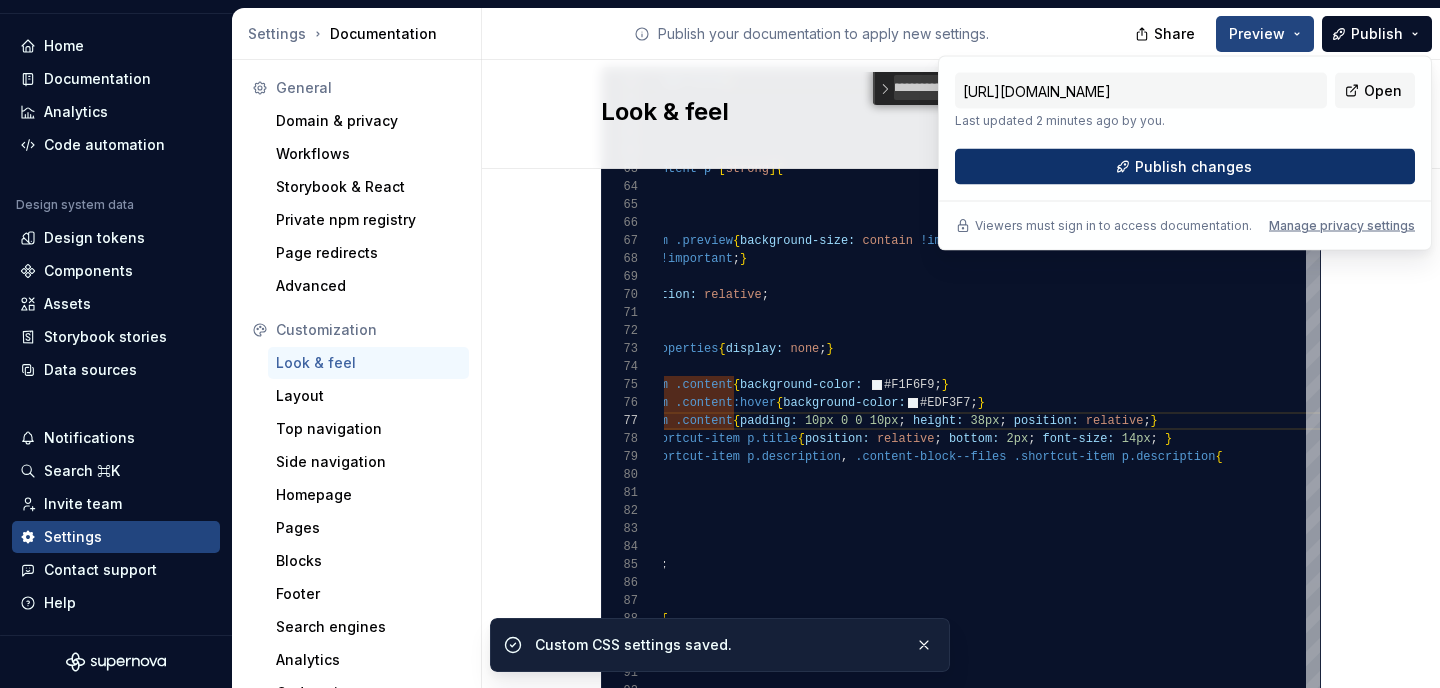 click on "Publish changes" at bounding box center (1193, 167) 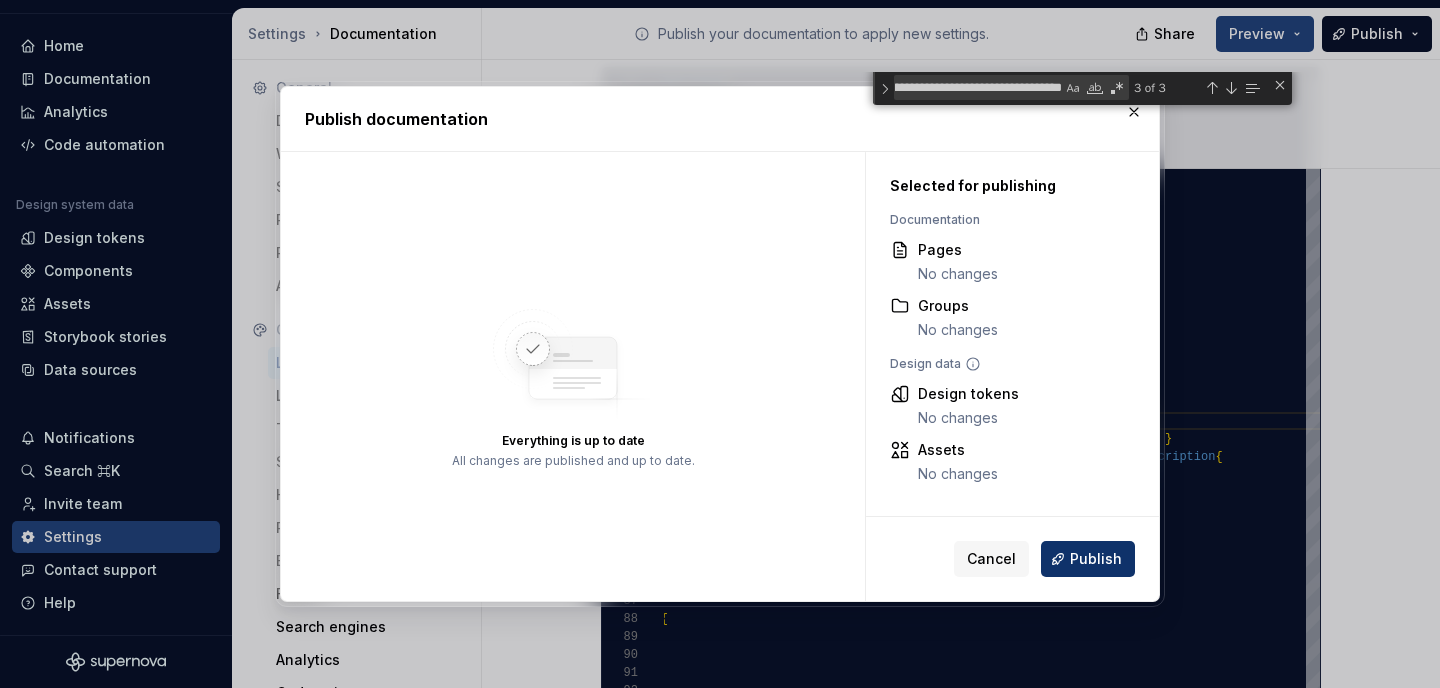 click on "Publish" at bounding box center [1088, 559] 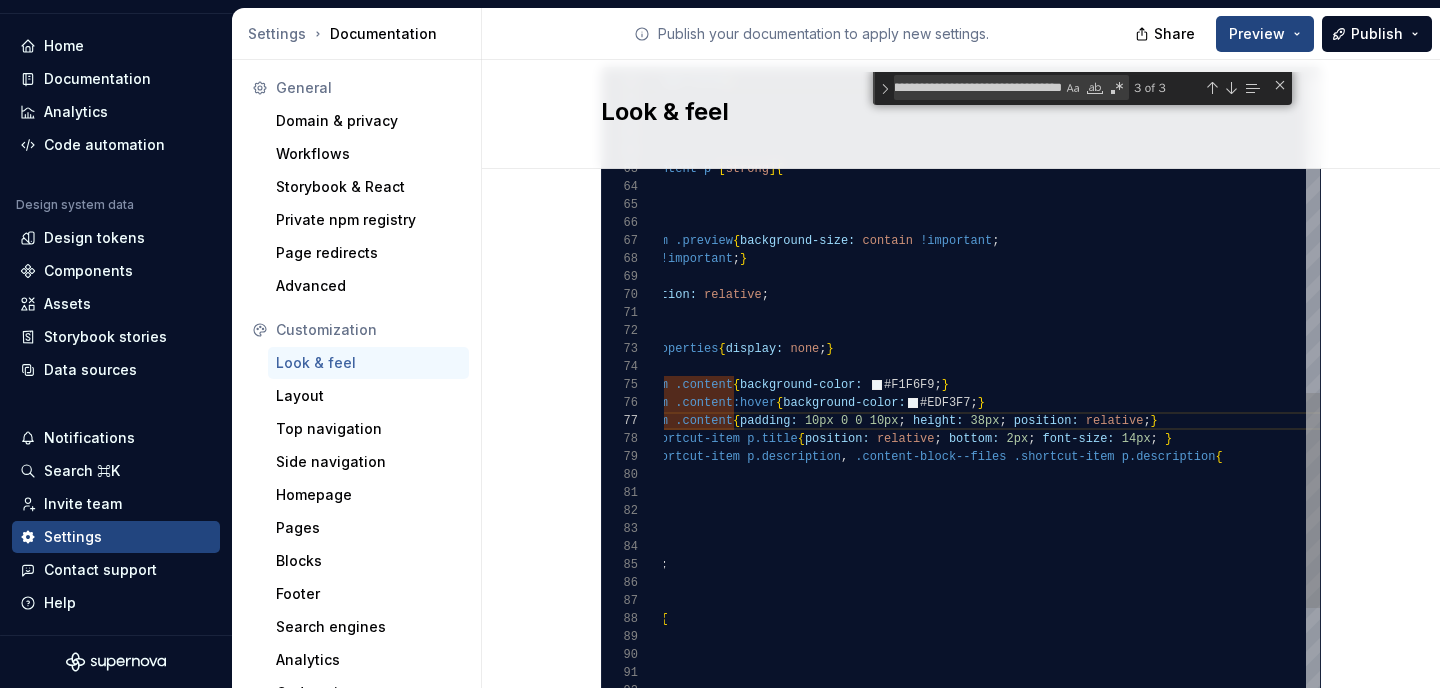 click on ".content-block   a.shortcut-item   .preview { background-size:   contain   !important ; background-repeat:   no-repeat   !important ; } .section-content-page   .tab-content   p   [ strong ] {    font-size:   34px ; }        font-size:   54px ; }        font-weight:   normal ; .container-title   .slider   h1.page-title { .token-table   .item   .info { position:   relative ;    top:   10px ; } .token-table   .item   .custom-properties { display:   none ; } .token-value { display:   none ; } .content-block   a.shortcut-item   .content { background-color:     #F1F6F9 ; } .content-block   a.shortcut-item   .content :hover { background-color:   #EDF3F7 ; } .content-block   a.shortcut-item   .content { padding:   10px   0   0   10px ;   height:   38px ;   position:   relative ; } .content-block--shortcuts   .shortcut-item   p.title { position:   relative ;   bottom:   2px ;   font-size:   14px ;   } .content-block--shortcuts   .shortcut-item   ," at bounding box center [1463, 185] 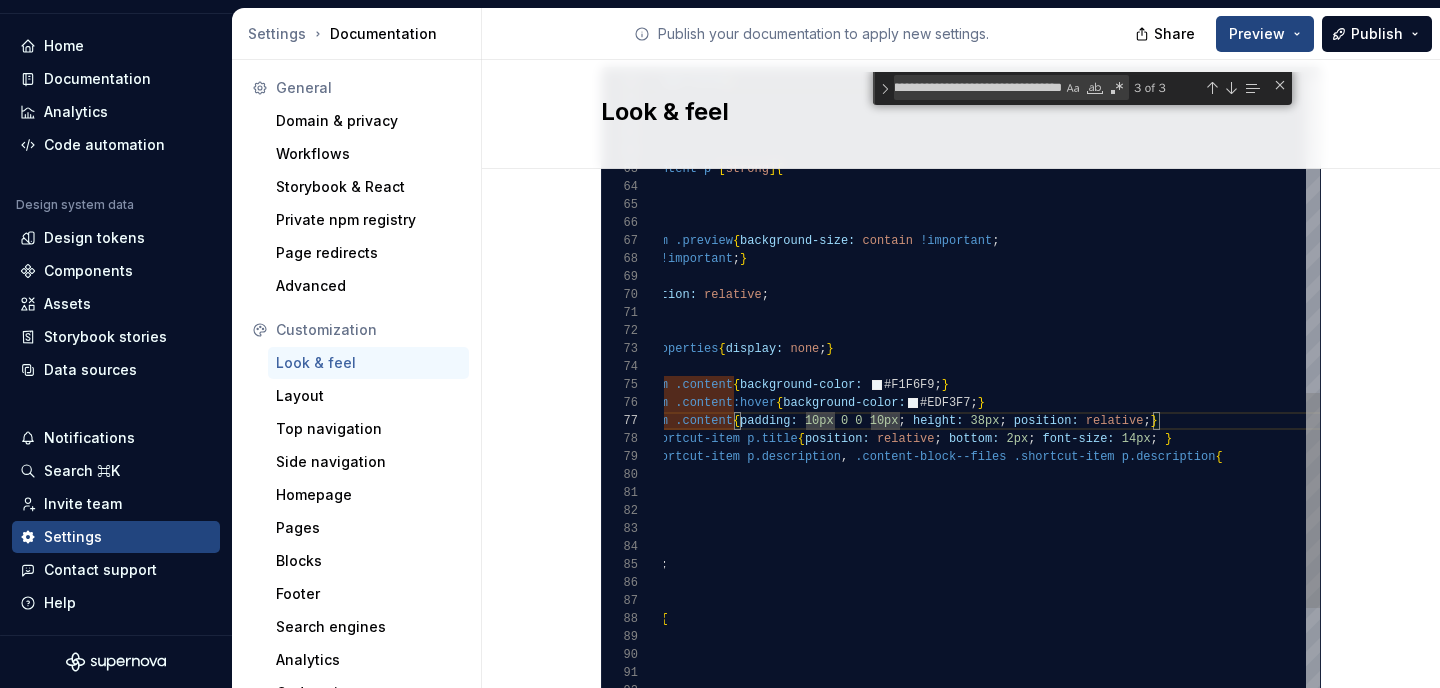 scroll, scrollTop: 108, scrollLeft: 369, axis: both 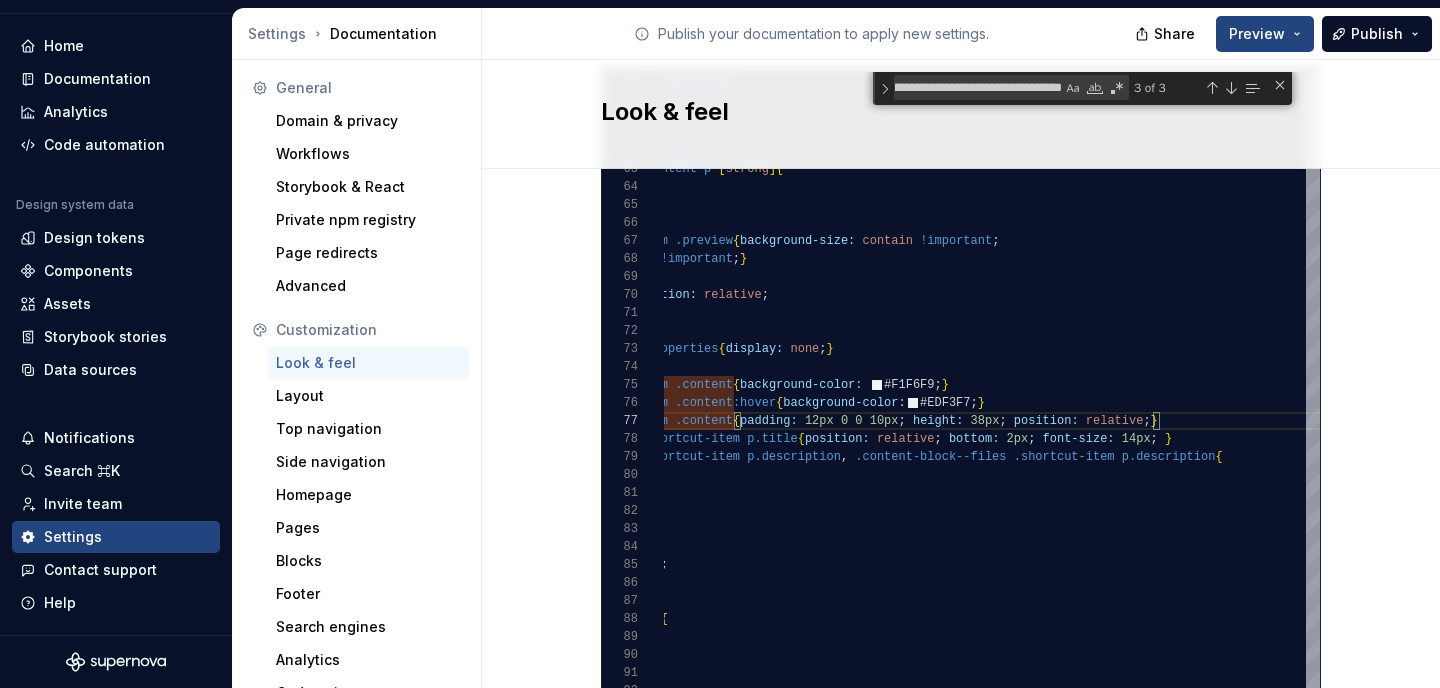 type on "**********" 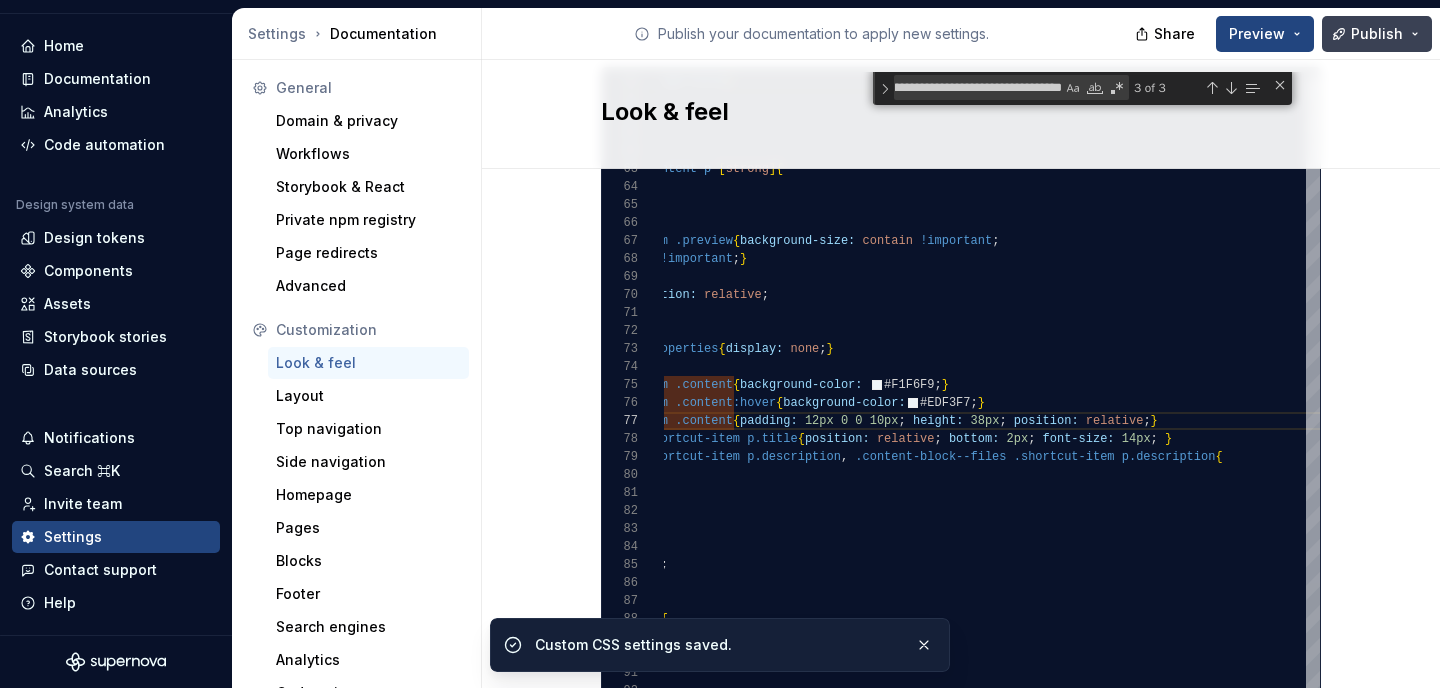 click on "Publish" at bounding box center (1377, 34) 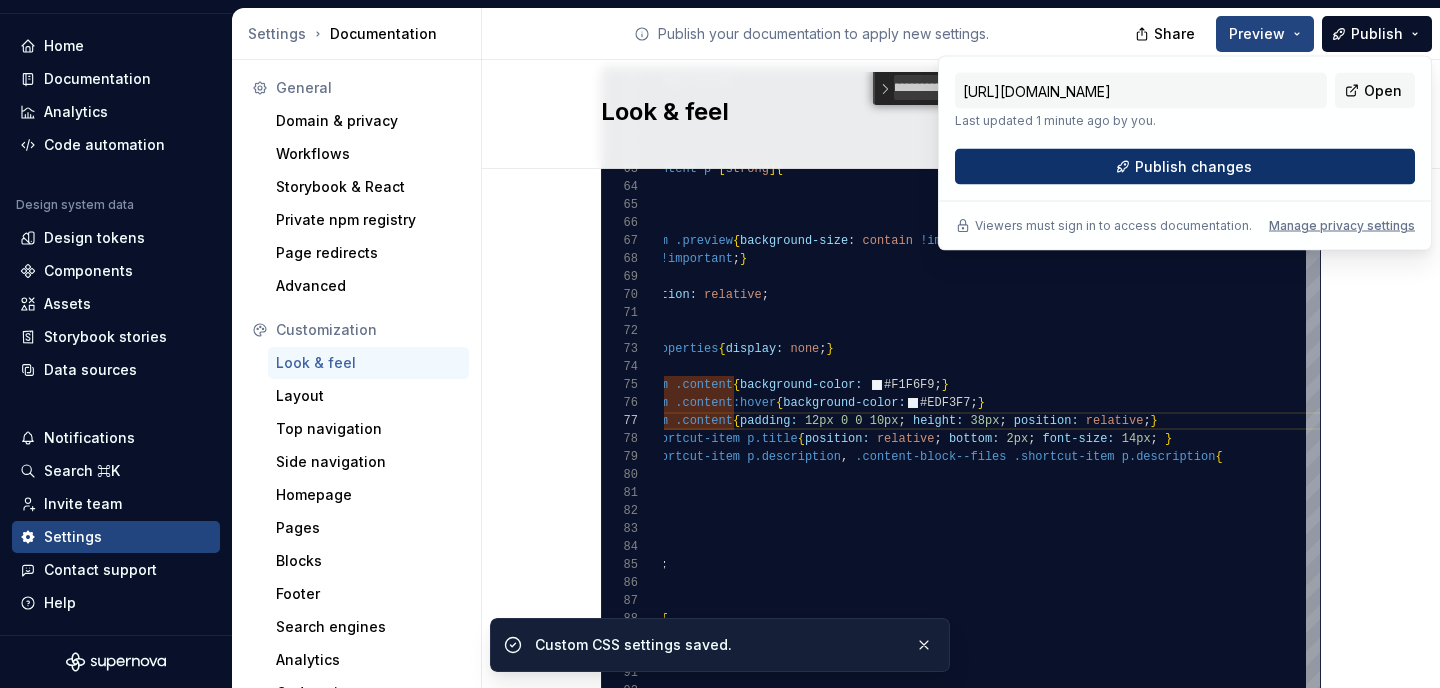 click on "Publish changes" at bounding box center [1185, 167] 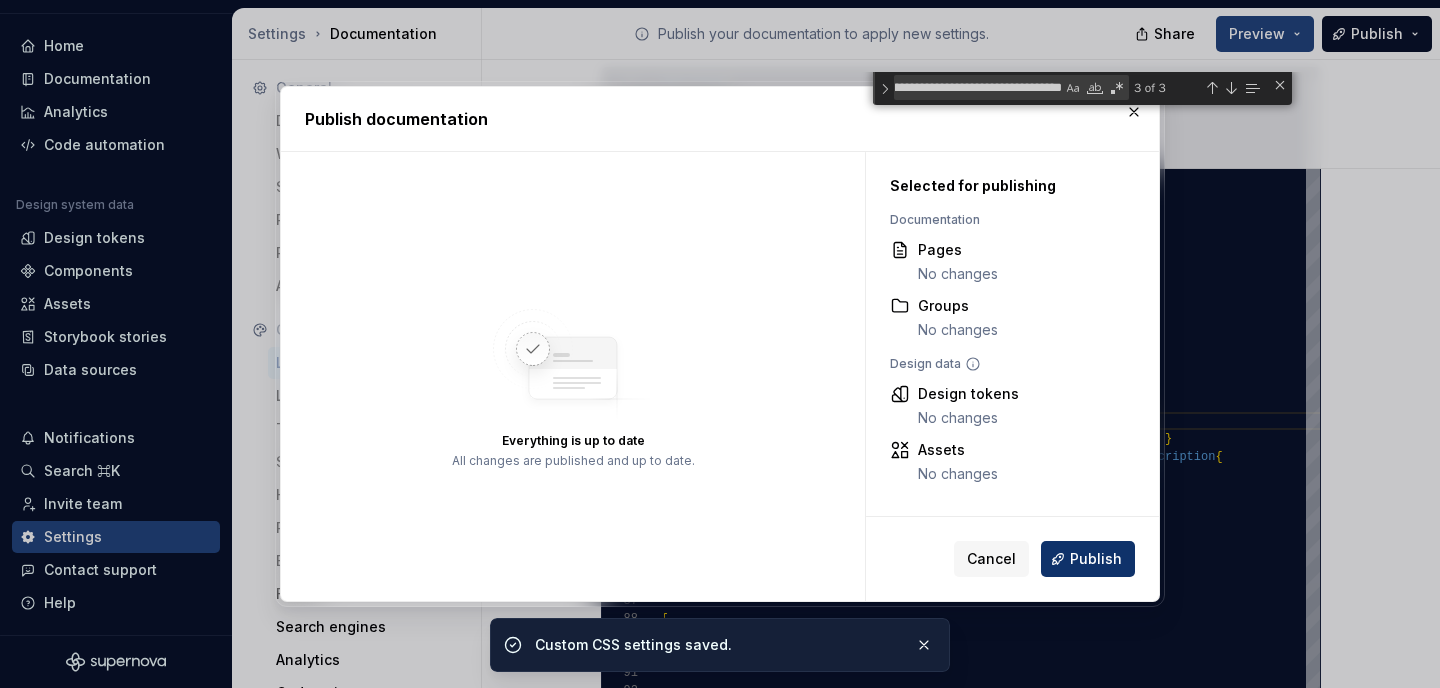 click on "Publish" at bounding box center (1088, 559) 